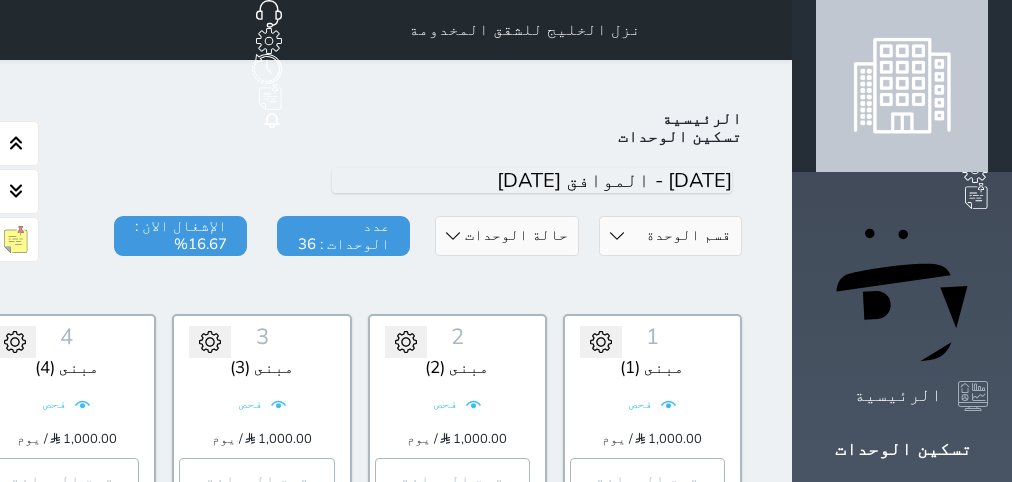 scroll, scrollTop: 1969, scrollLeft: 0, axis: vertical 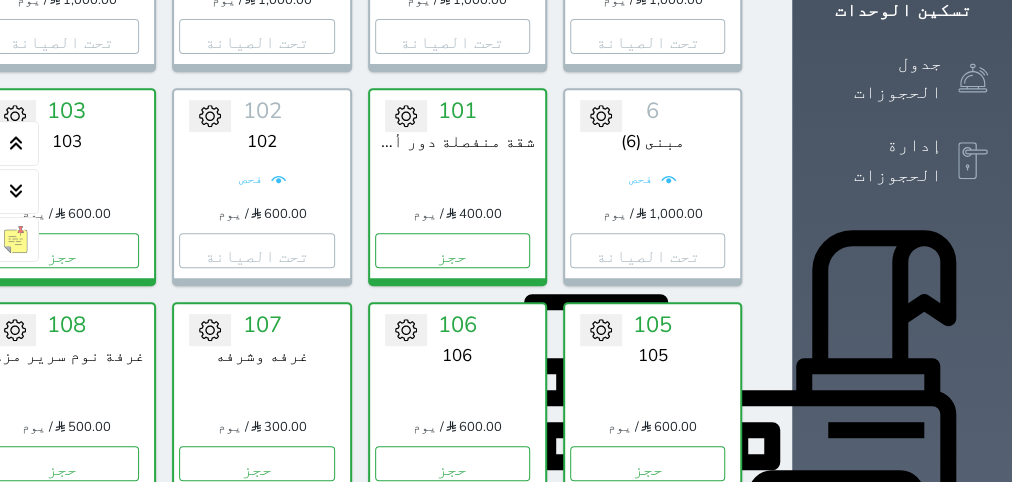 click on "تحويل لتحت الصيانة
تحويل لتحت التنظيف
105   105
600.00
/ يوم       حجز                   تغيير الحالة الى صيانة                   التاريخ المتوقع للانتهاء       حفظ" at bounding box center [652, 400] 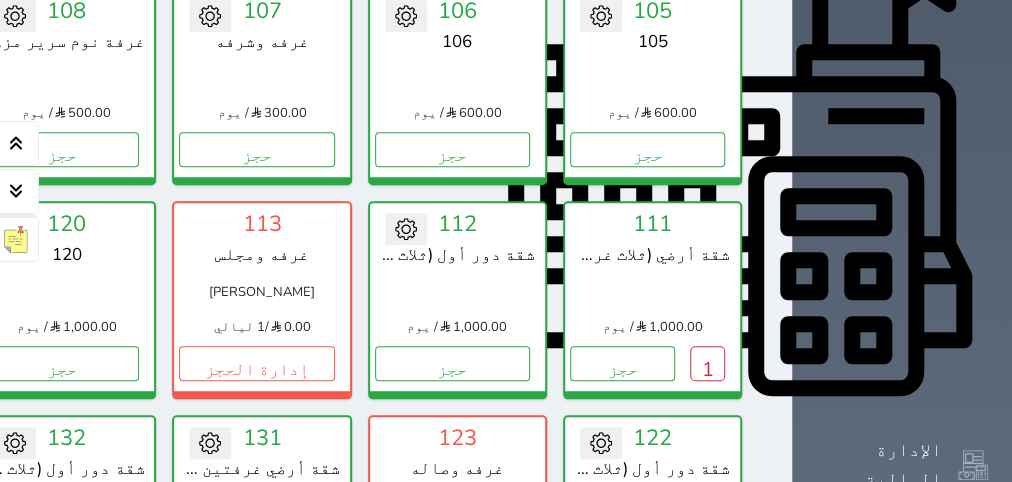 scroll, scrollTop: 627, scrollLeft: 0, axis: vertical 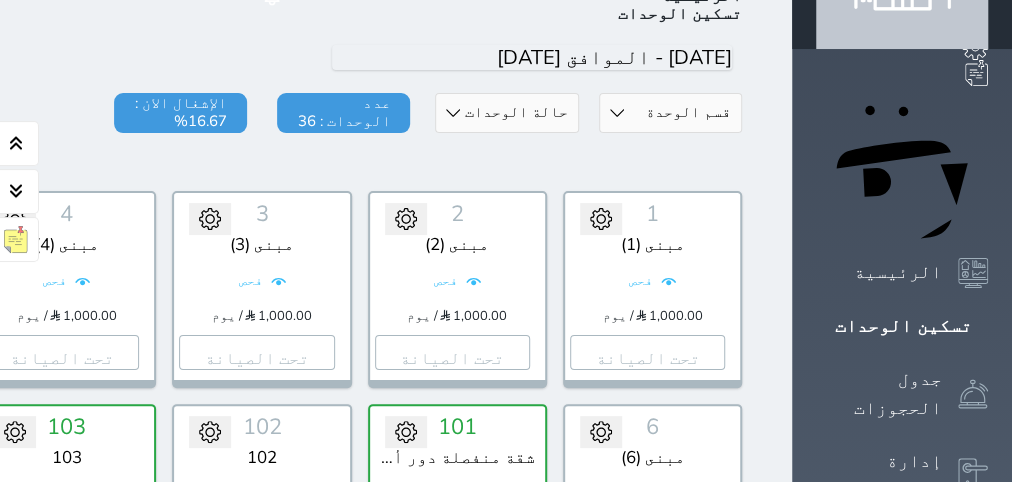 click on "تحويل لمتاح
6   مبنى (6)         فحص
1,000.00
/ يوم            تحت الصيانة           تغيير الحالة الى صيانة                   التاريخ المتوقع للانتهاء       حفظ" at bounding box center (652, 502) 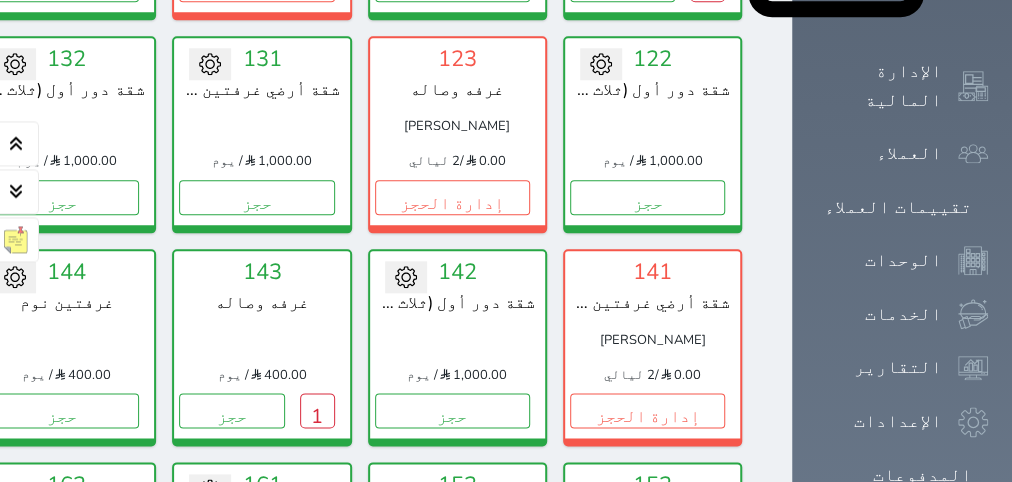 scroll, scrollTop: 1131, scrollLeft: 0, axis: vertical 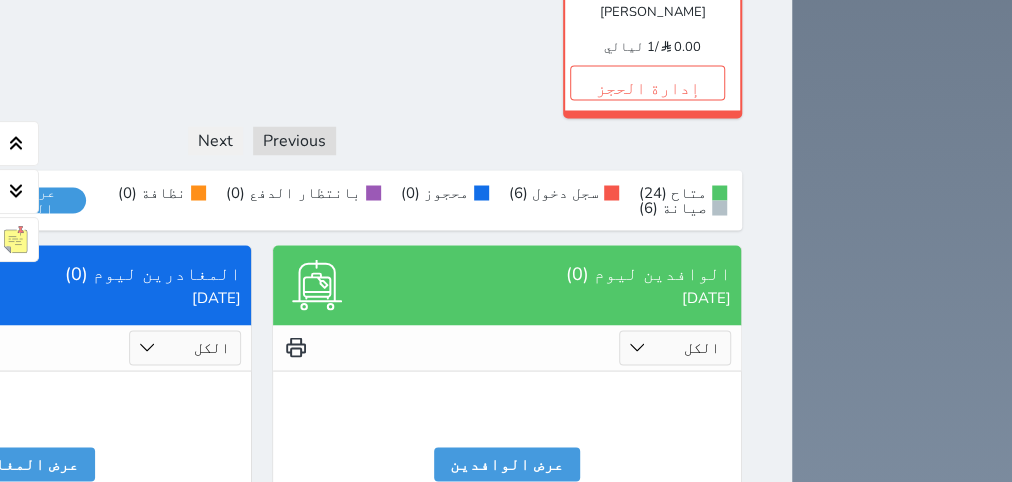 click on "1" at bounding box center [121, -131] 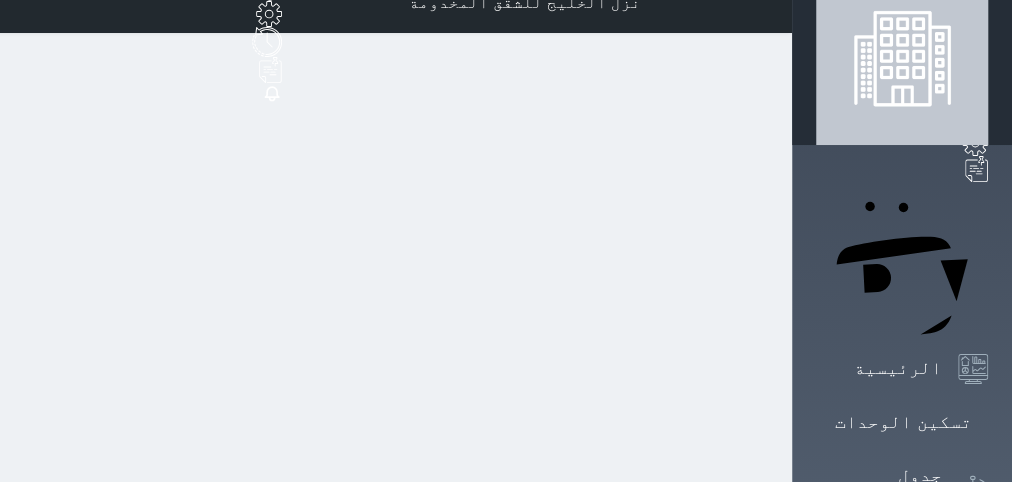 scroll, scrollTop: 0, scrollLeft: 0, axis: both 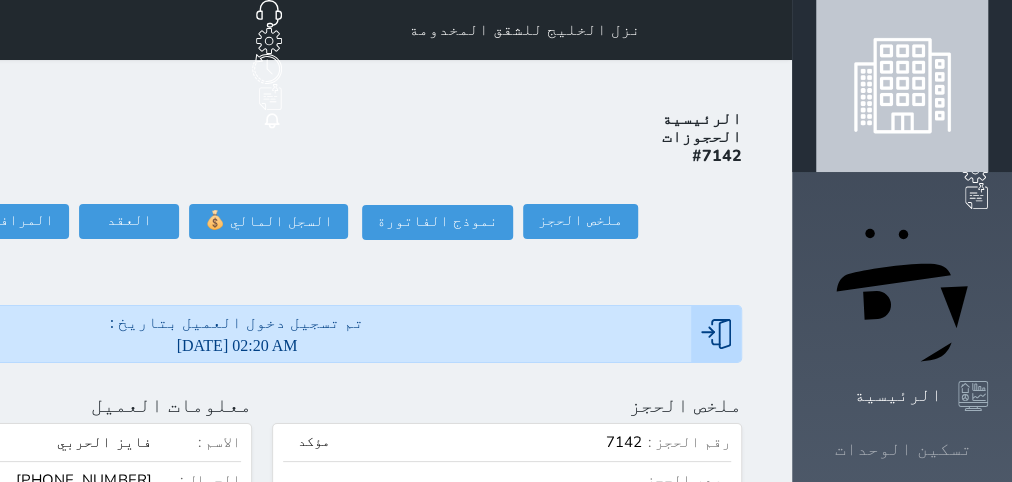 click 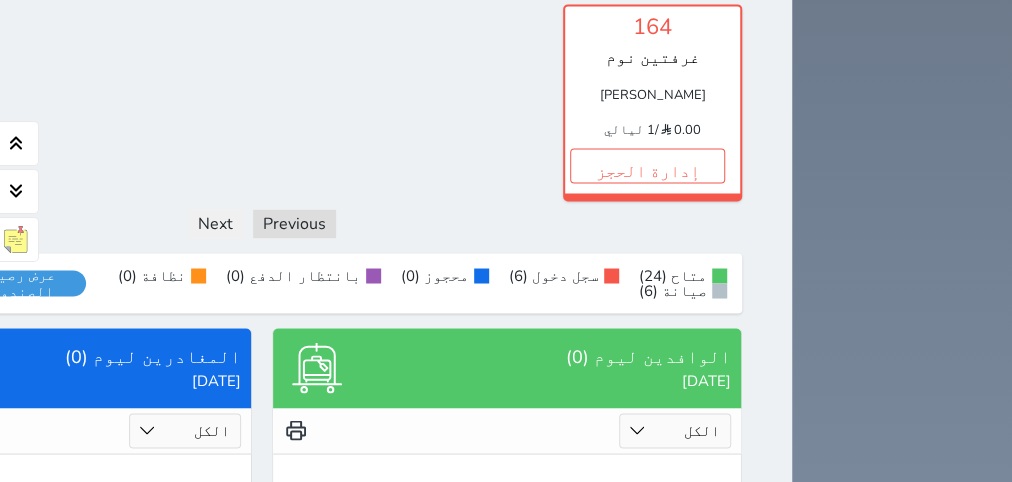 scroll, scrollTop: 1842, scrollLeft: 0, axis: vertical 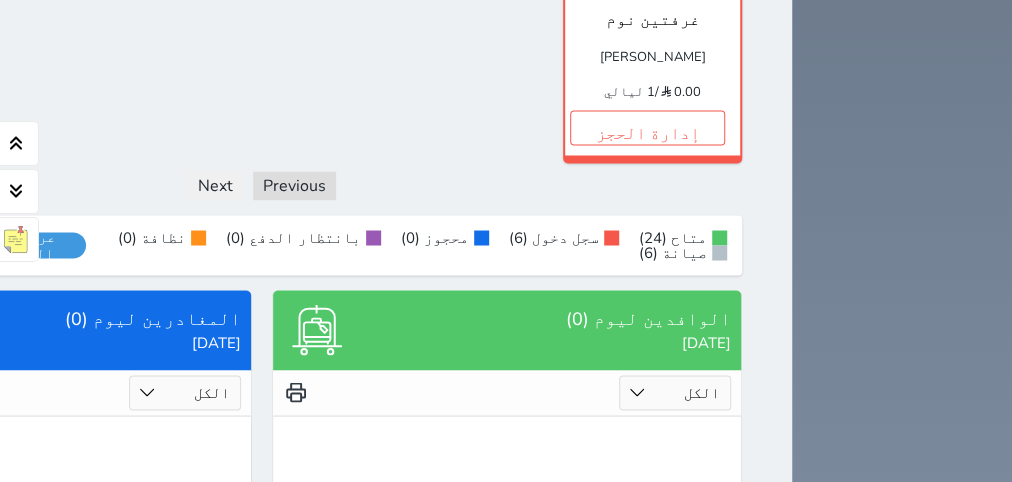 click on "1" at bounding box center [-74, -86] 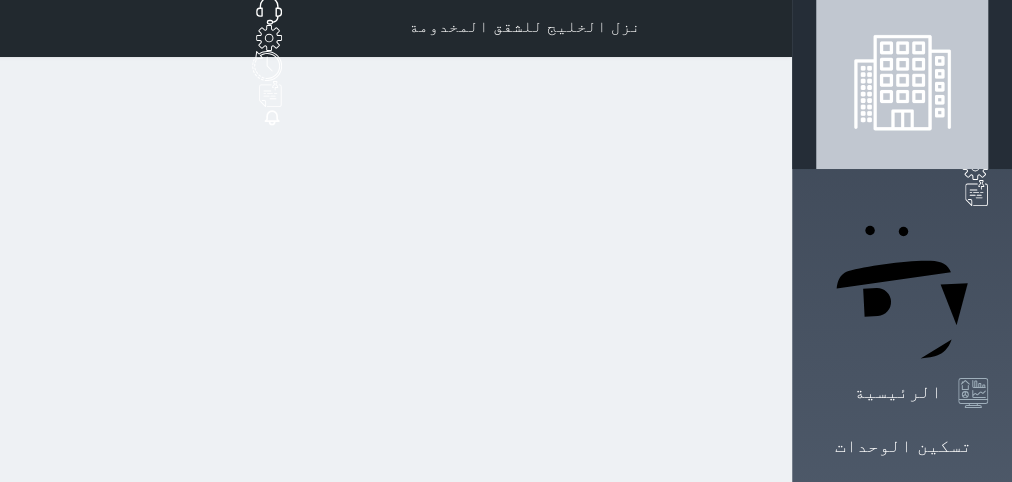 scroll, scrollTop: 0, scrollLeft: 0, axis: both 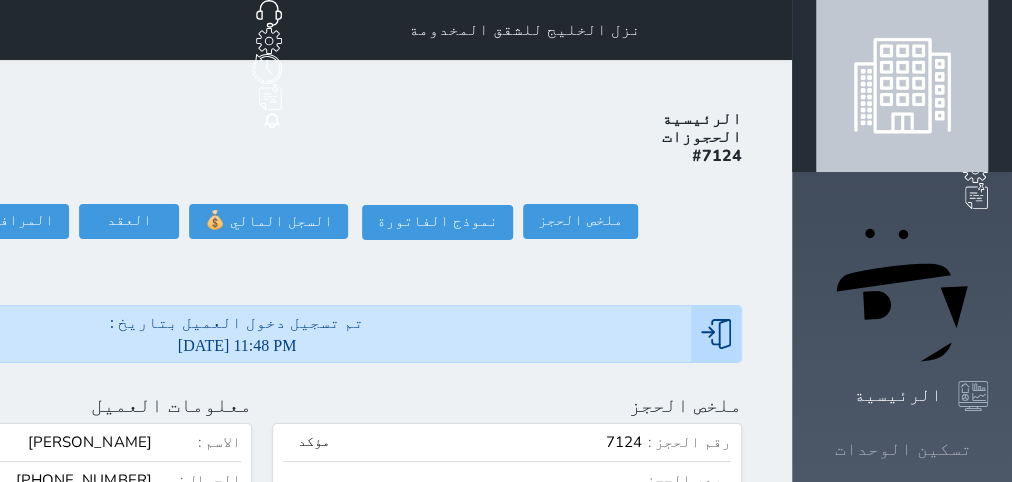 click on "تسكين الوحدات" at bounding box center (903, 449) 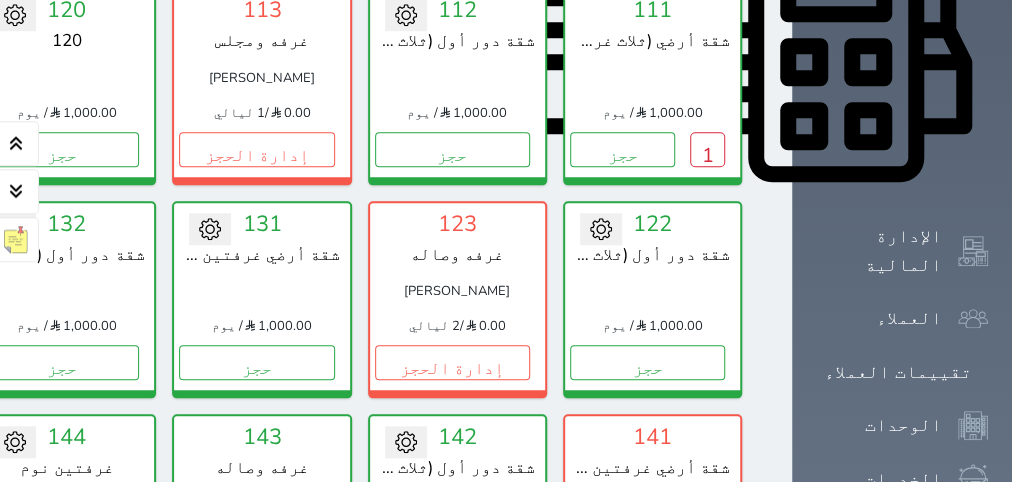 scroll, scrollTop: 1086, scrollLeft: 0, axis: vertical 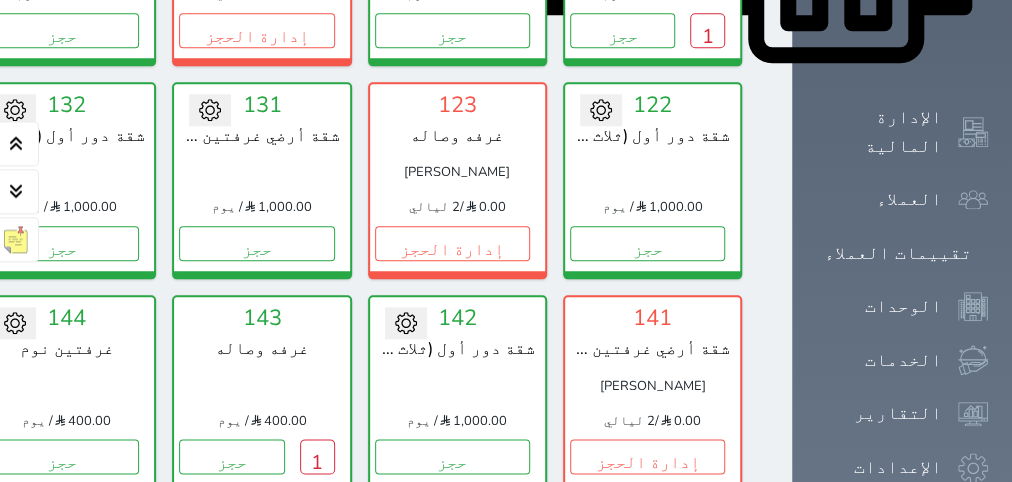 click on "تحويل لتحت الصيانة
تحويل لتحت التنظيف
131   شقة أرضي غرفتين نوم وغرفة مجلس عربي
1,000.00
/ يوم       حجز                   تغيير الحالة الى صيانة                   التاريخ المتوقع للانتهاء       حفظ" at bounding box center (261, 180) 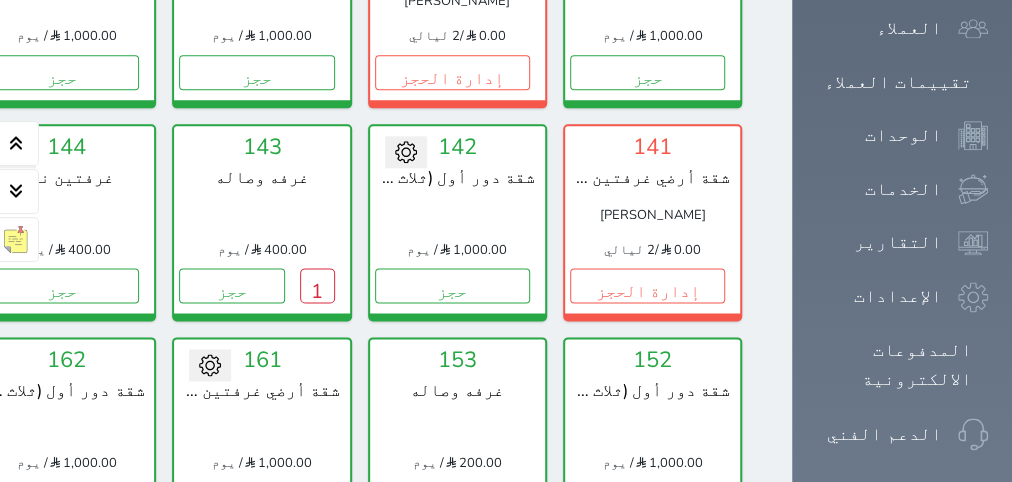 scroll, scrollTop: 879, scrollLeft: 0, axis: vertical 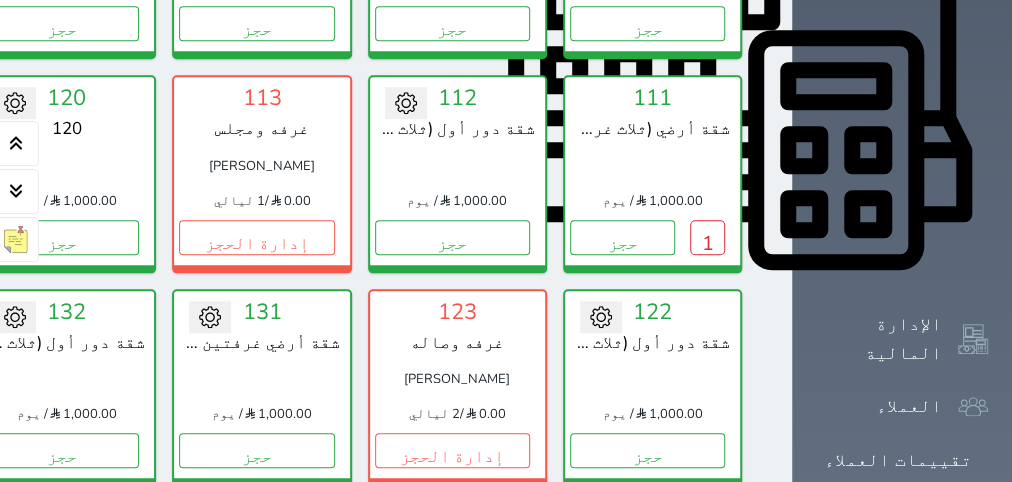 click on "113   غرفه ومجلس
[PERSON_NAME]
0.00
/   1 ليالي           إدارة الحجز" at bounding box center (261, 173) 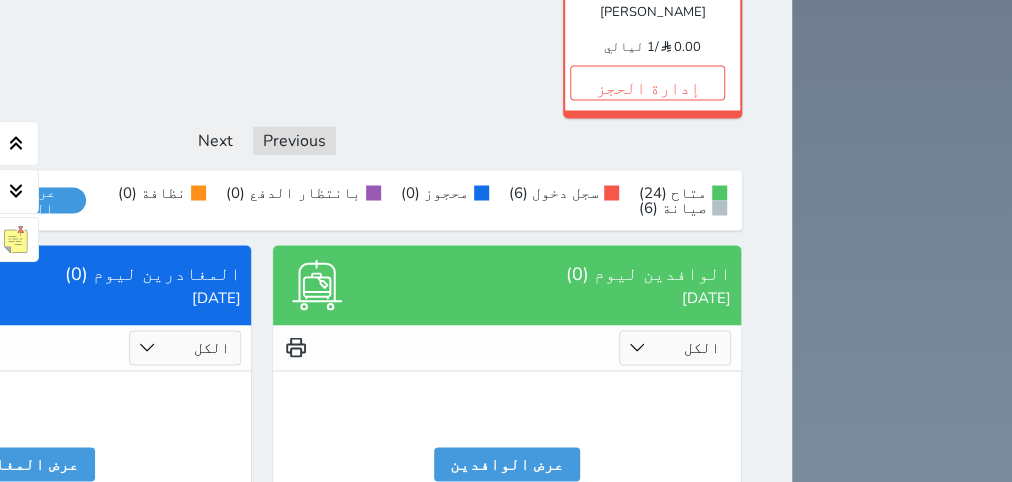 click on "1" at bounding box center (121, -131) 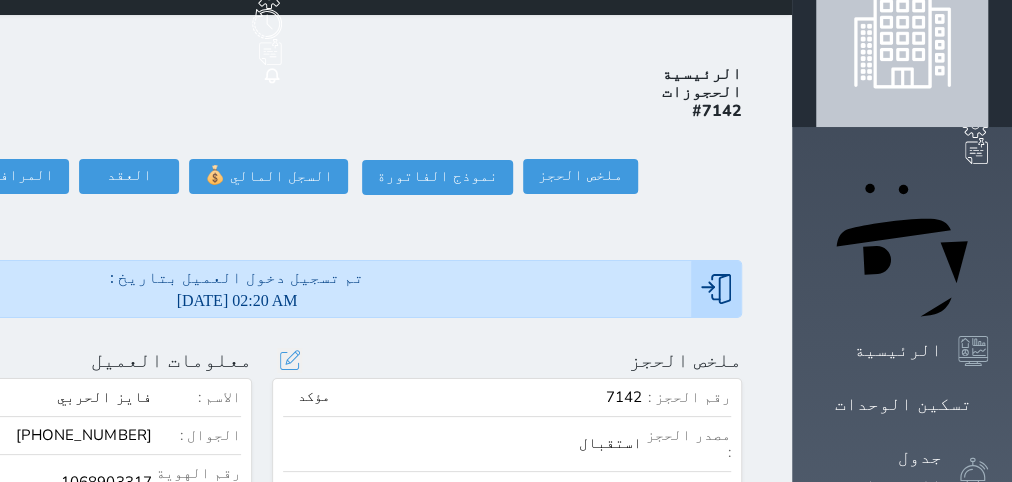 scroll, scrollTop: 0, scrollLeft: 0, axis: both 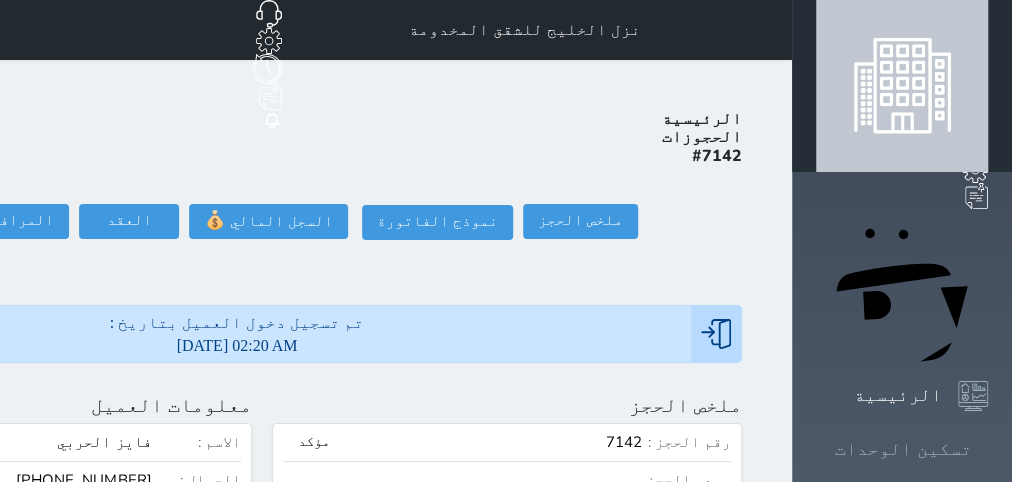 click 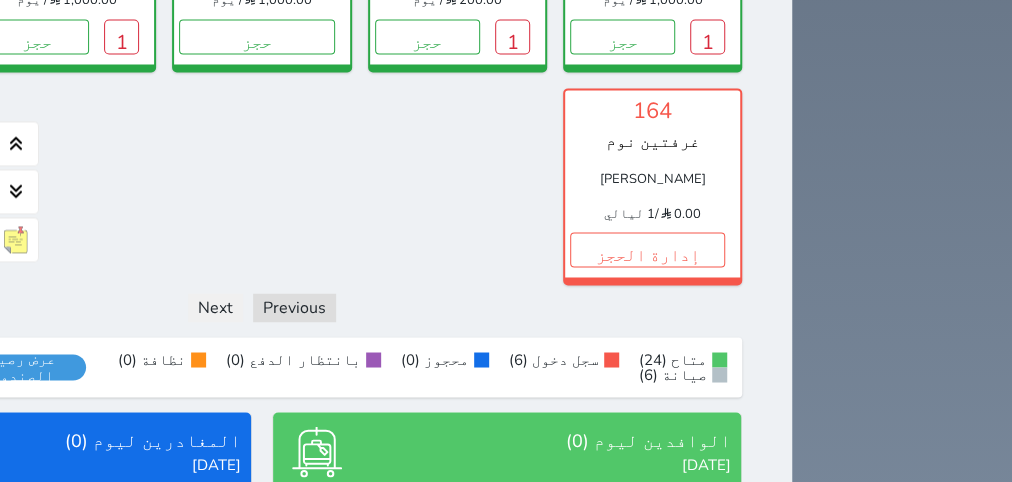 scroll, scrollTop: 1715, scrollLeft: 0, axis: vertical 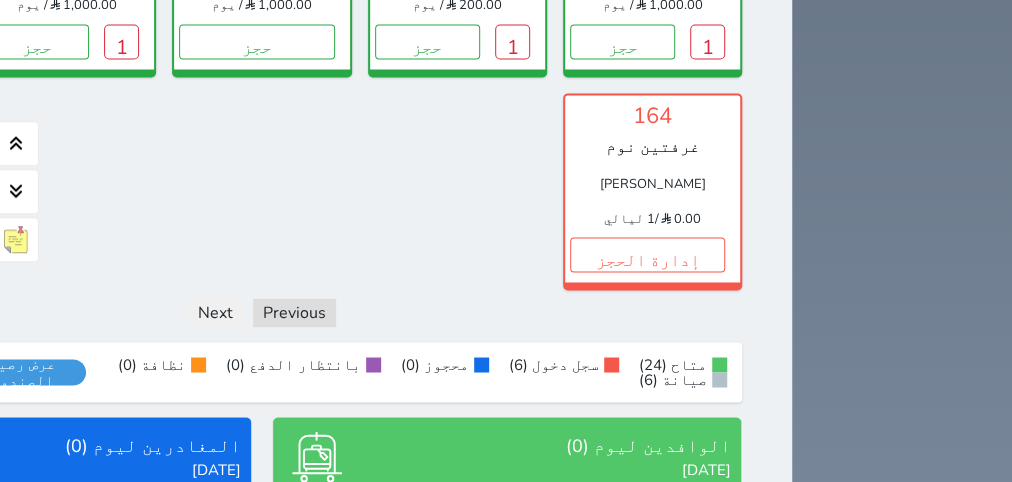 click on "1" at bounding box center (-74, 41) 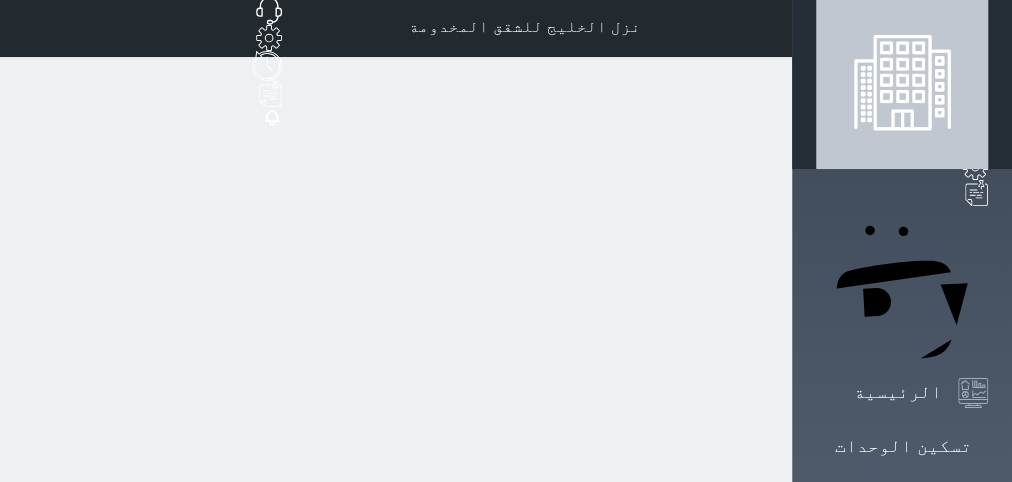 scroll, scrollTop: 0, scrollLeft: 0, axis: both 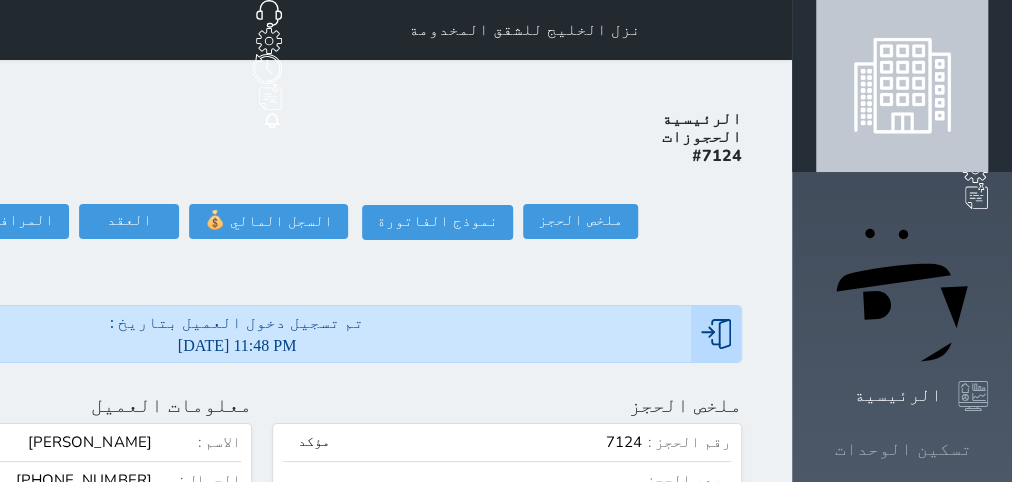 click on "تسكين الوحدات" at bounding box center [902, 449] 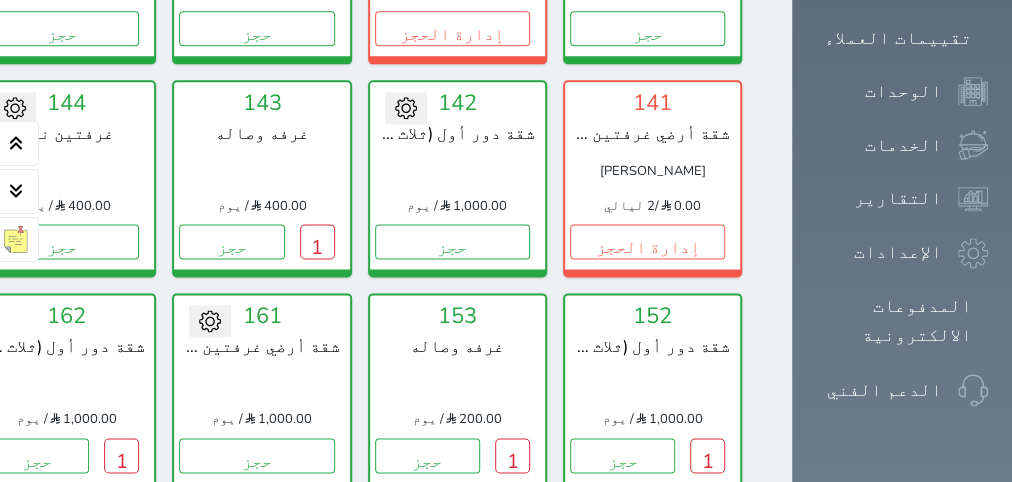 scroll, scrollTop: 1338, scrollLeft: 0, axis: vertical 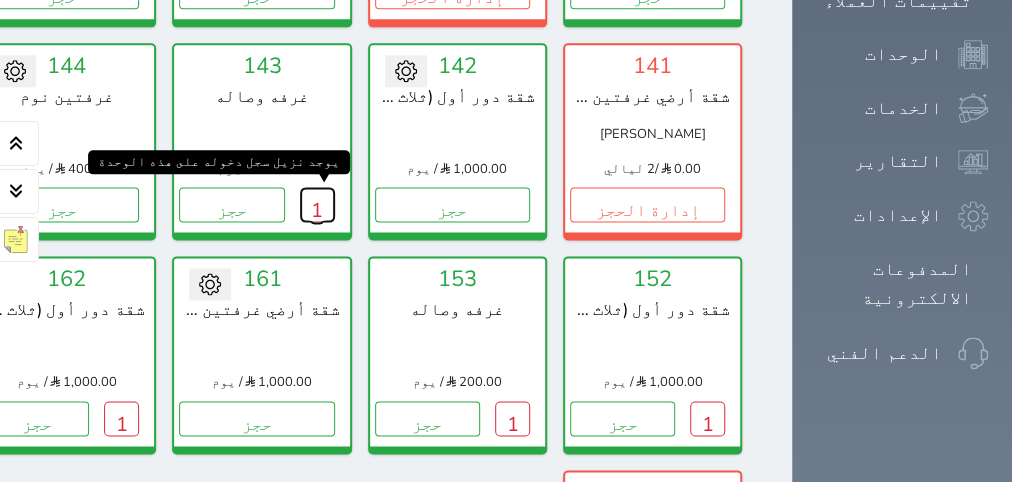 click on "1" at bounding box center (317, 204) 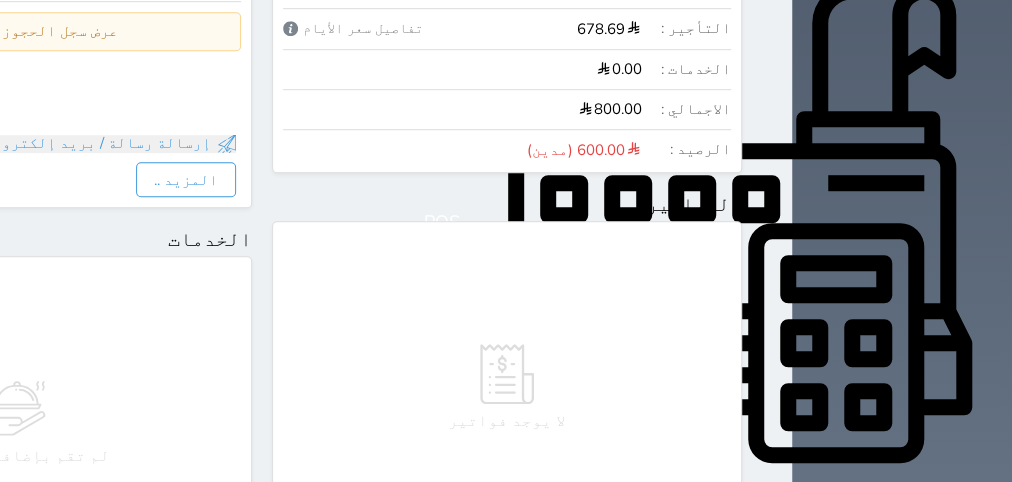 scroll, scrollTop: 879, scrollLeft: 0, axis: vertical 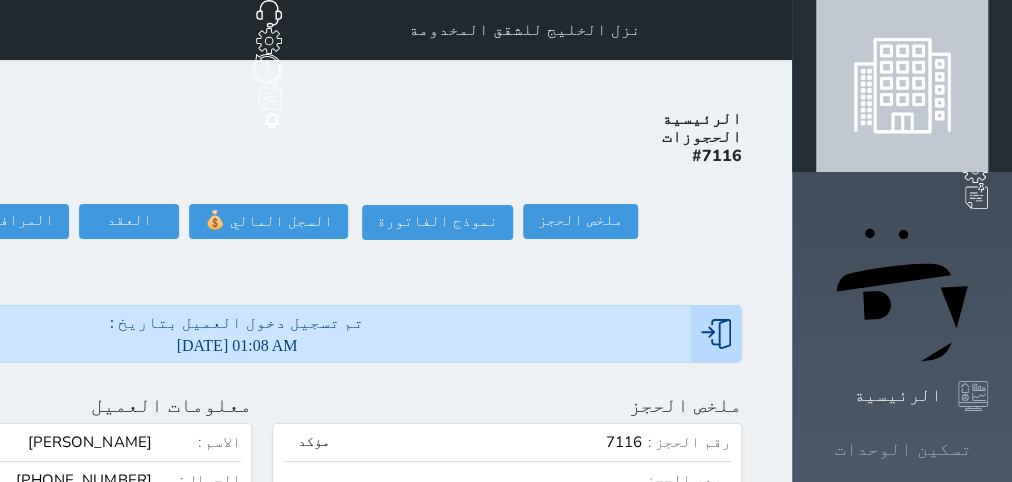 click 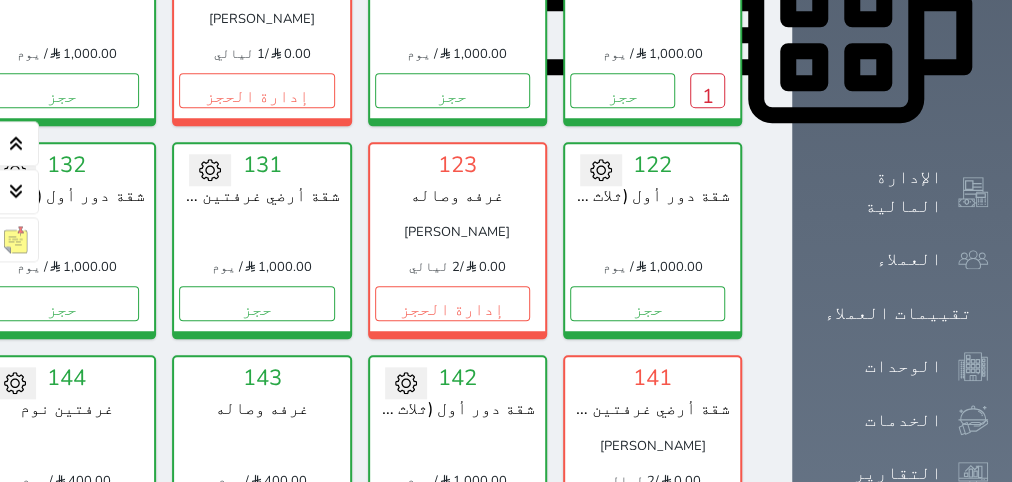 scroll, scrollTop: 960, scrollLeft: 0, axis: vertical 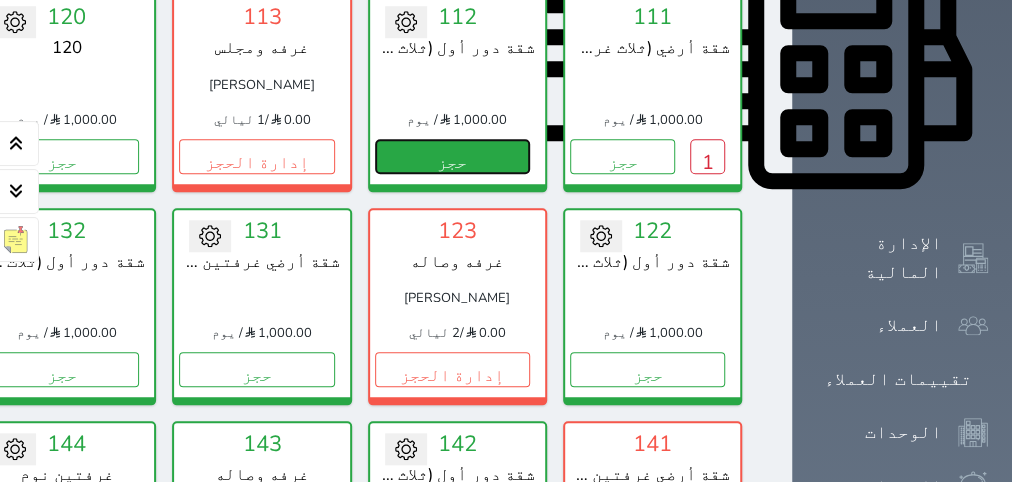click on "حجز" at bounding box center [452, 156] 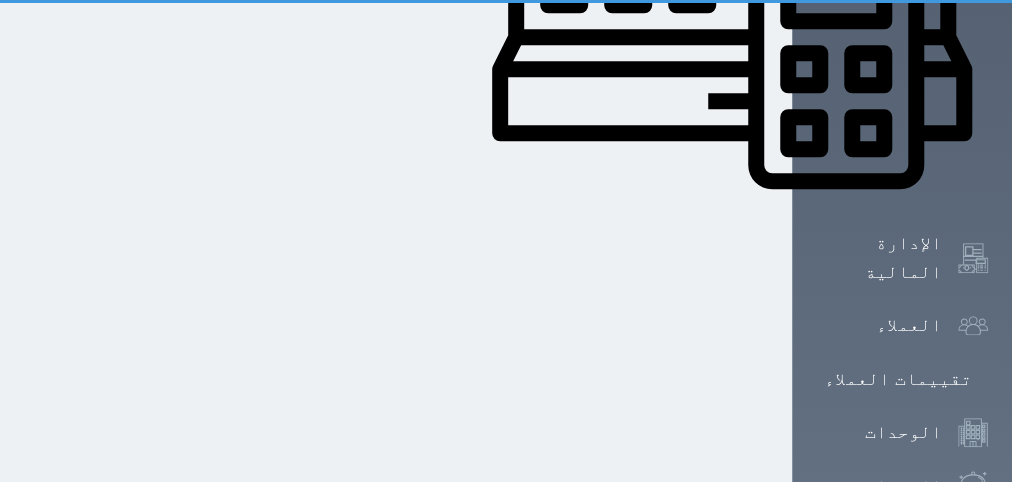 scroll, scrollTop: 432, scrollLeft: 0, axis: vertical 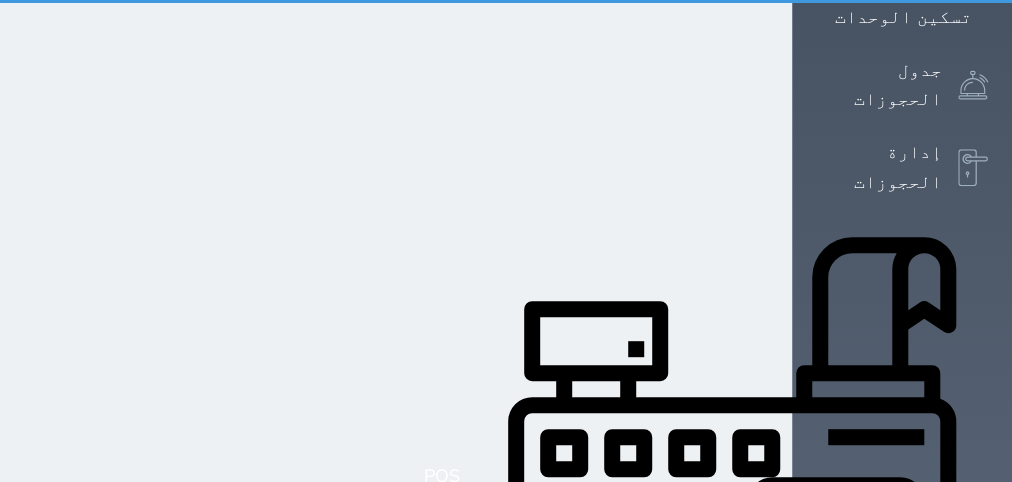 select on "1" 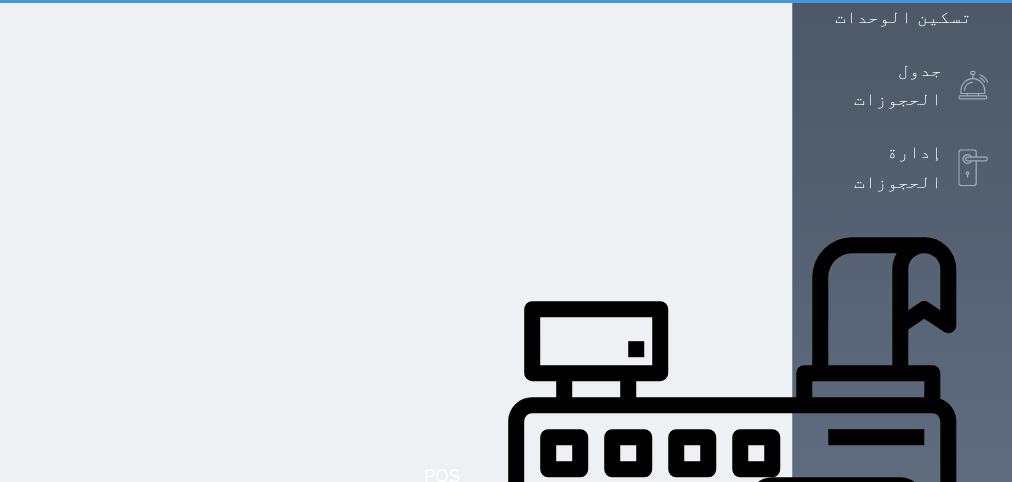 scroll, scrollTop: 0, scrollLeft: 0, axis: both 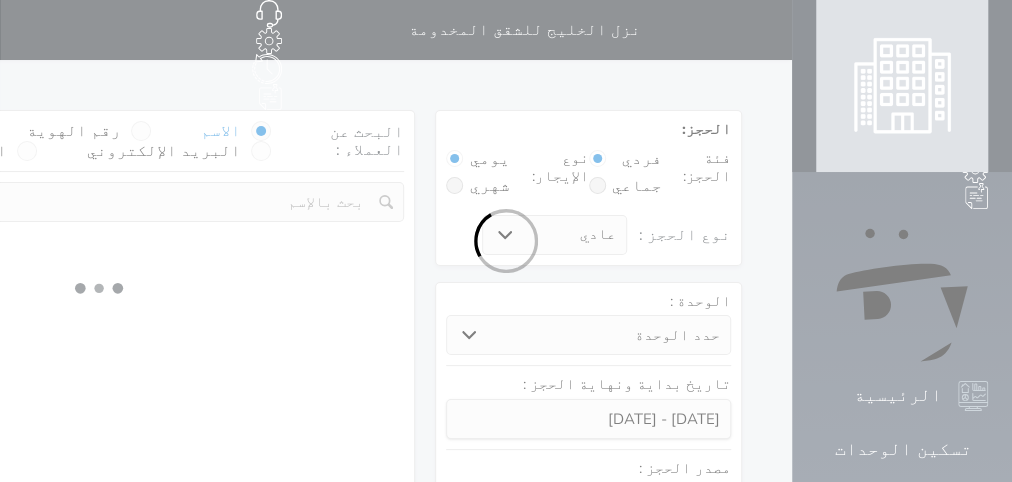 select 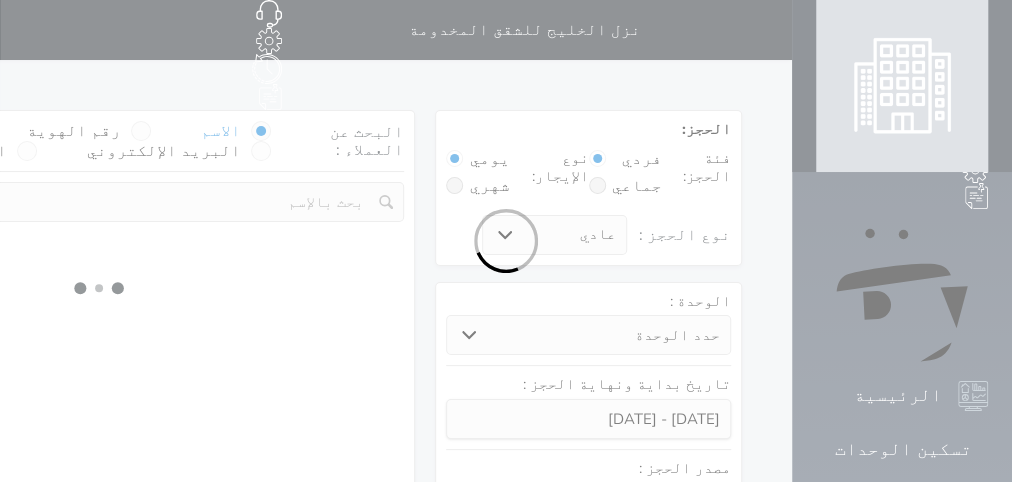 select on "1" 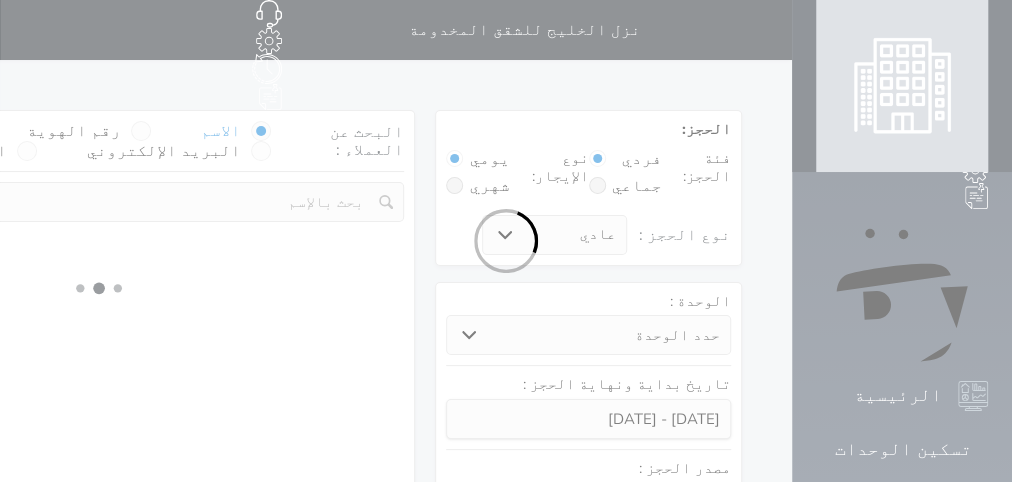 select on "113" 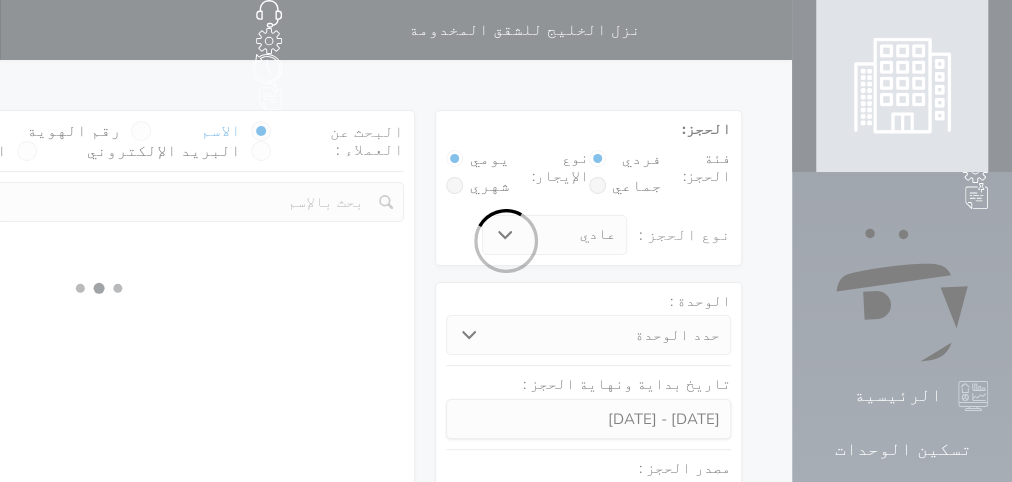 select on "1" 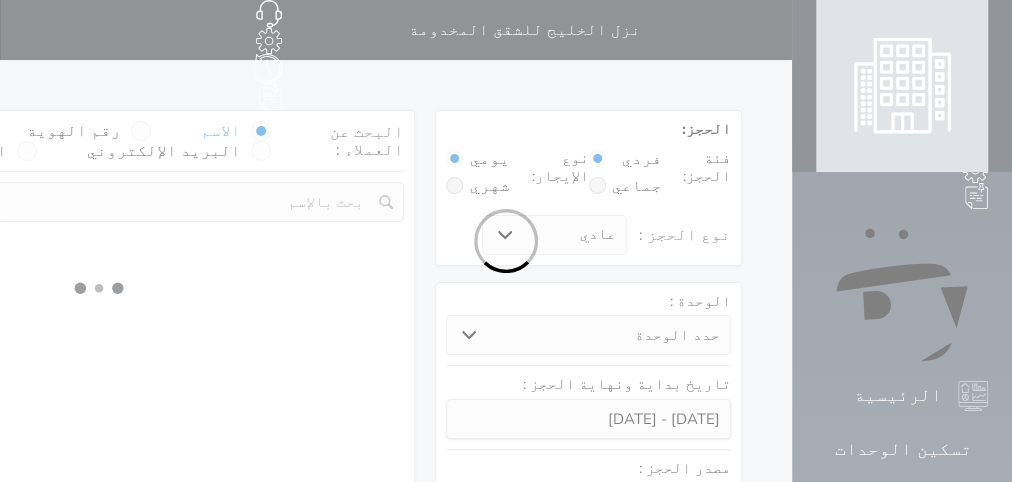 select 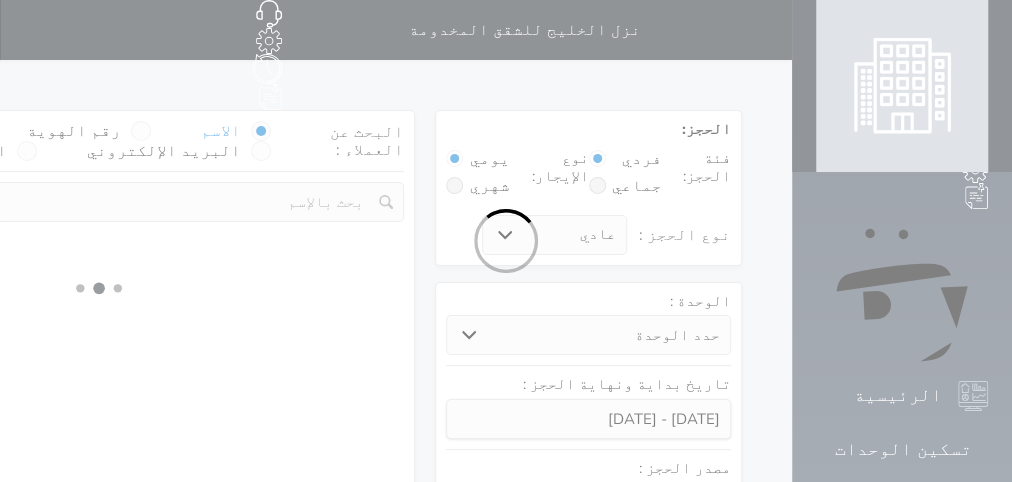 select on "7" 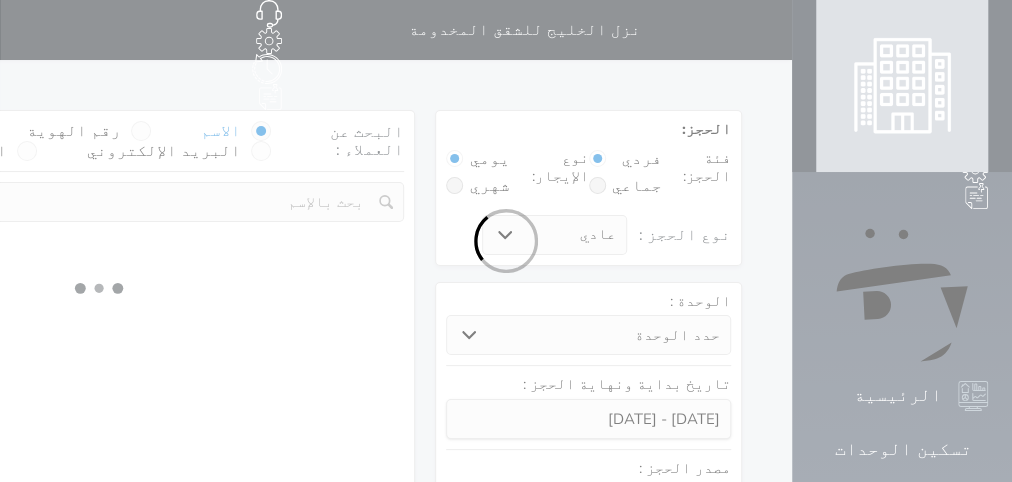 select 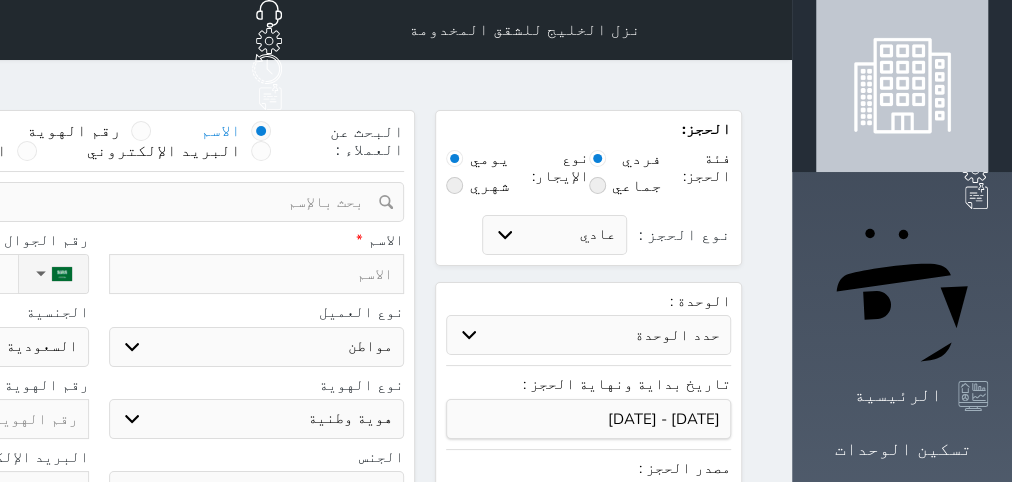 select 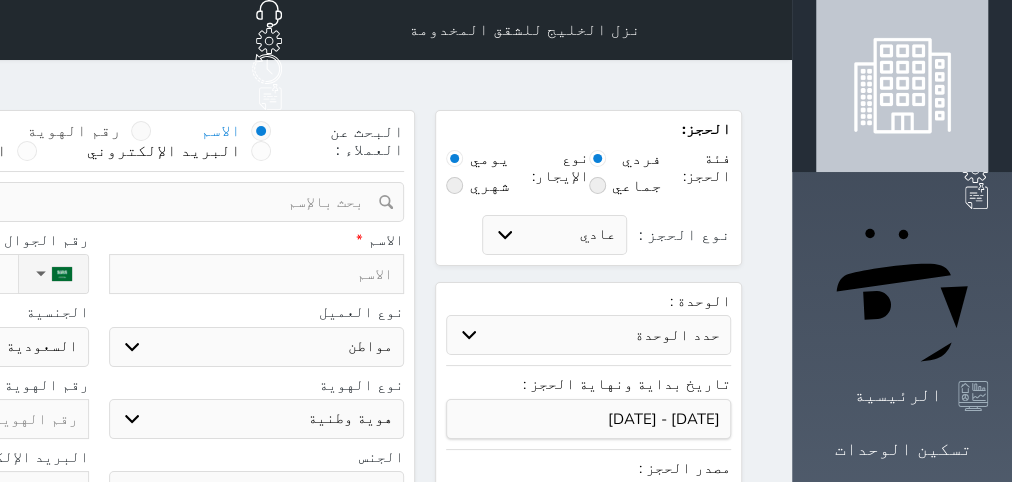 select 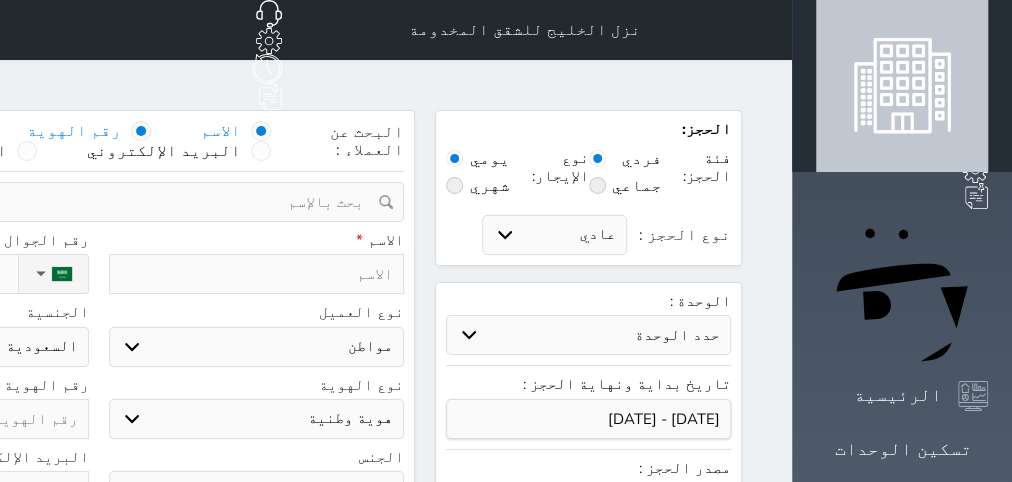 select 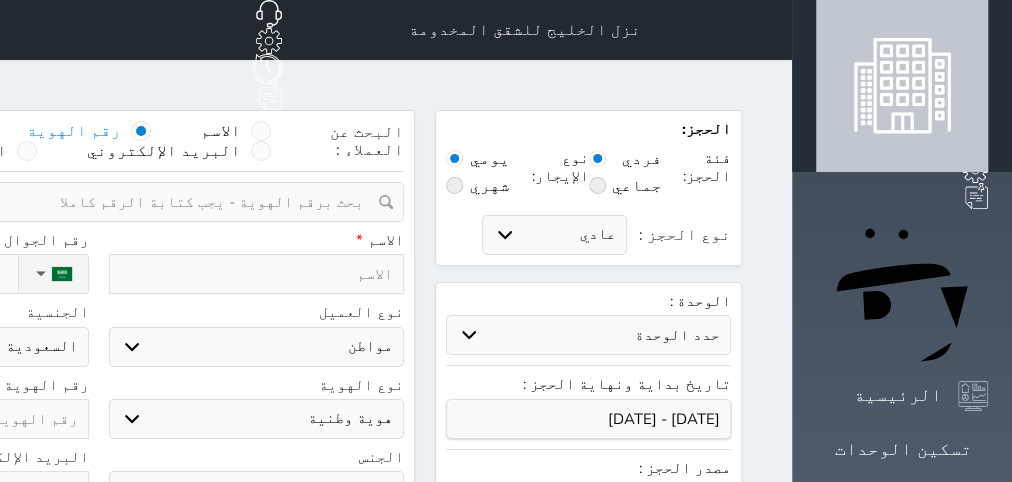 click at bounding box center (91, 202) 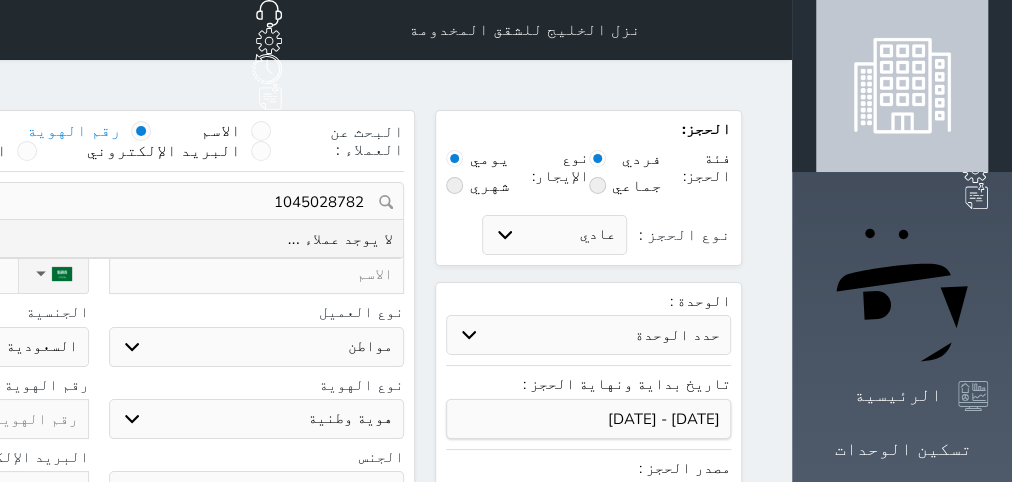 click on "1045028782" at bounding box center (98, 202) 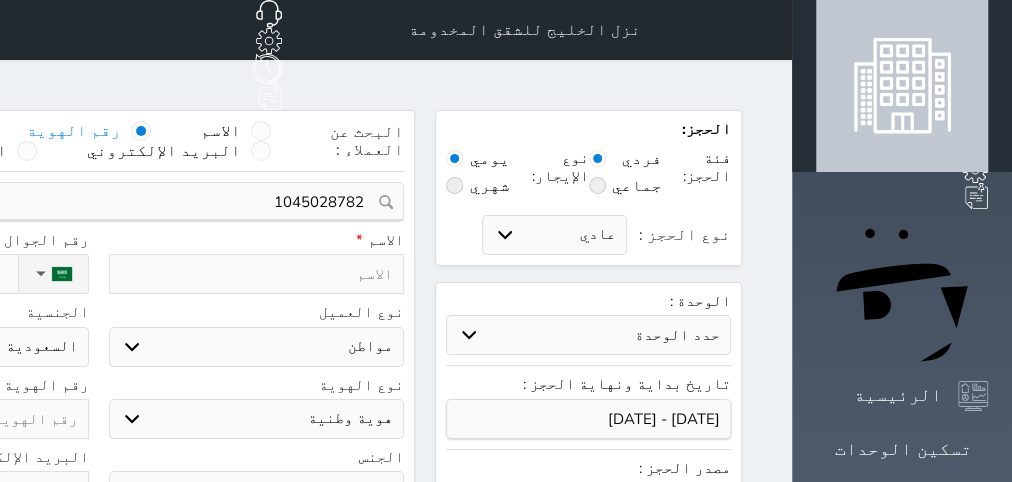 click at bounding box center (-59, 419) 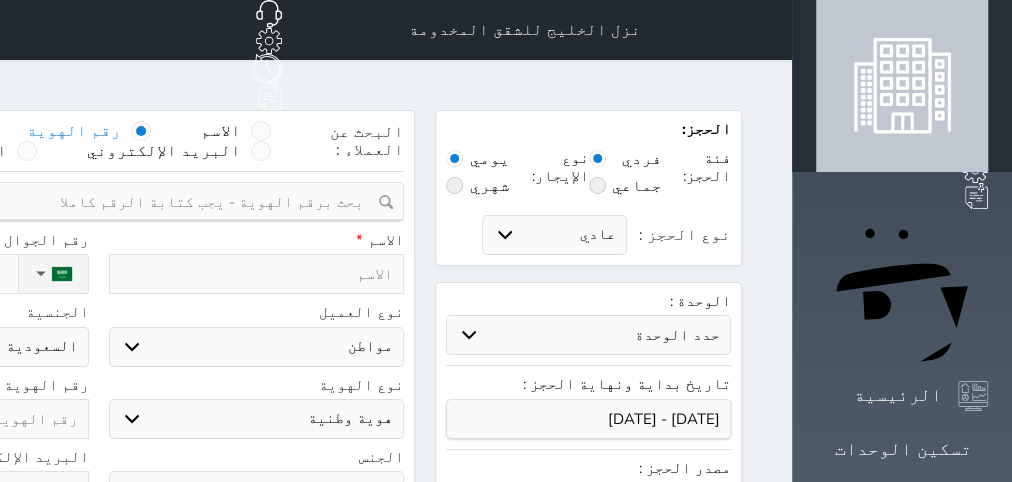 select 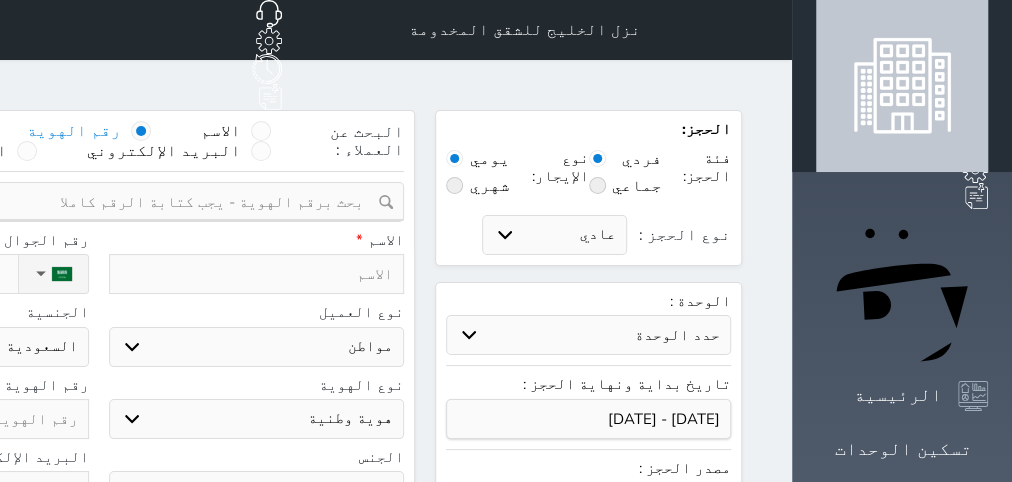 select 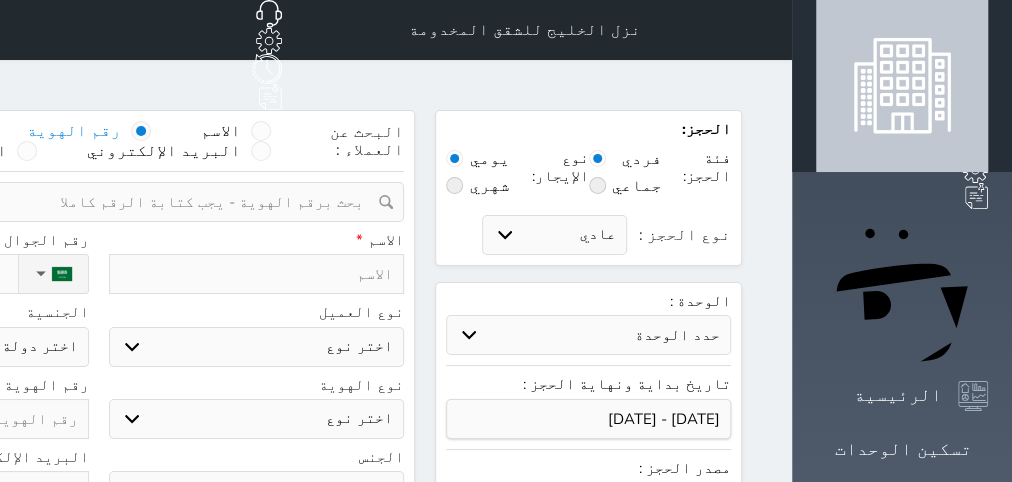 paste on "1045028782" 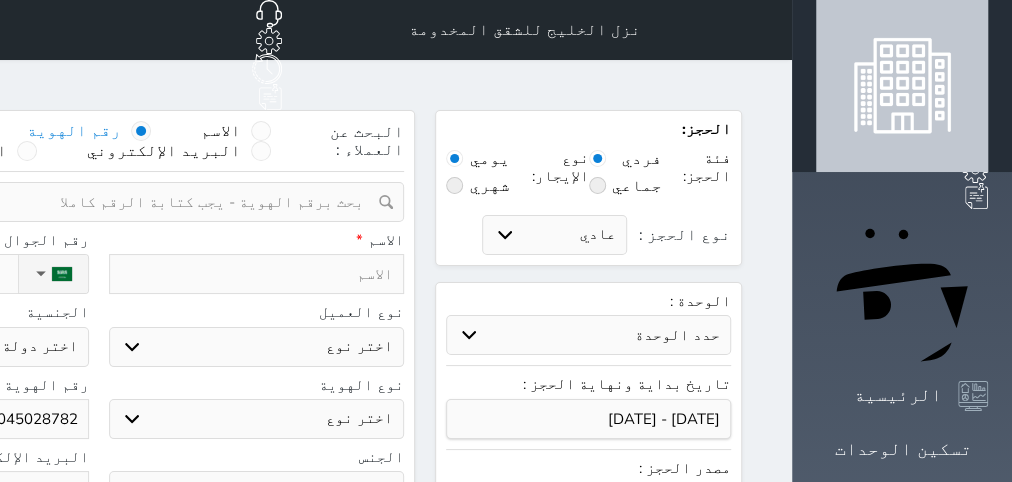 type on "1045028782" 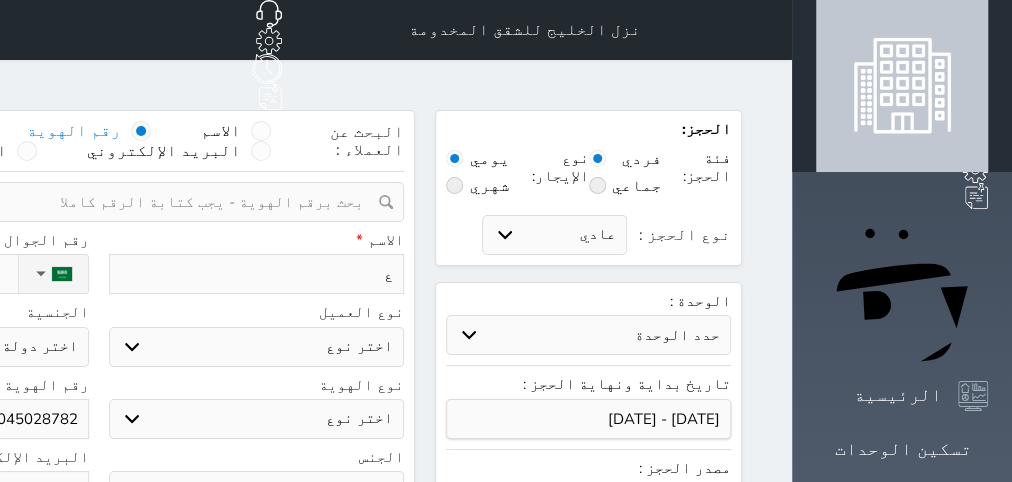 type on "عب" 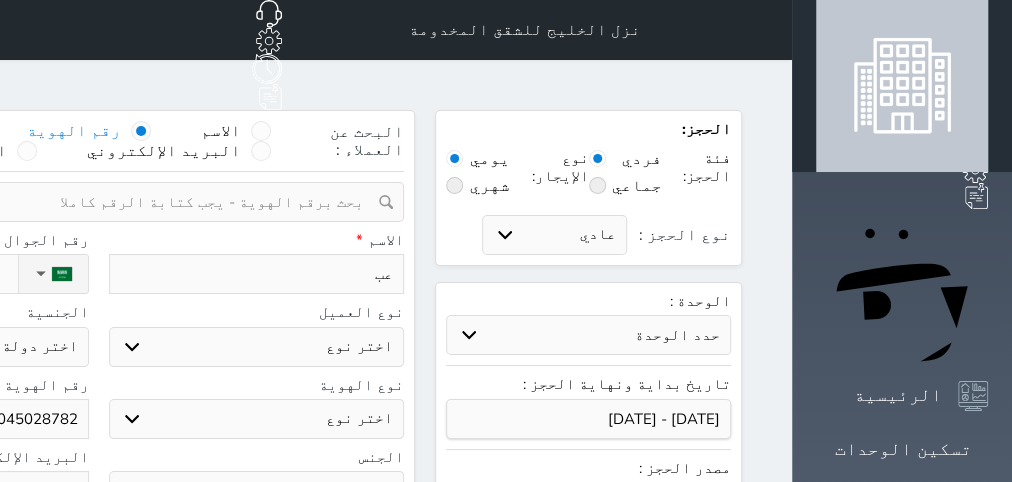 type on "عبد" 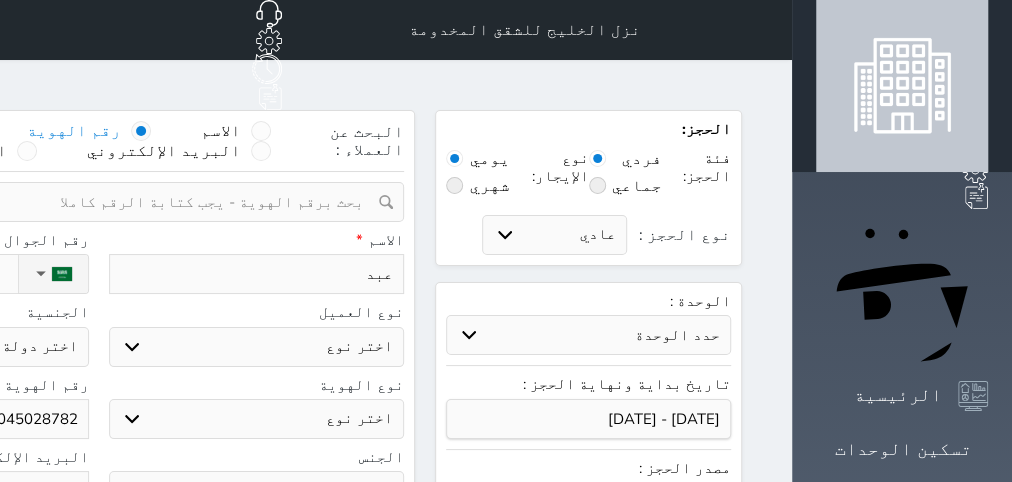 type on "عبد" 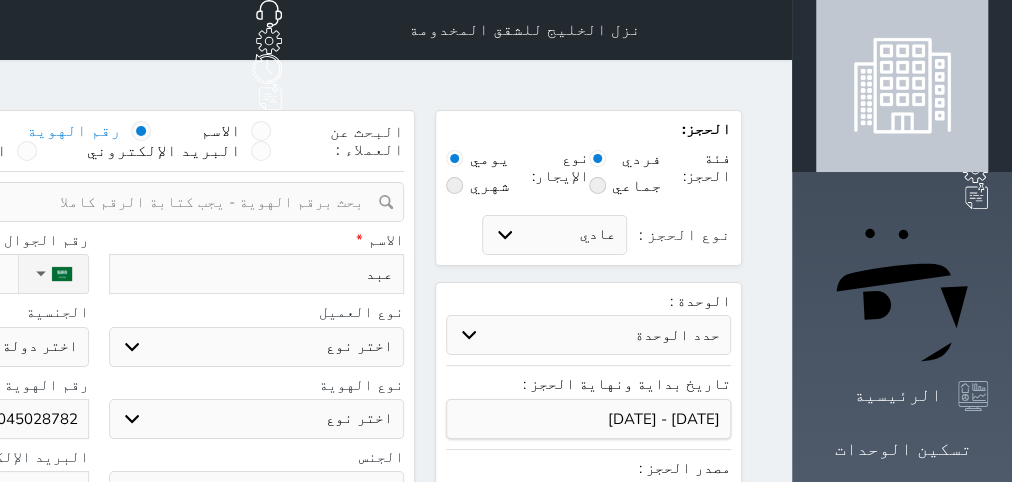 select 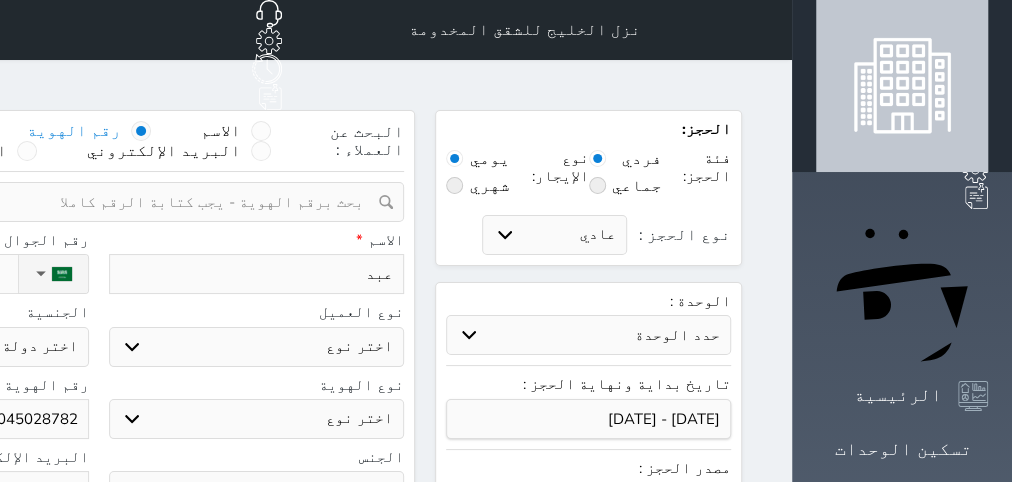 select 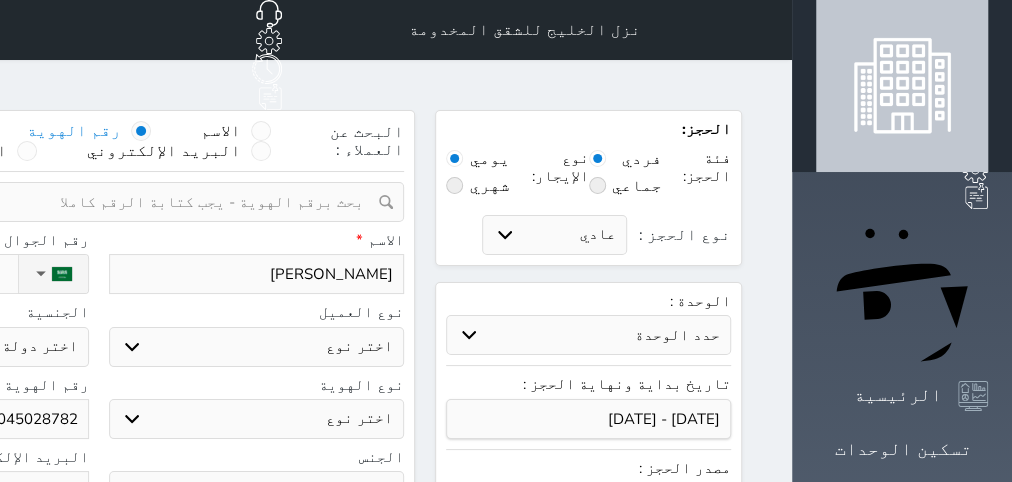 type on "[PERSON_NAME]" 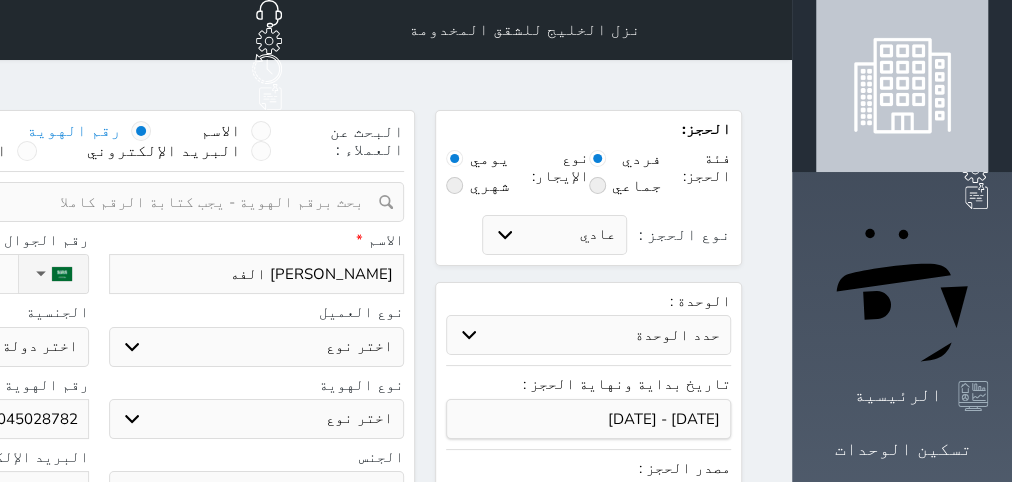 type on "[PERSON_NAME]" 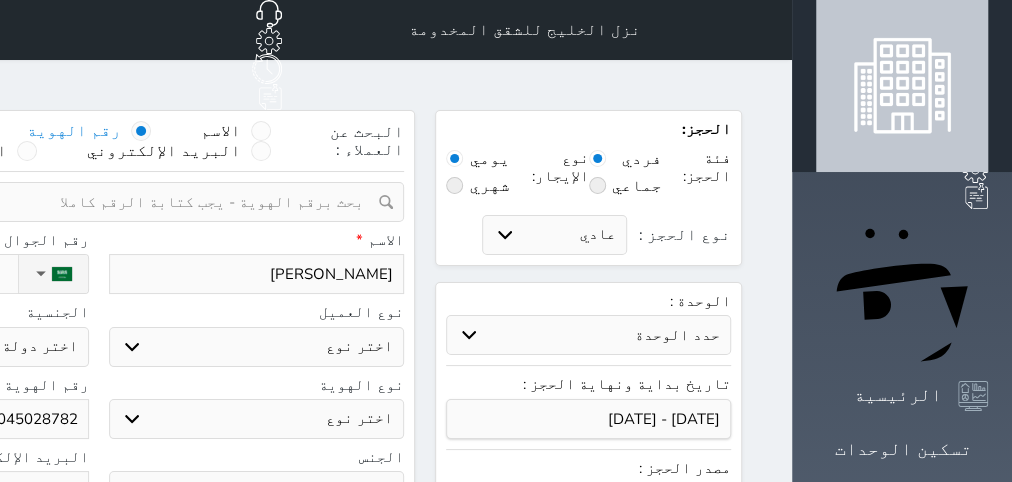 type on "[PERSON_NAME] [PERSON_NAME]" 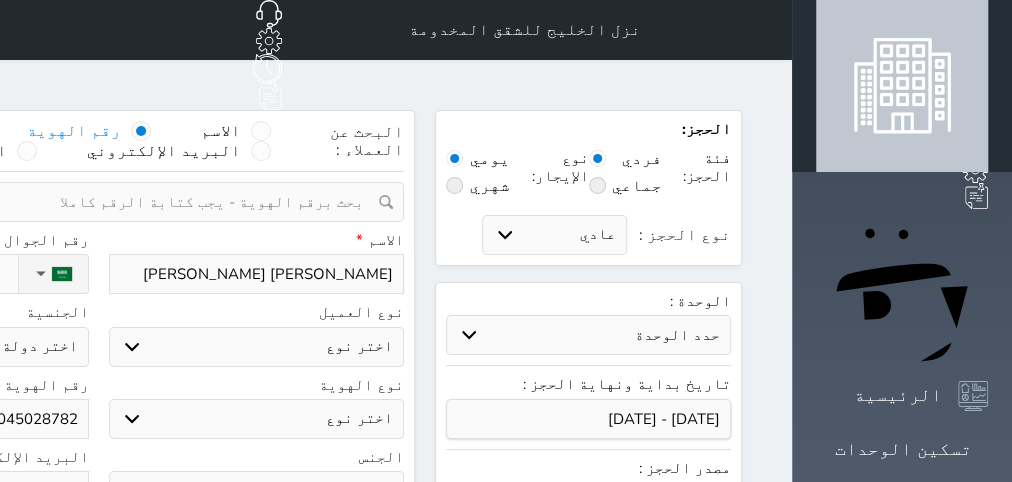 type on "[PERSON_NAME] [PERSON_NAME]" 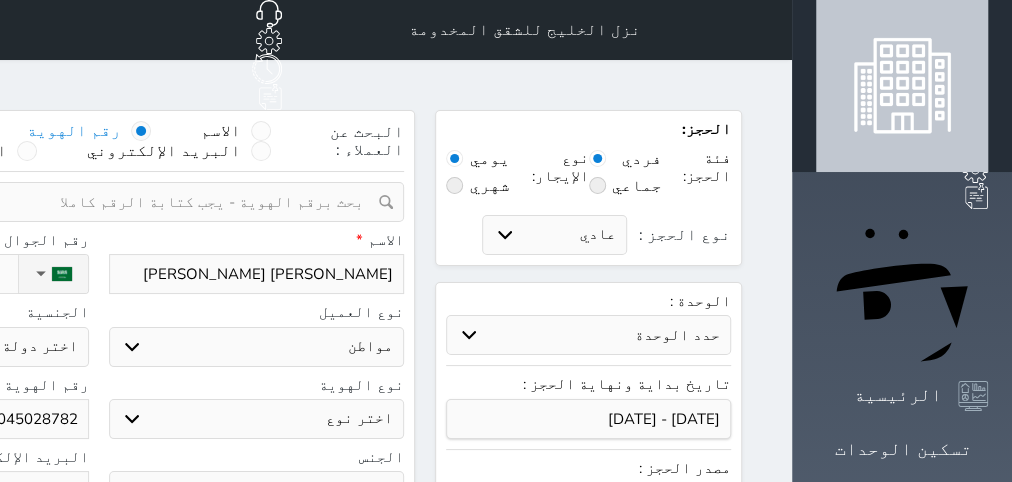 click on "مواطن" at bounding box center [0, 0] 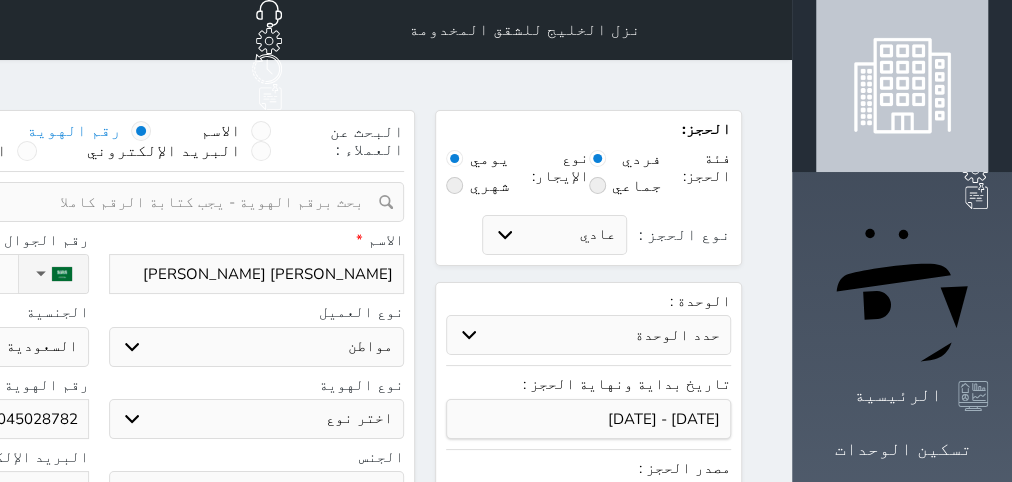 click on "اختر نوع   هوية وطنية هوية عائلية جواز السفر" at bounding box center [257, 419] 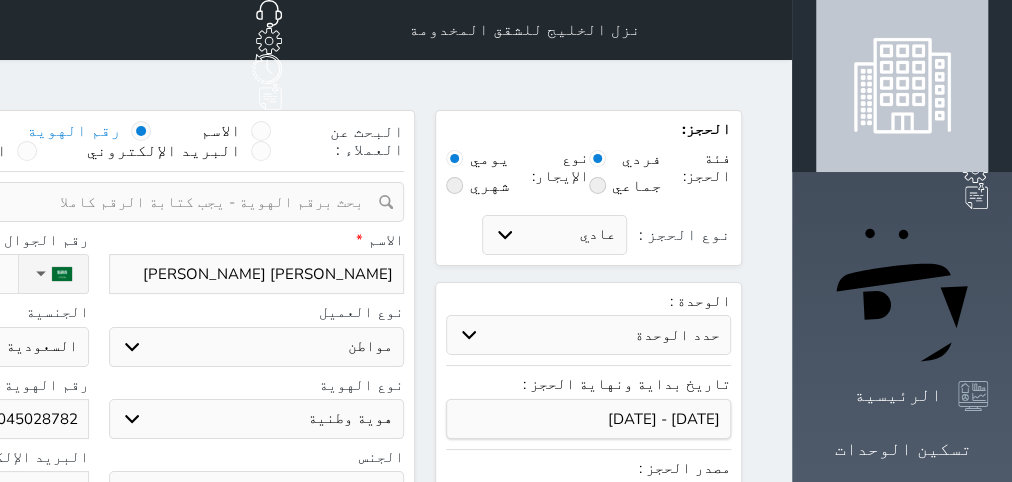 click on "هوية وطنية" at bounding box center (0, 0) 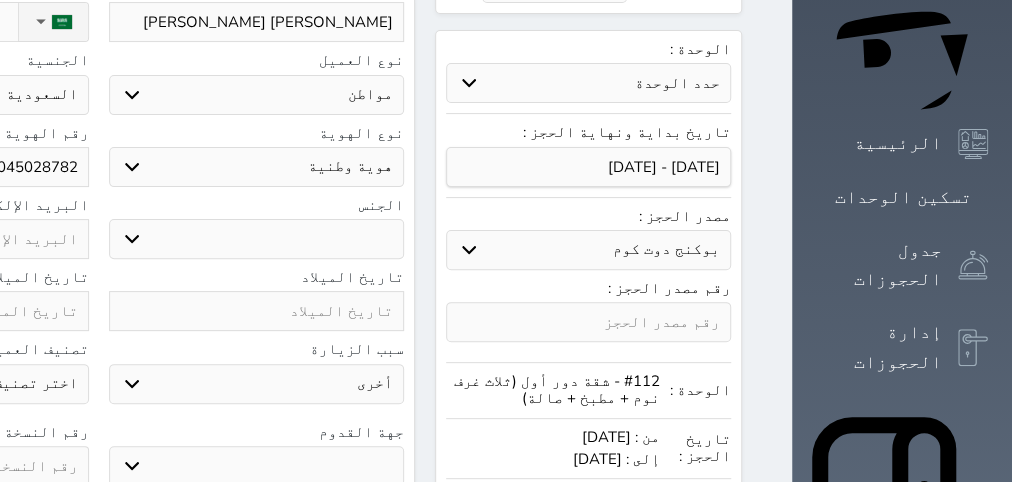 click on "تاريخ الميلاد
تاريخ الميلاد الهجرى" at bounding box center [98, 305] 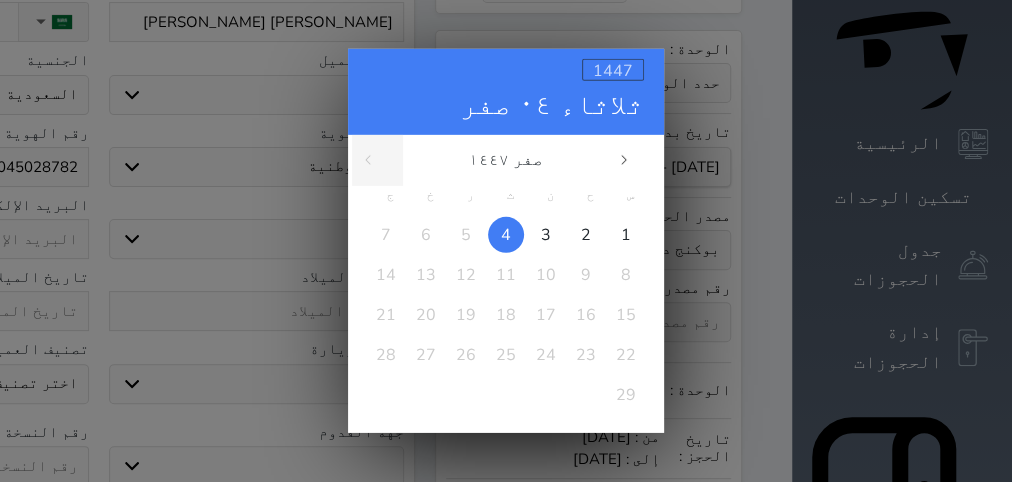click on "1447" at bounding box center [613, 71] 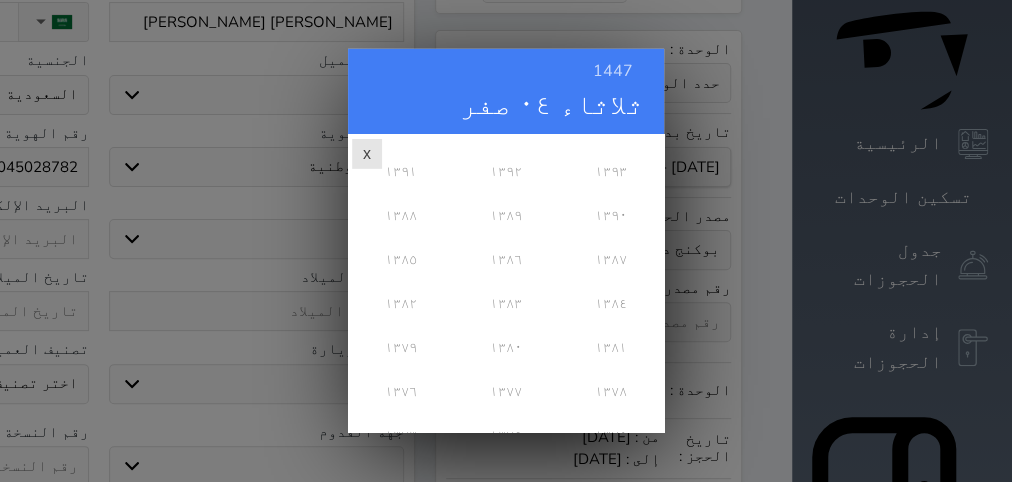 scroll, scrollTop: 609, scrollLeft: 0, axis: vertical 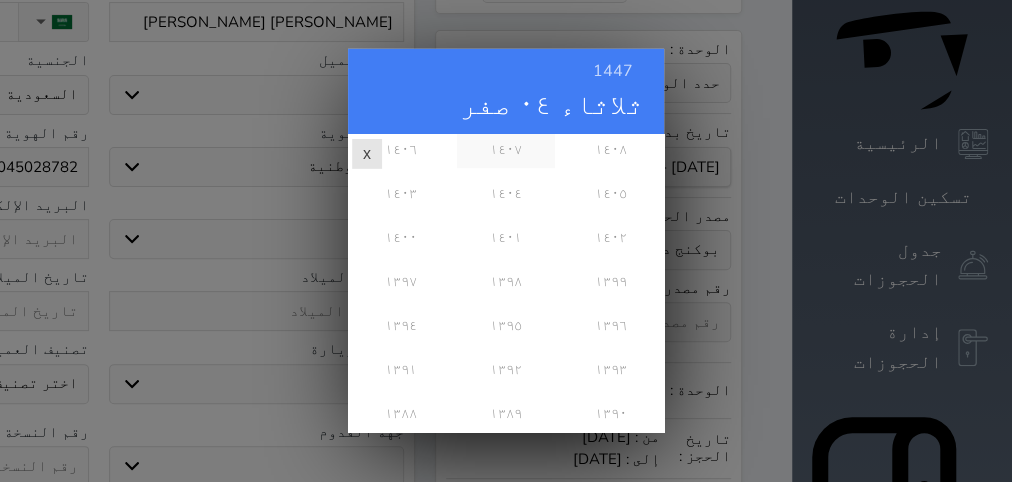click on "١٤٠٧" at bounding box center [505, 150] 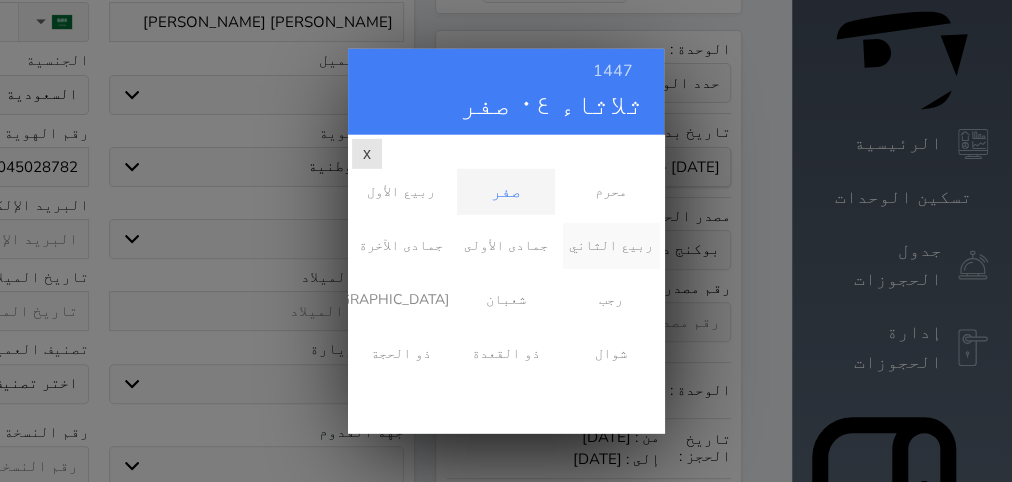 click on "ربيع الثاني" at bounding box center [611, 246] 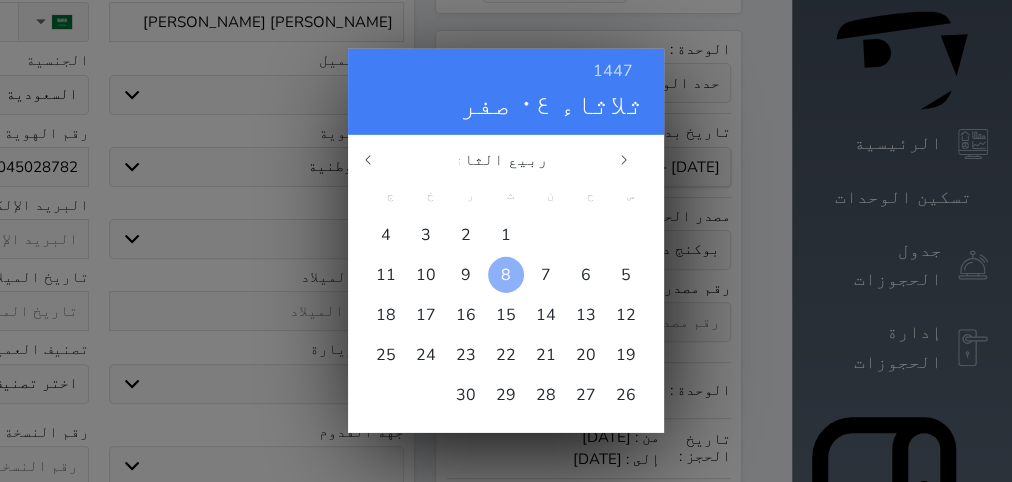 click on "8" at bounding box center [506, 275] 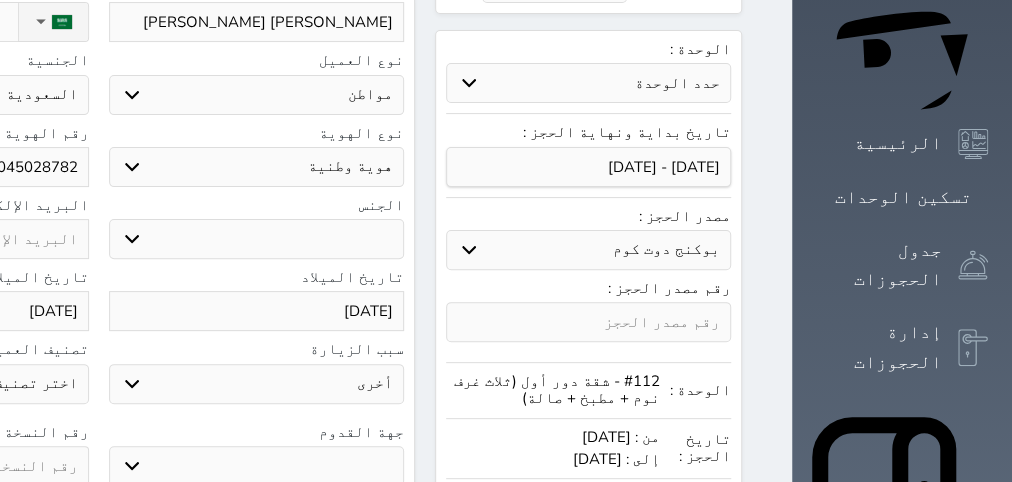 click at bounding box center (-59, 466) 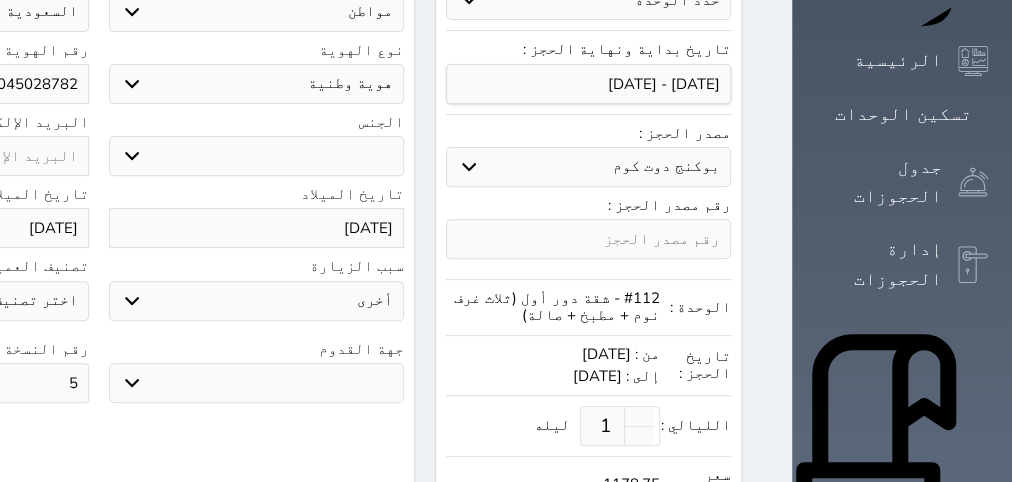 scroll, scrollTop: 378, scrollLeft: 0, axis: vertical 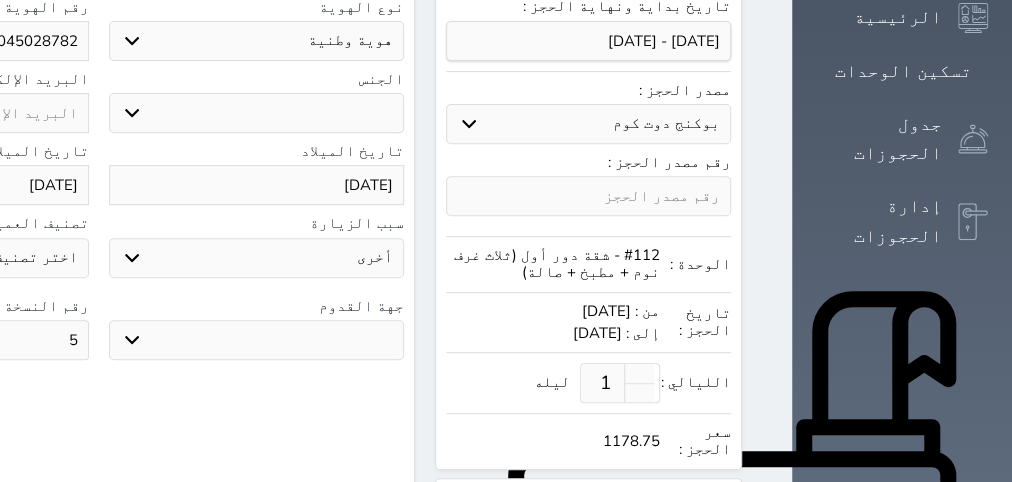 type on "5" 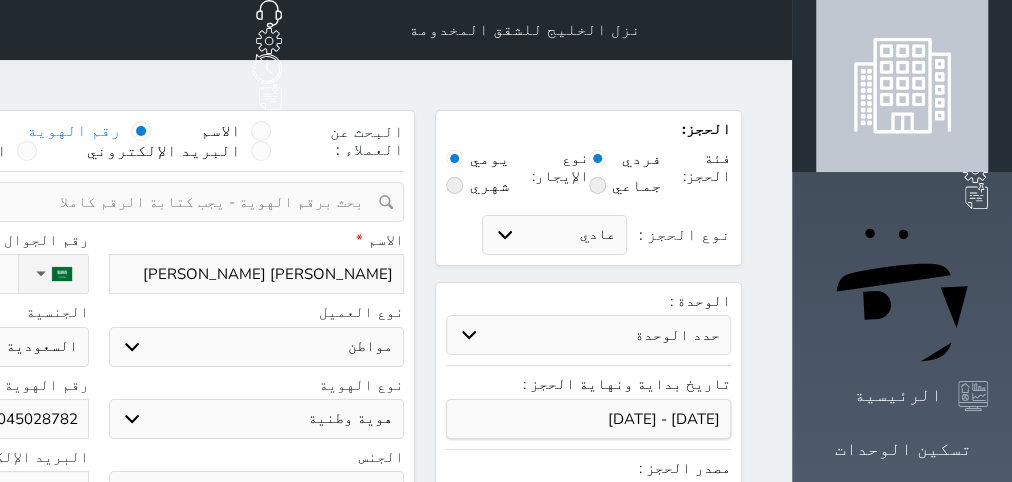 click on "نوع الحجز :" at bounding box center [-95, 274] 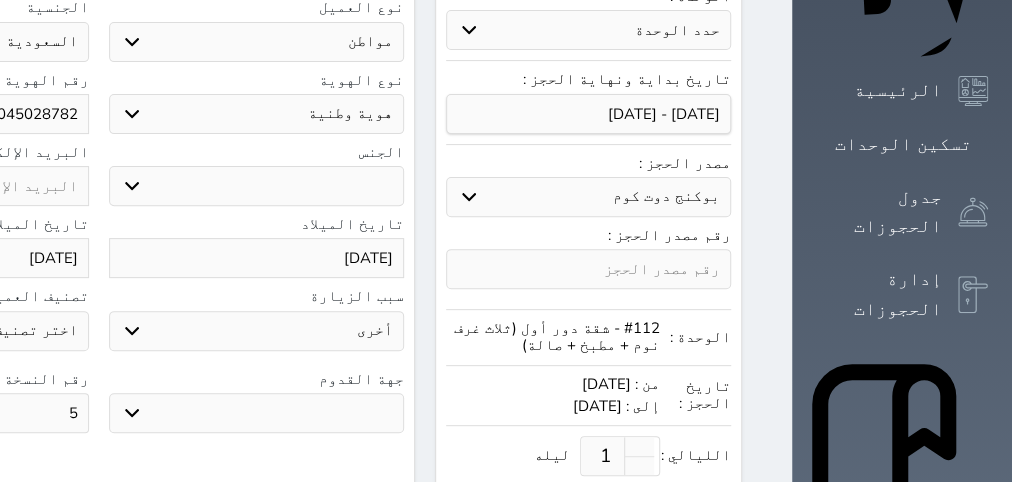 scroll, scrollTop: 144, scrollLeft: 0, axis: vertical 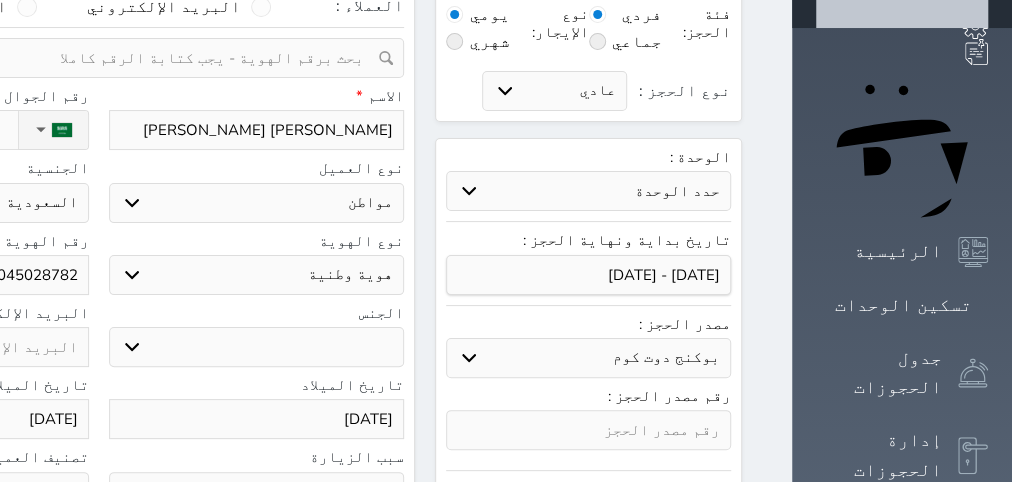 click on "نوع الحجز :" at bounding box center [-95, 130] 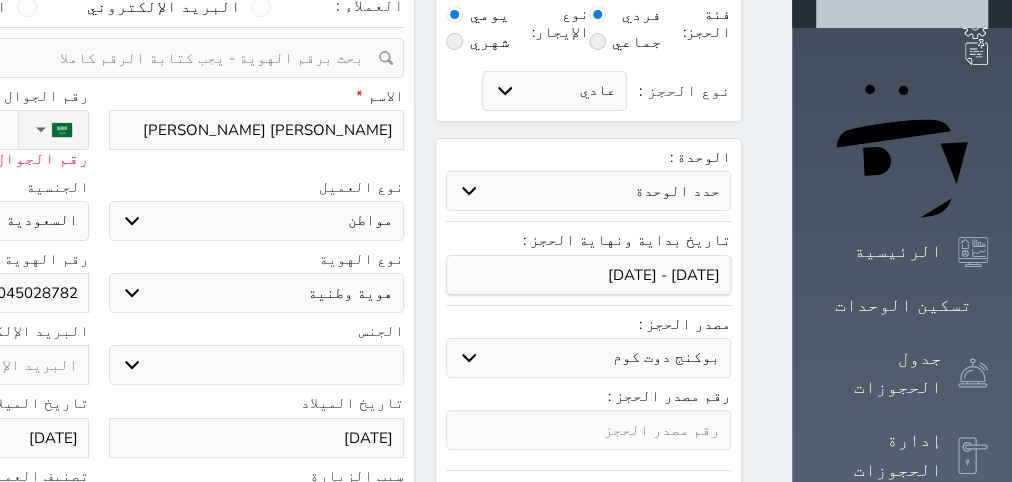 type on "05" 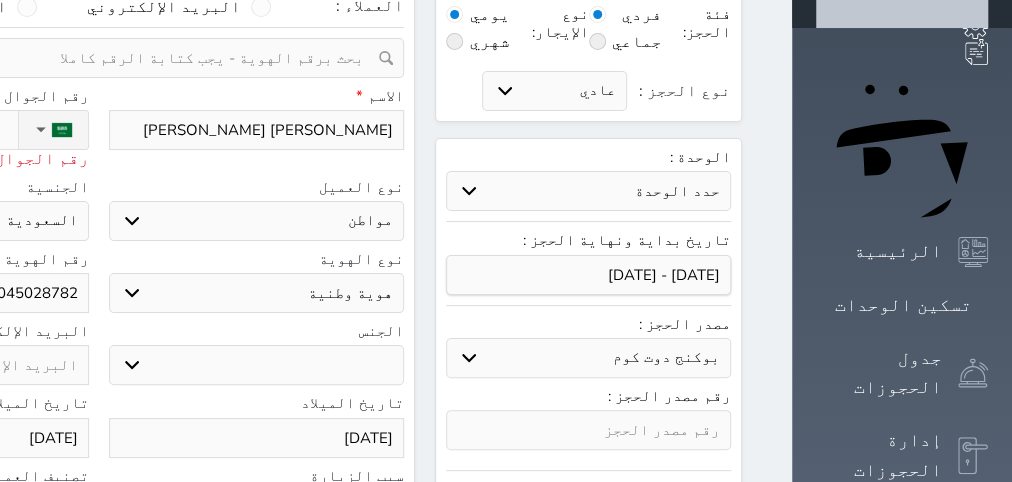 select 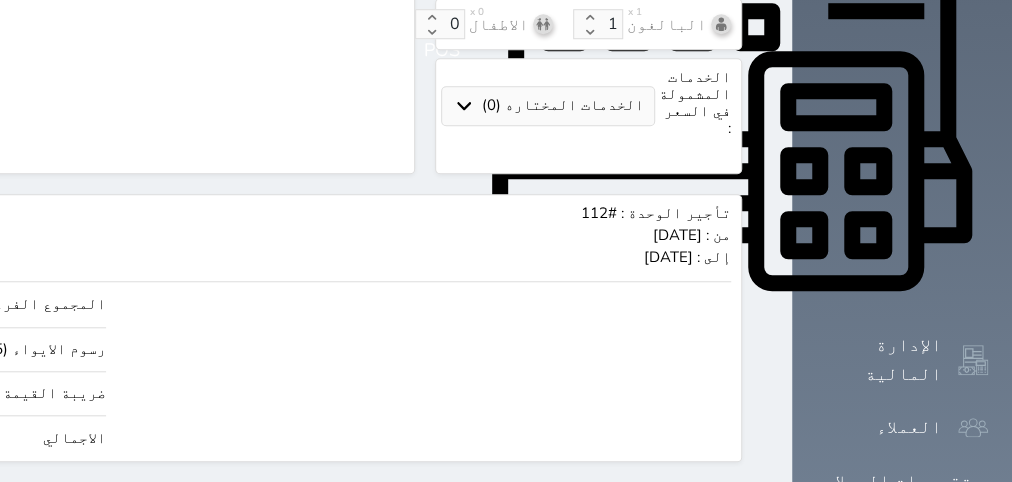 scroll, scrollTop: 900, scrollLeft: 0, axis: vertical 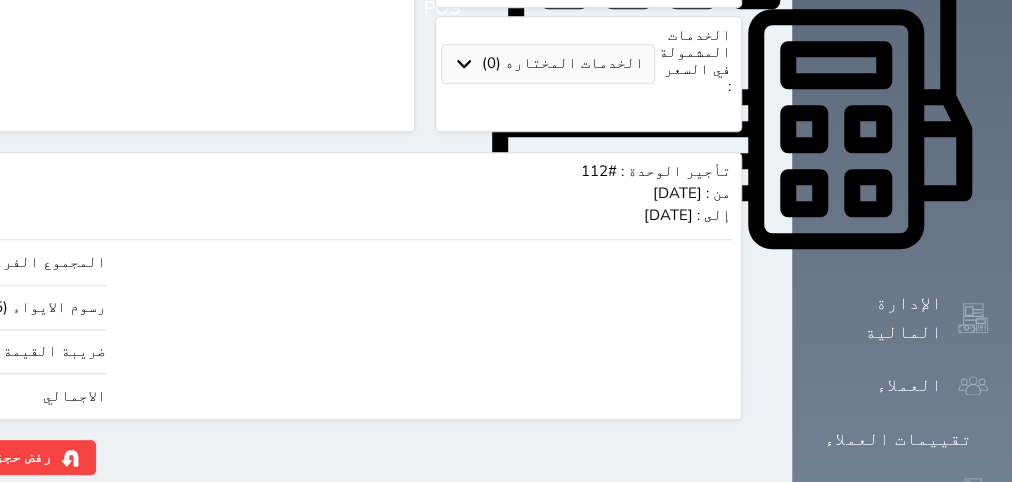 type on "[PHONE_NUMBER]" 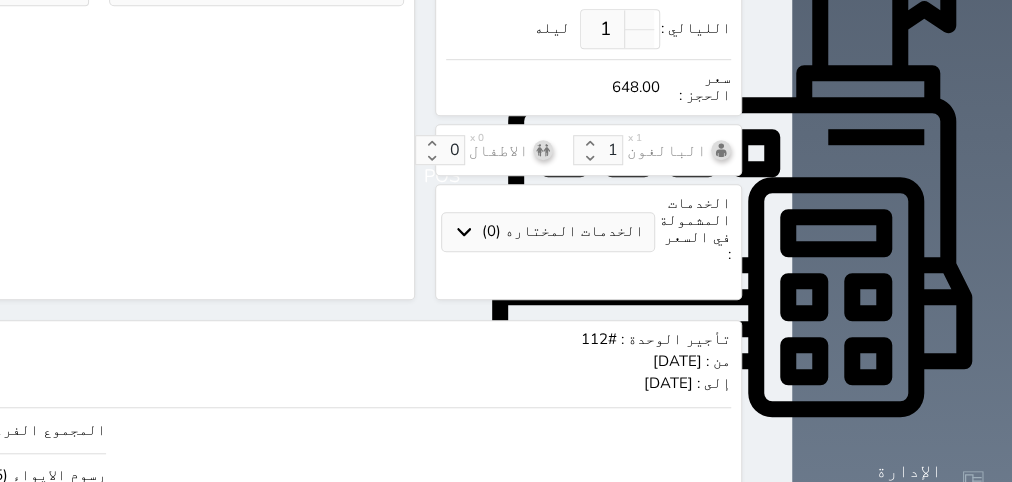 scroll, scrollTop: 900, scrollLeft: 0, axis: vertical 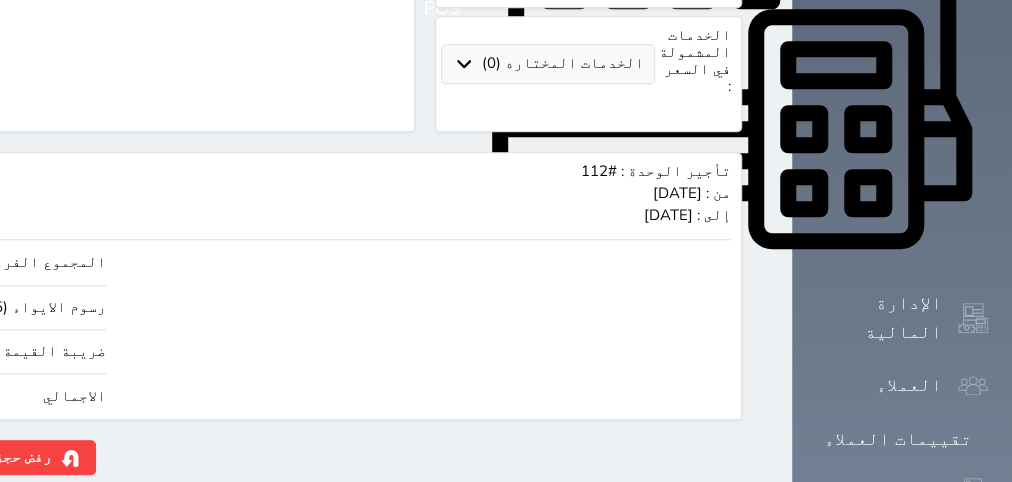 click on "حجز" at bounding box center (-125, 457) 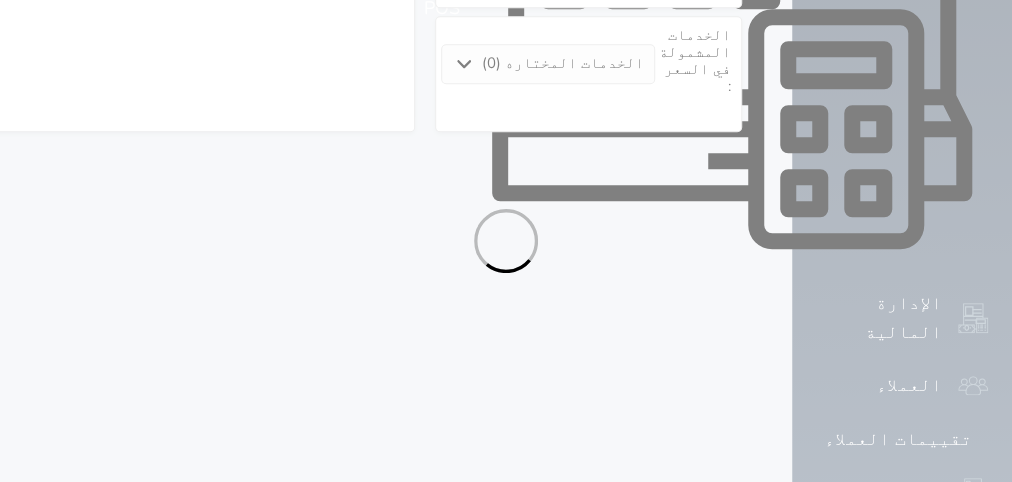 select on "1" 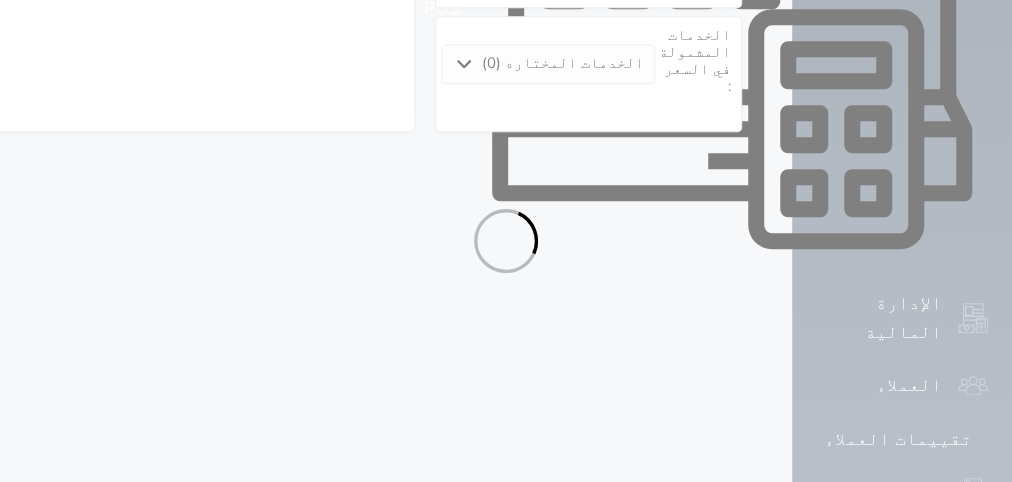 select on "113" 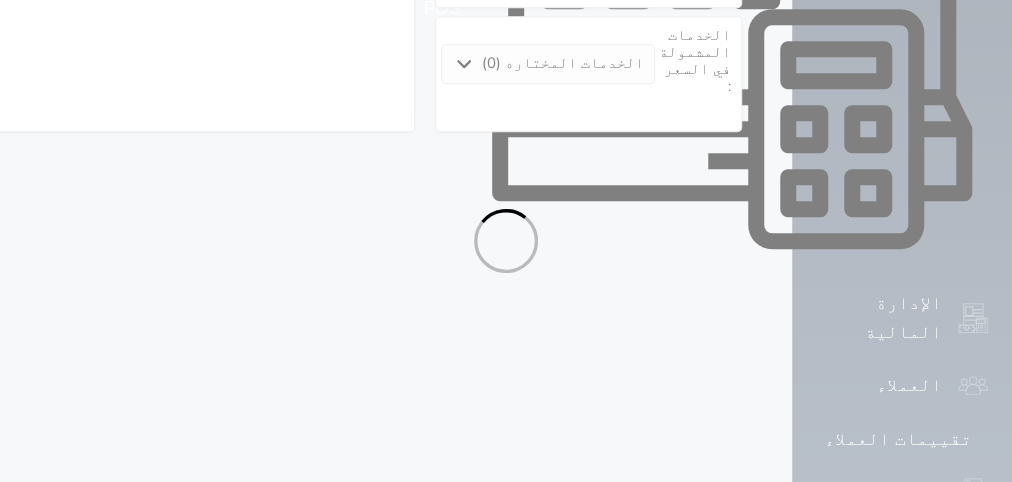 select on "1" 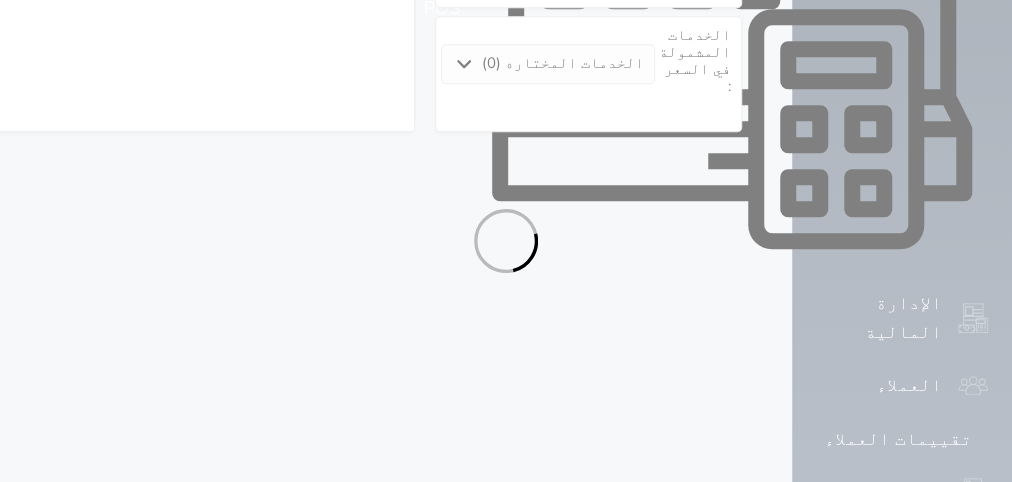 select on "7" 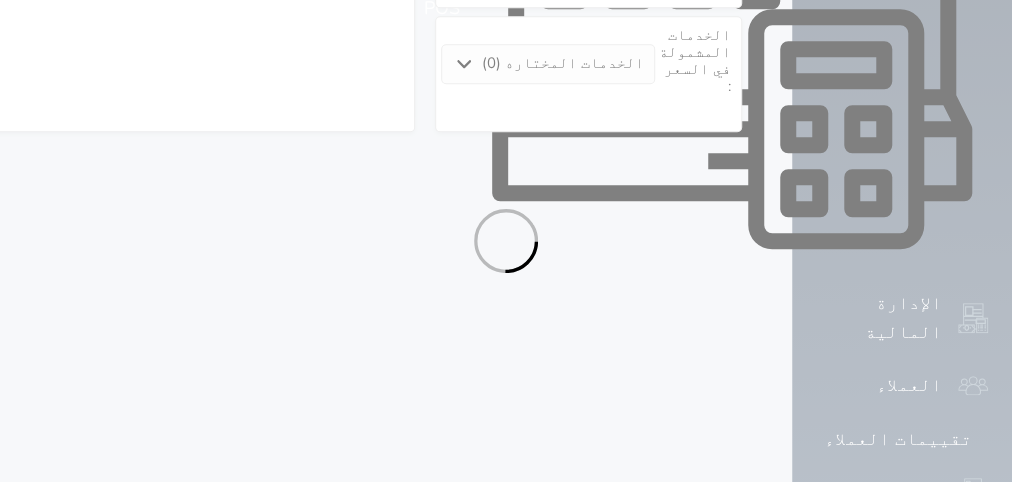 select 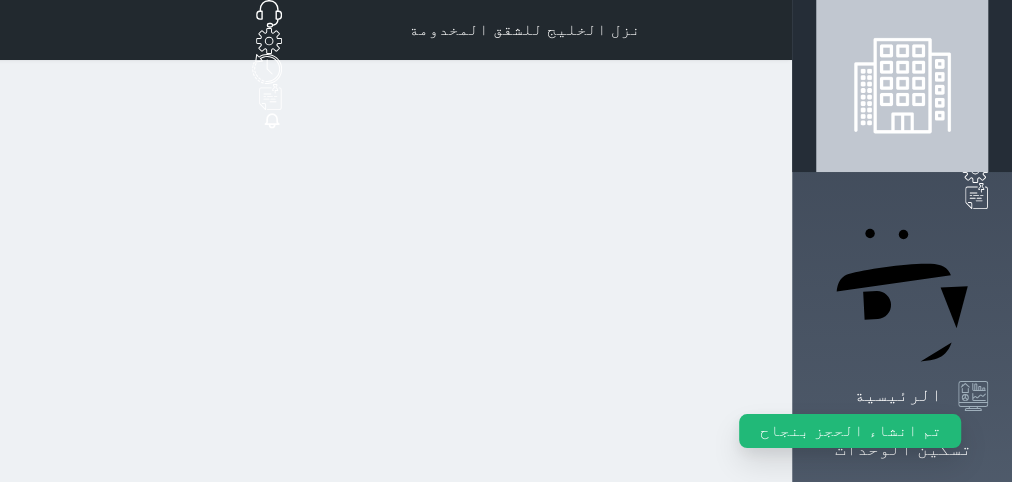 scroll, scrollTop: 0, scrollLeft: 0, axis: both 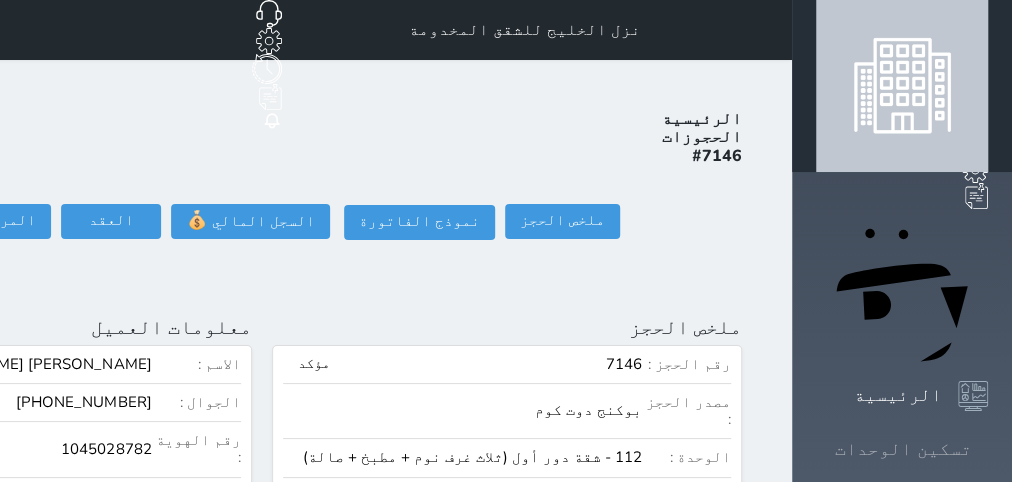 click on "تسكين الوحدات" at bounding box center (902, 449) 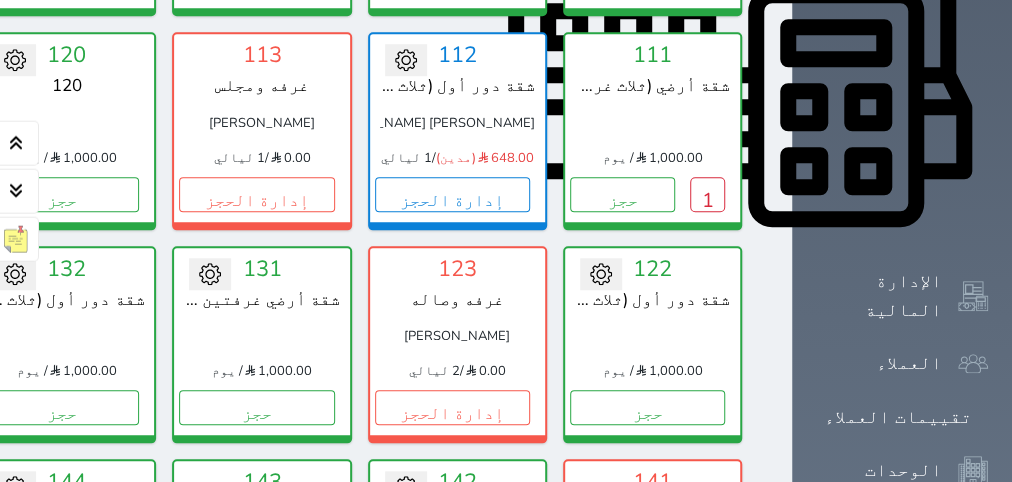scroll, scrollTop: 960, scrollLeft: 0, axis: vertical 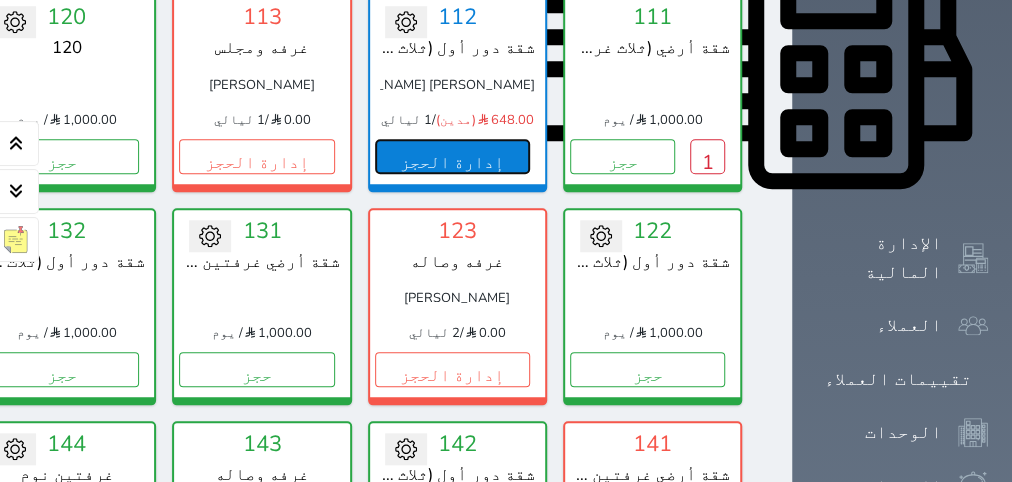 click on "إدارة الحجز" at bounding box center [452, 156] 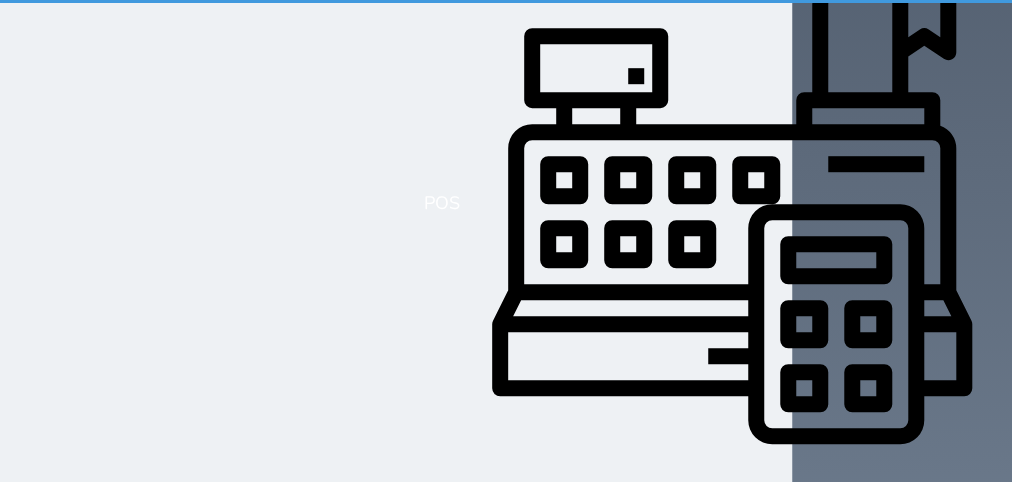 scroll, scrollTop: 0, scrollLeft: 0, axis: both 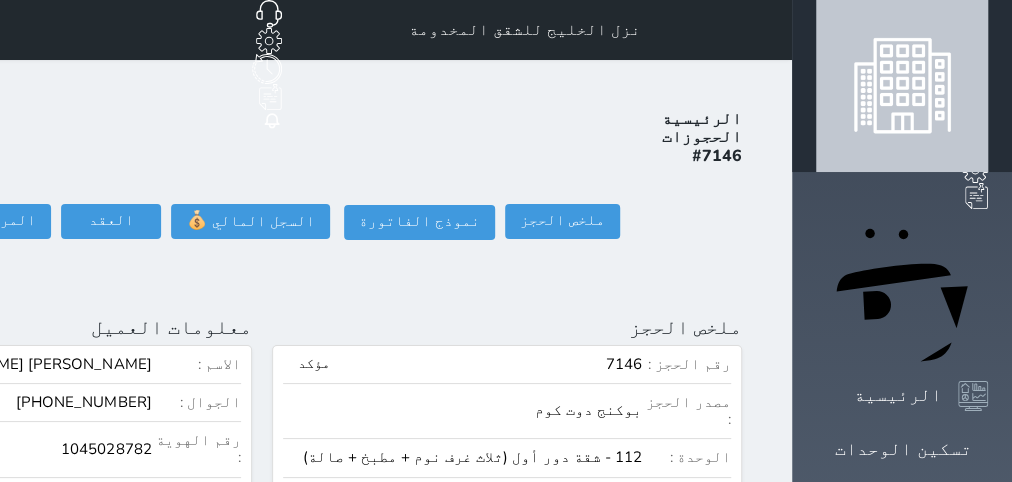 click on "تسجيل دخول" at bounding box center [-151, 221] 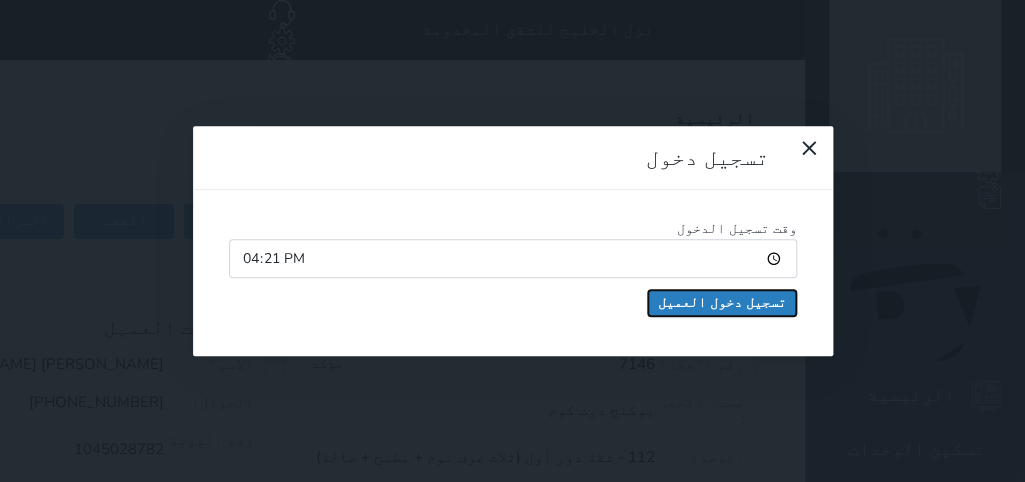 click on "تسجيل دخول العميل" at bounding box center (722, 303) 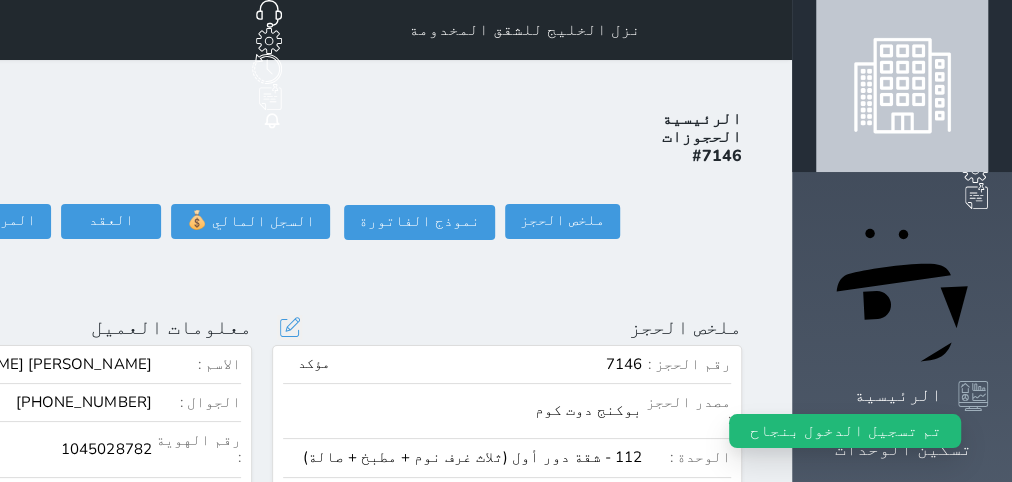 select 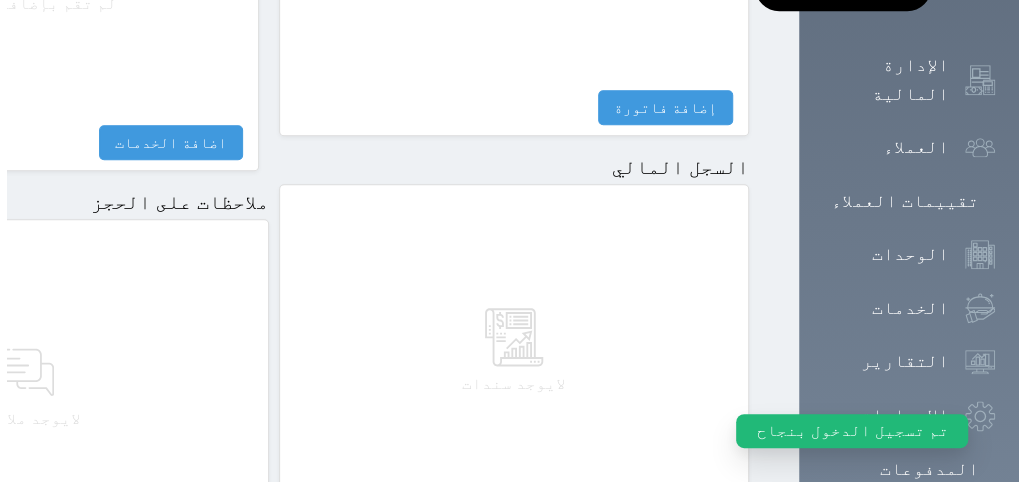 scroll, scrollTop: 1296, scrollLeft: 0, axis: vertical 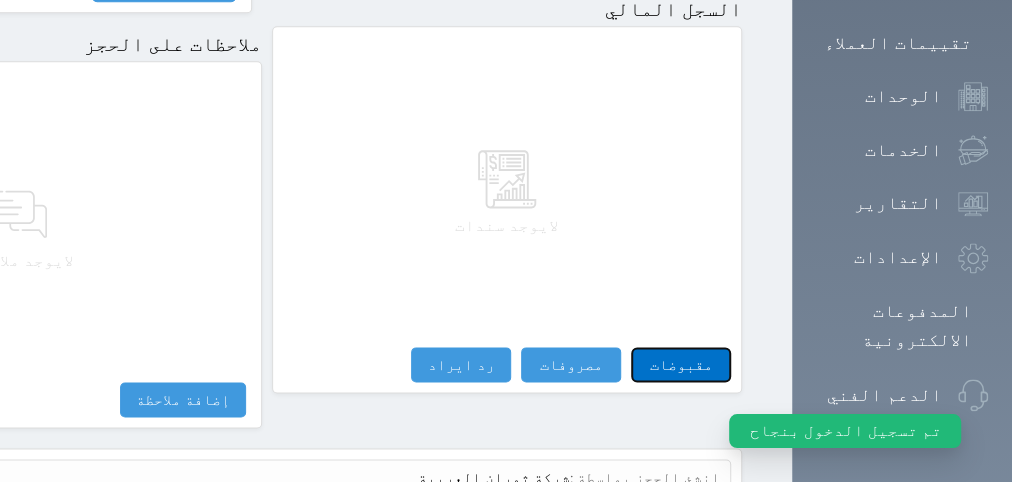 click on "مقبوضات" at bounding box center (681, 364) 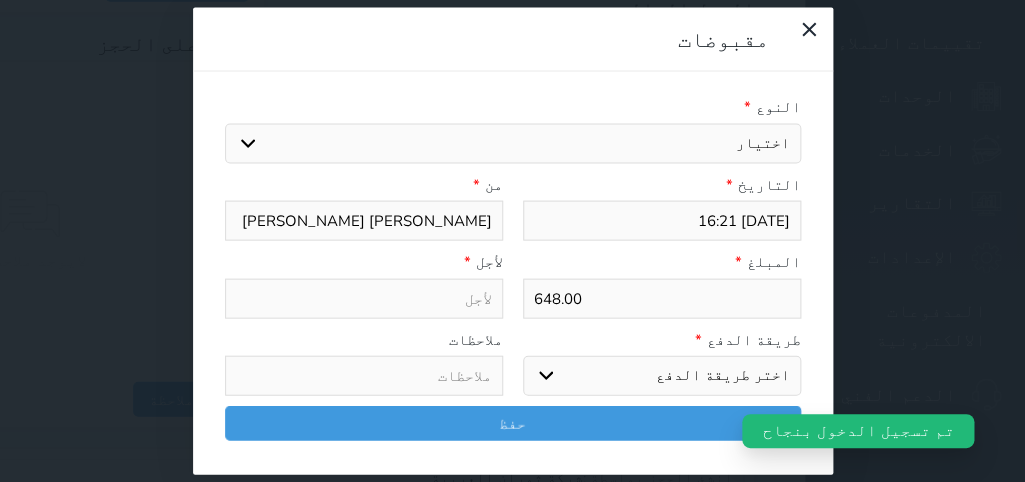 select 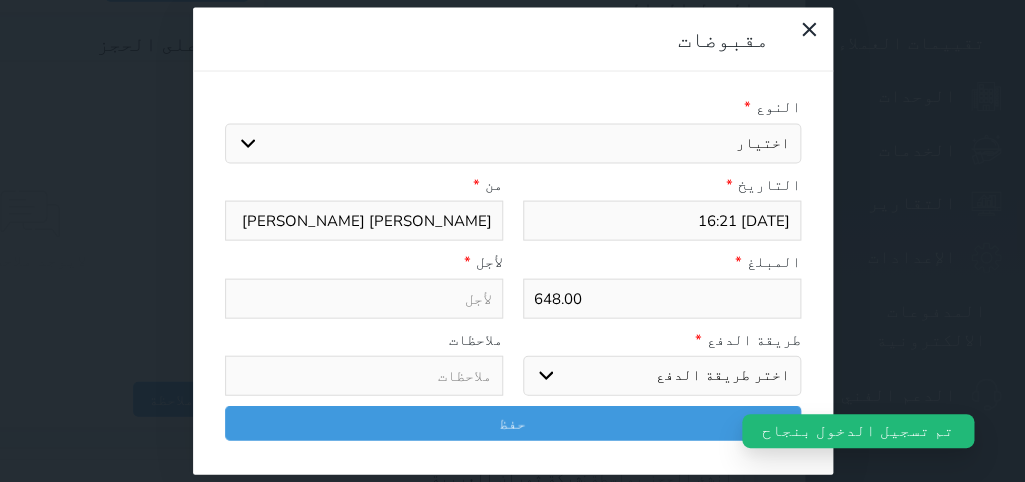 select on "15272" 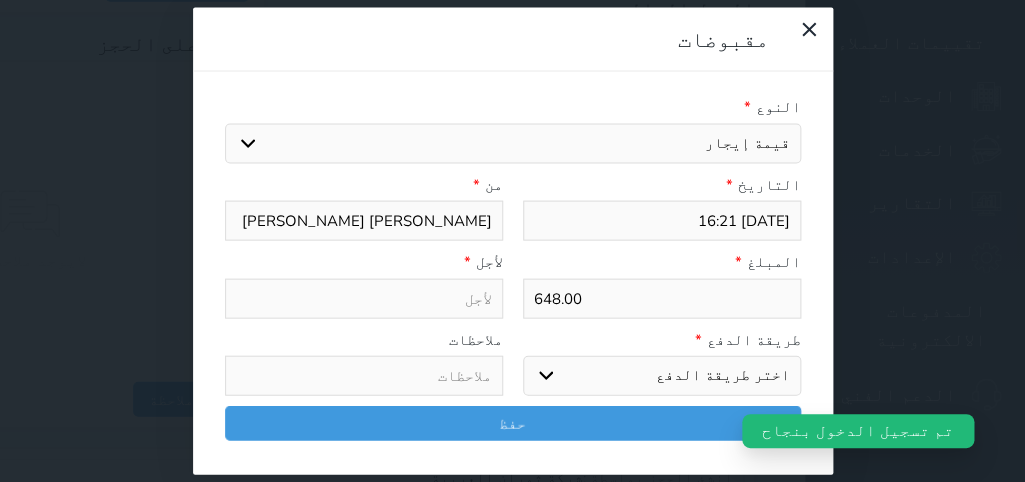 select 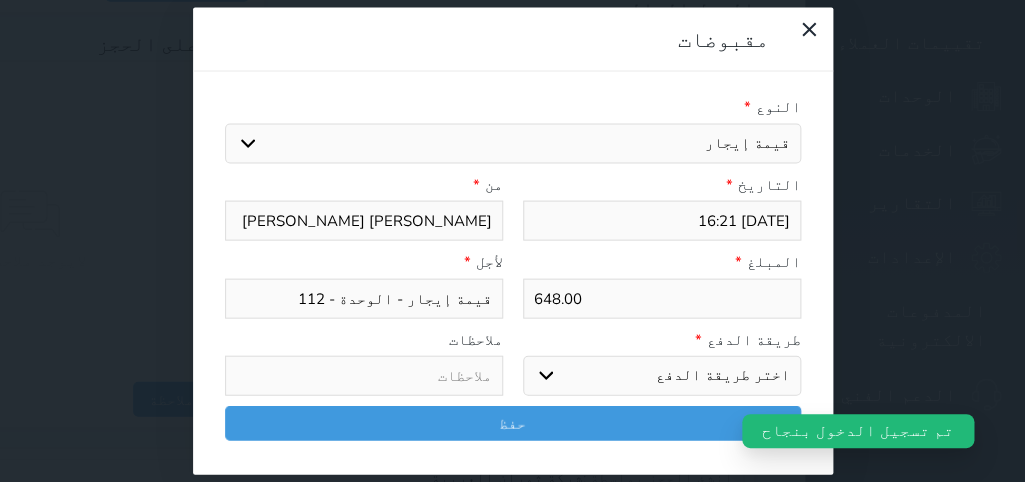 click on "اختر طريقة الدفع   دفع نقدى   تحويل بنكى   مدى   بطاقة ائتمان   آجل" at bounding box center [662, 376] 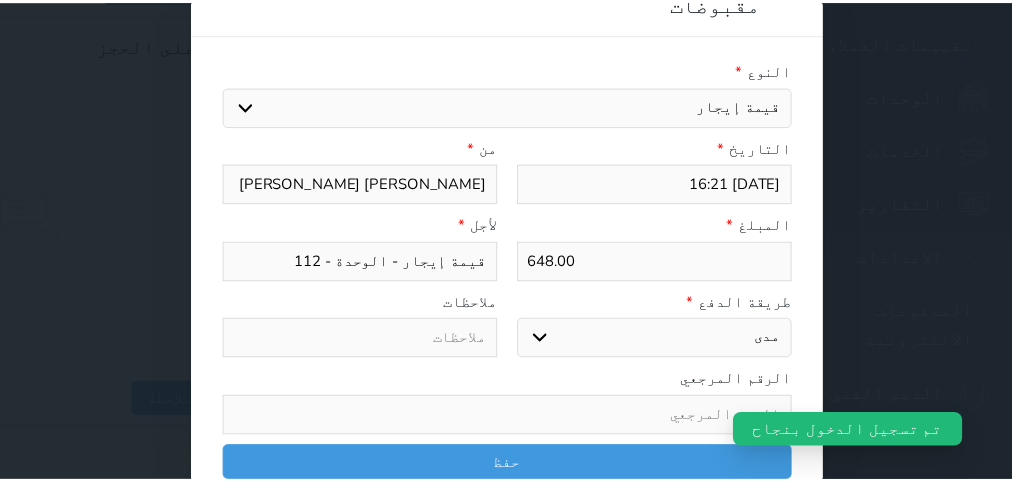 scroll, scrollTop: 35, scrollLeft: 0, axis: vertical 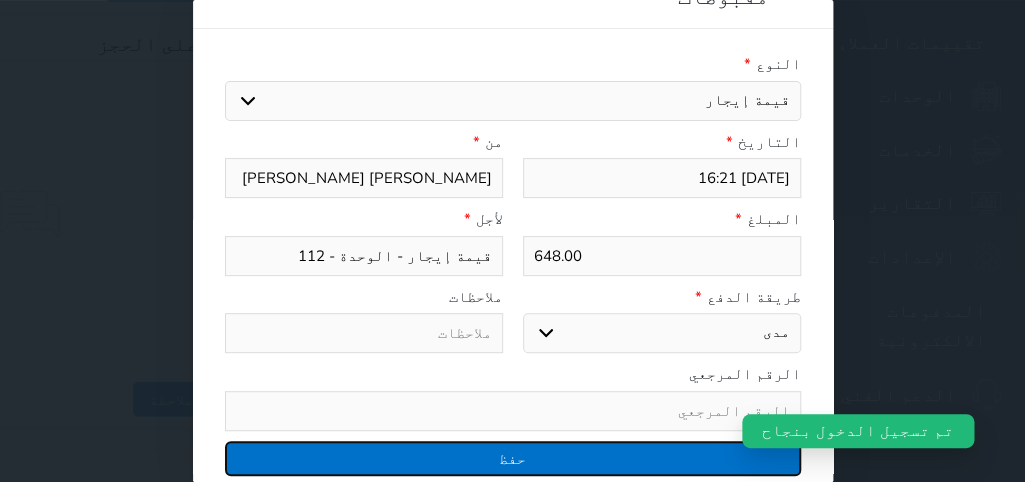 click on "حفظ" at bounding box center [513, 458] 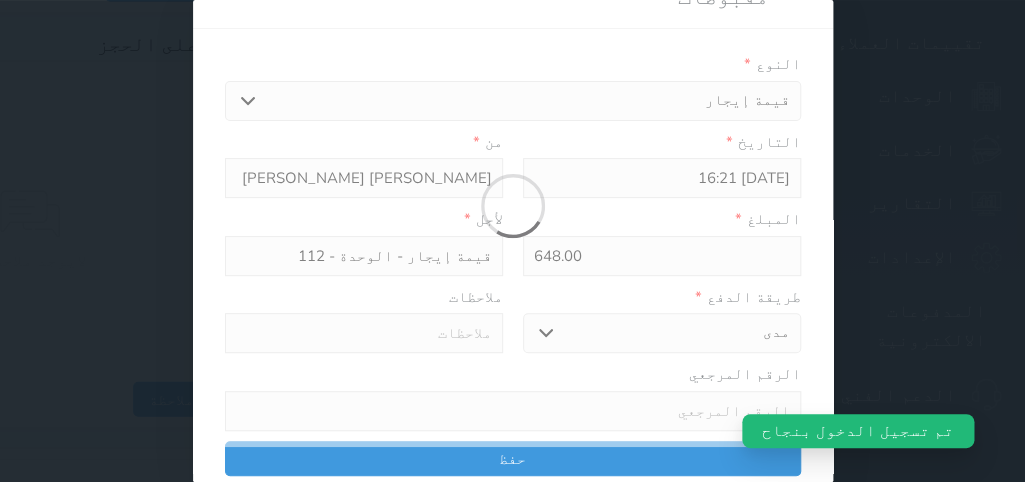 select 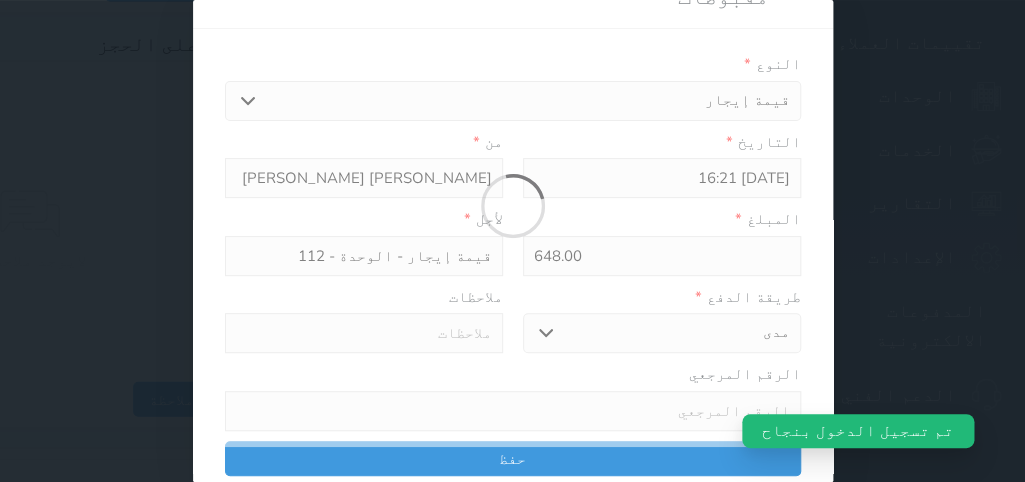 type 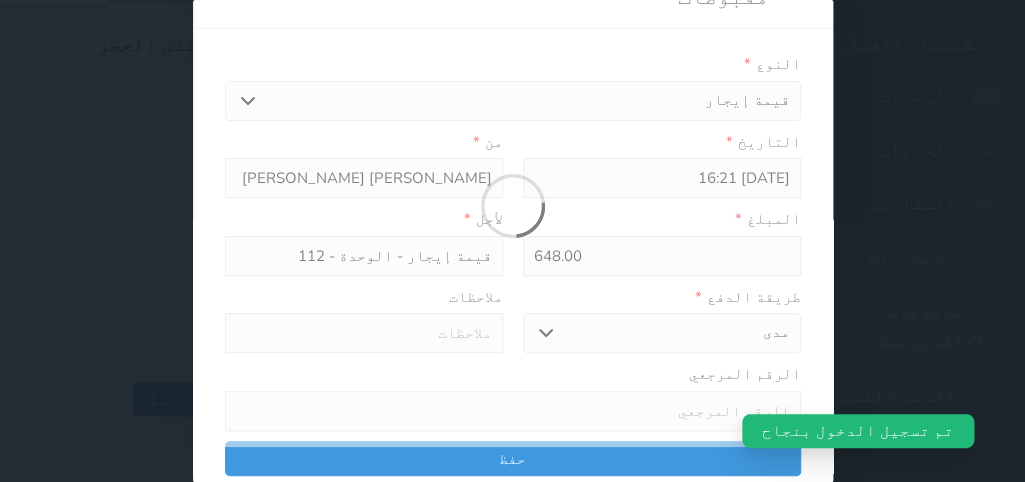 type on "0" 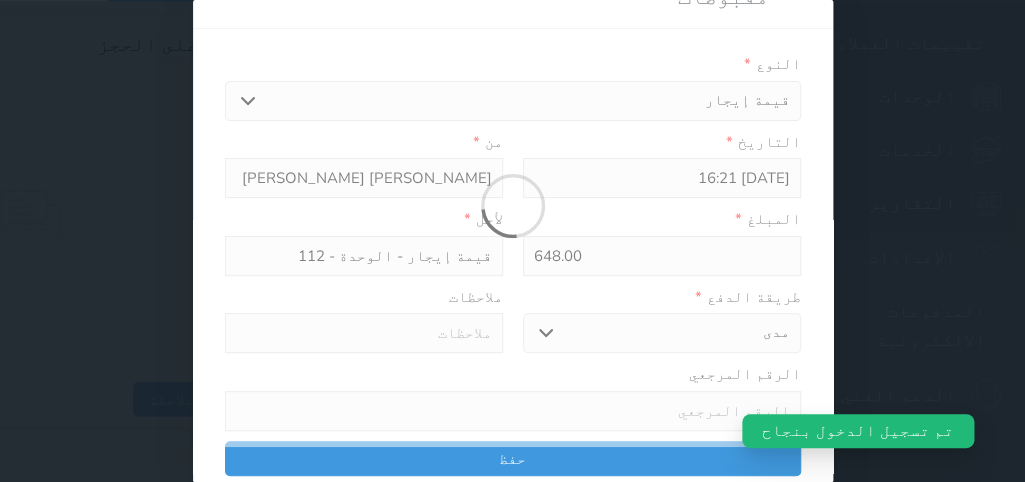 select 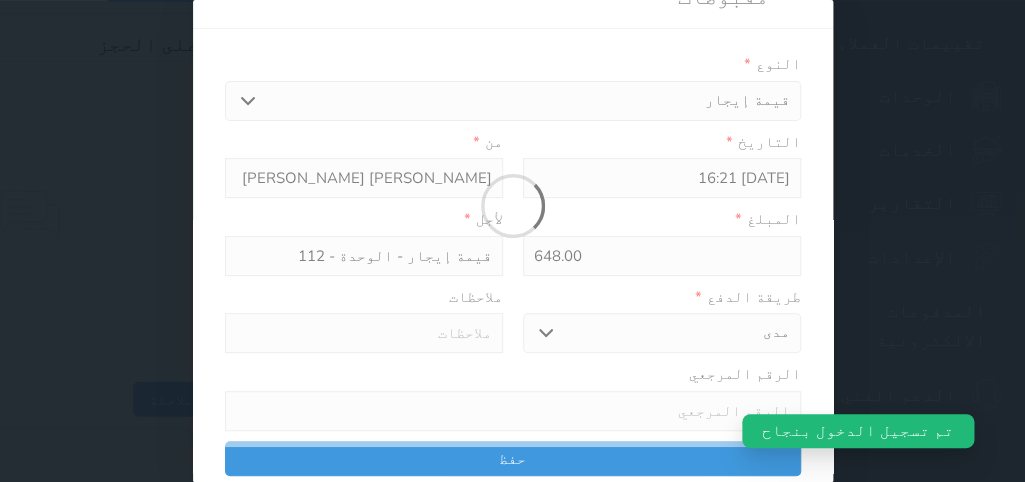 type on "0" 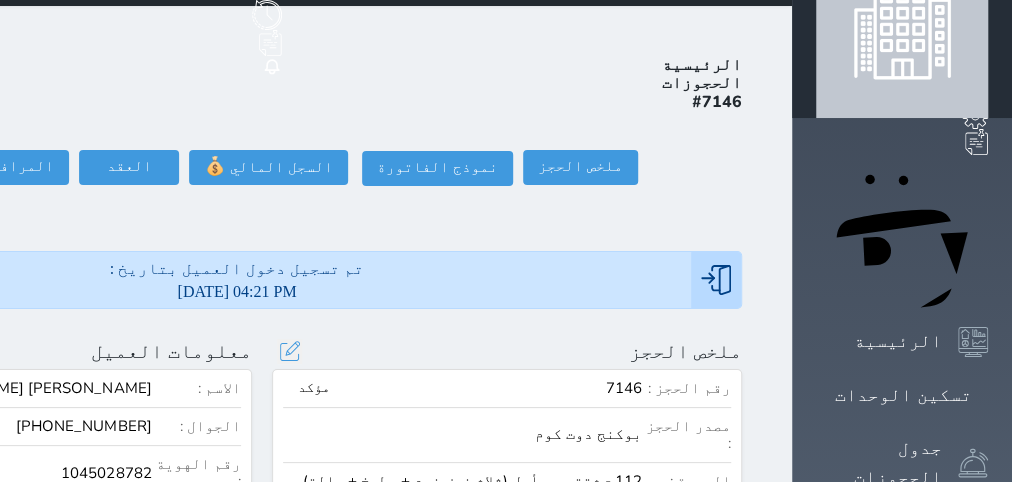 scroll, scrollTop: 0, scrollLeft: 0, axis: both 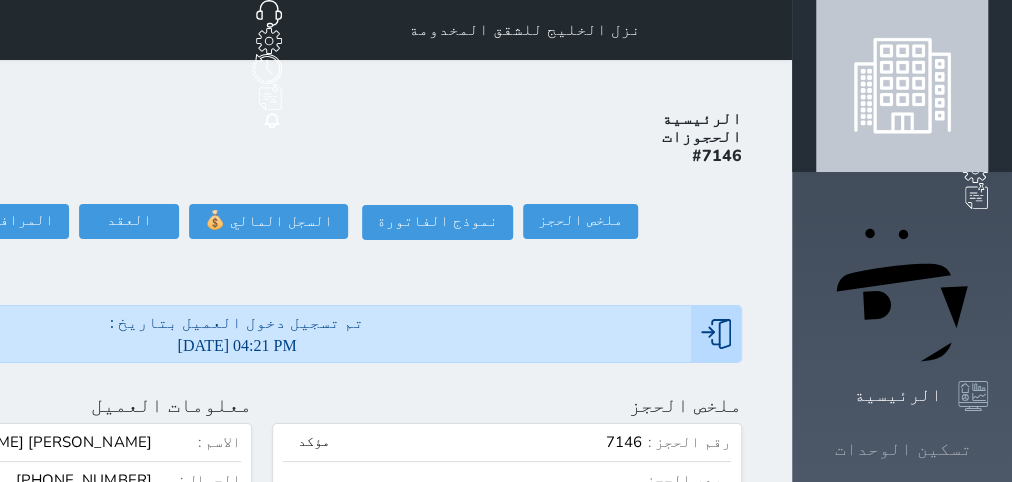 click 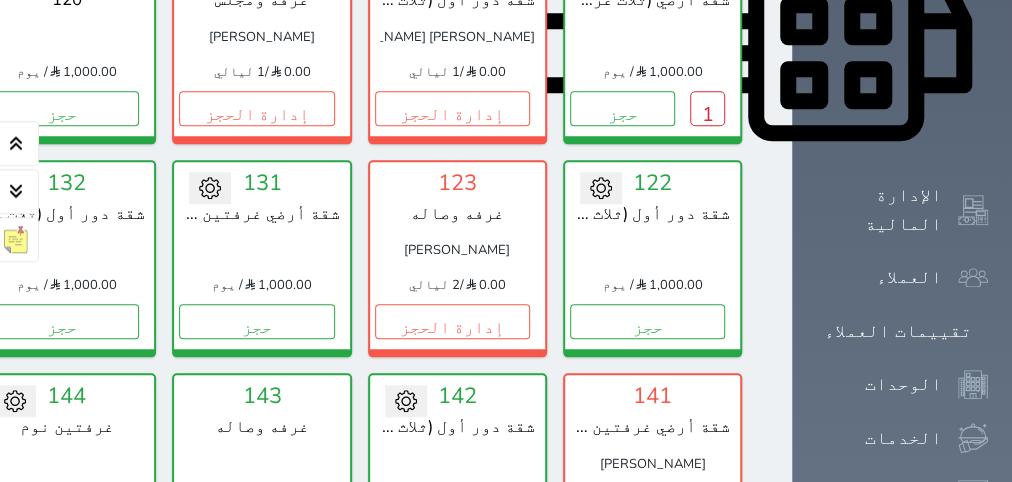 scroll, scrollTop: 960, scrollLeft: 0, axis: vertical 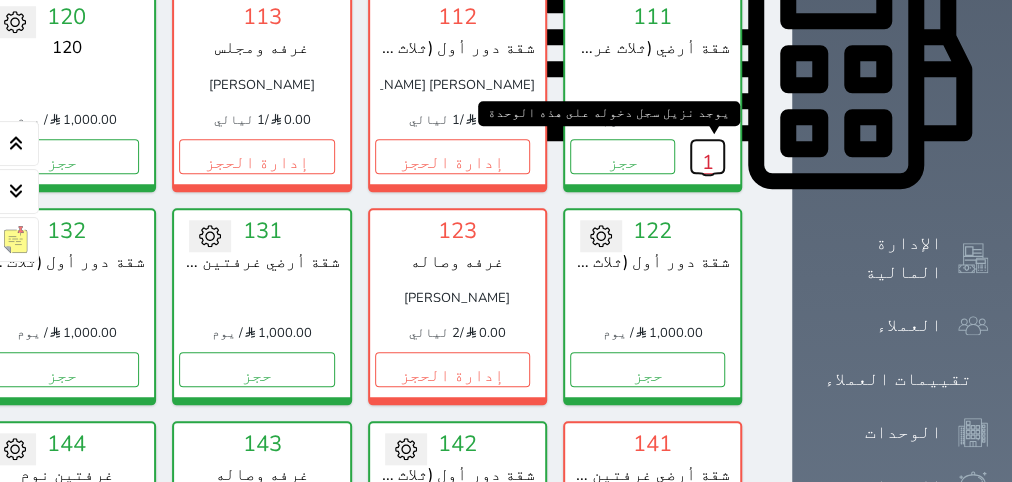 click on "1" at bounding box center (707, 156) 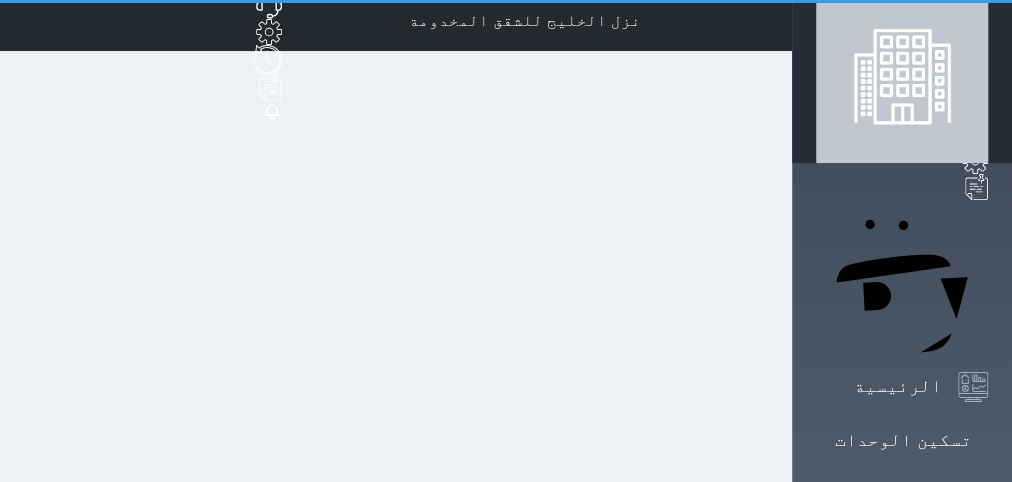 scroll, scrollTop: 0, scrollLeft: 0, axis: both 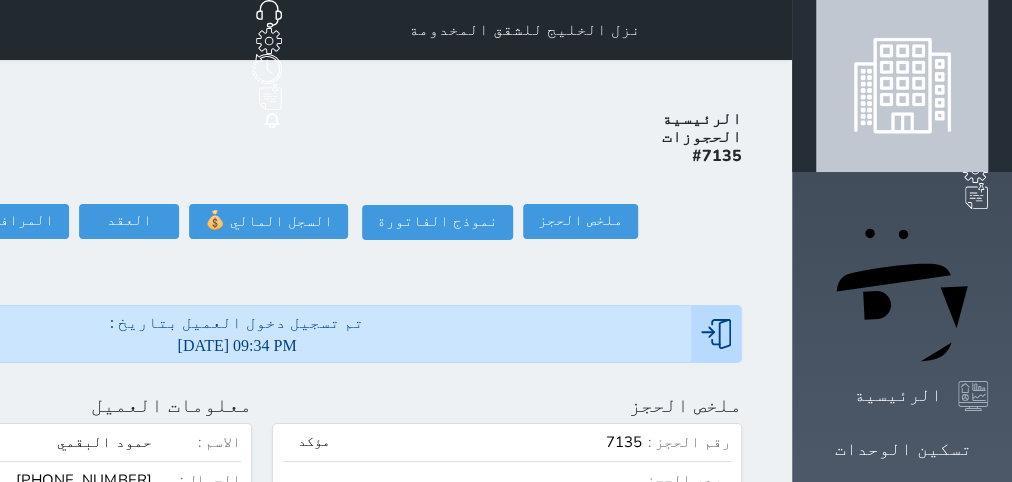 click on "تسجيل مغادرة" at bounding box center [-142, 221] 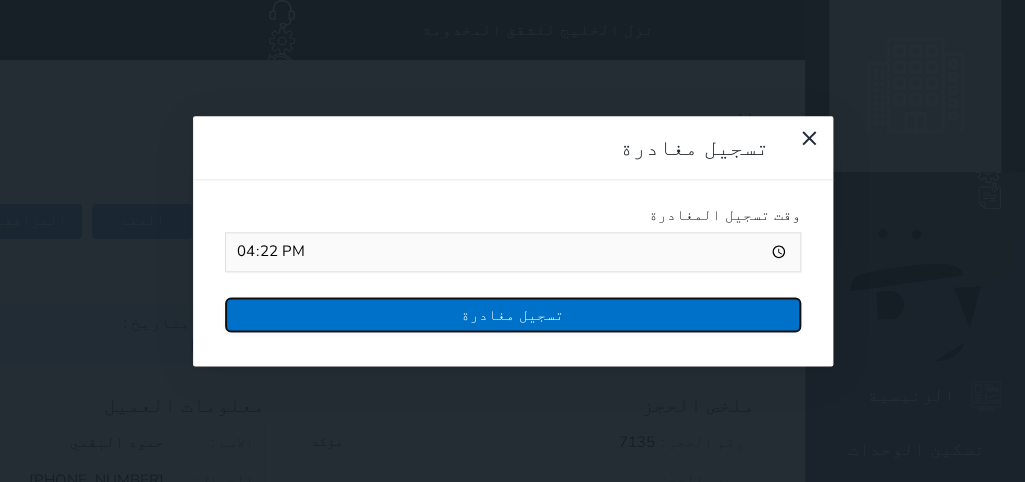 click on "تسجيل مغادرة" at bounding box center [513, 314] 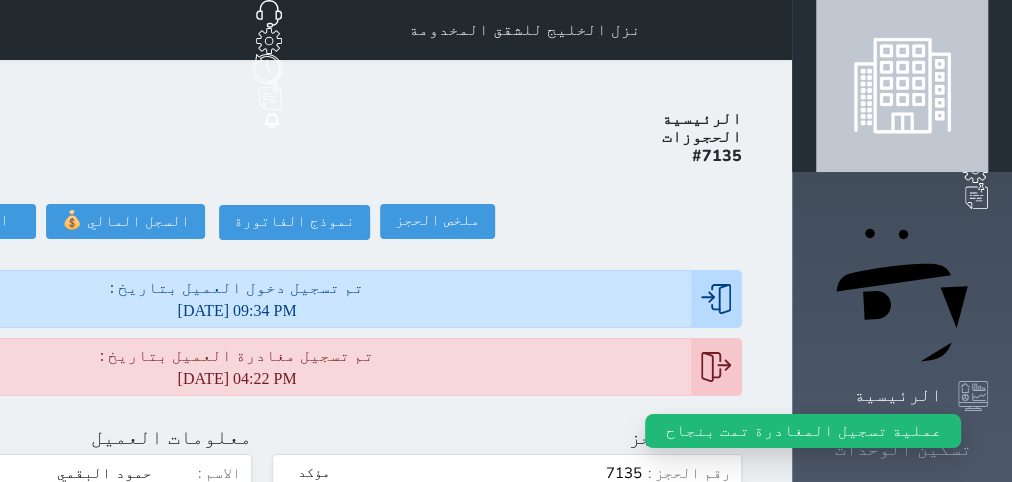 click on "تسكين الوحدات" at bounding box center (903, 449) 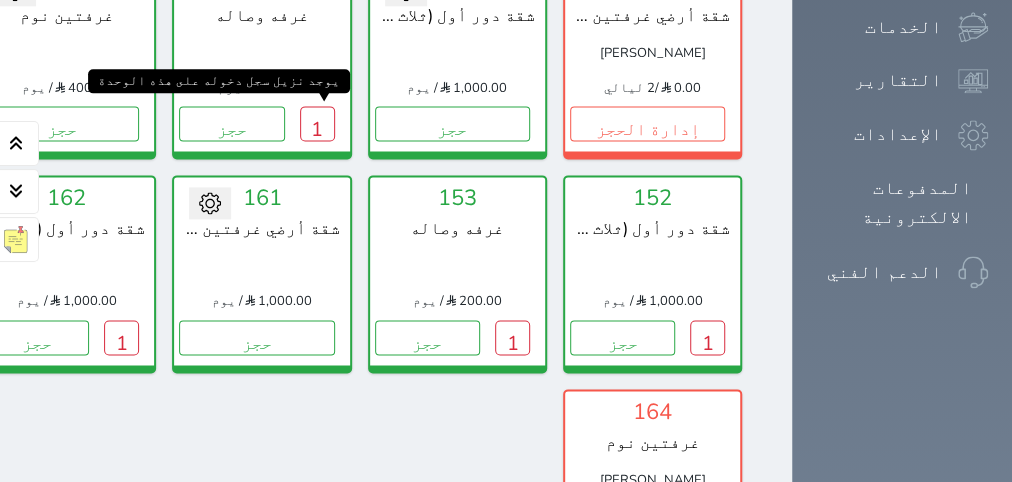 scroll, scrollTop: 1590, scrollLeft: 0, axis: vertical 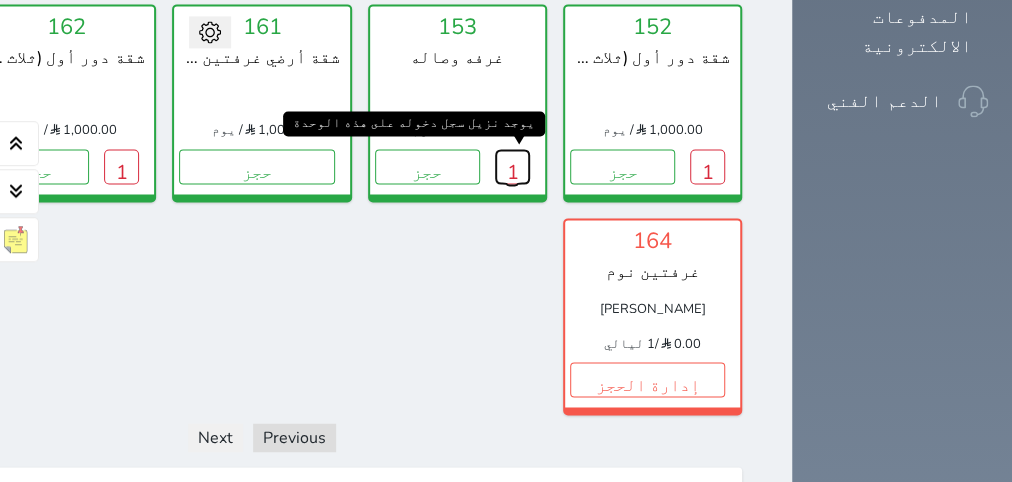 click on "1" at bounding box center (512, 166) 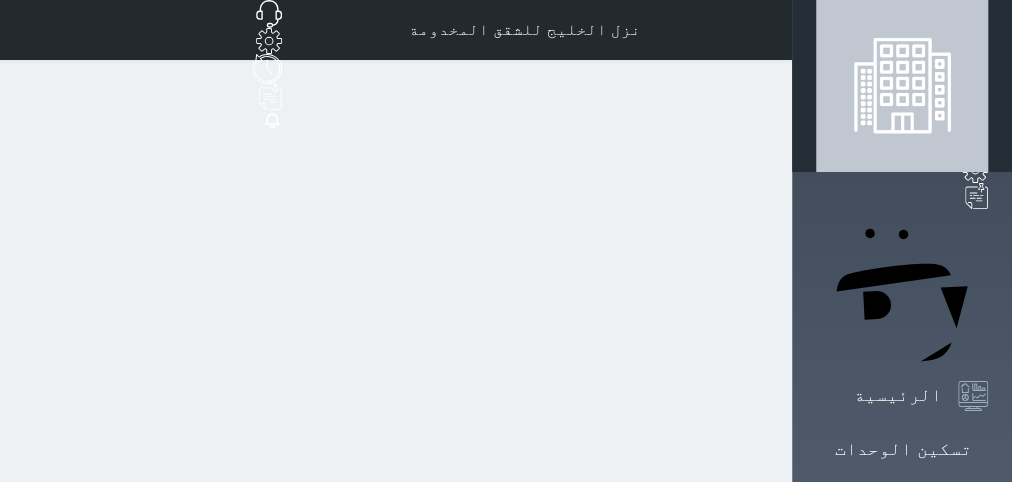 scroll, scrollTop: 0, scrollLeft: 0, axis: both 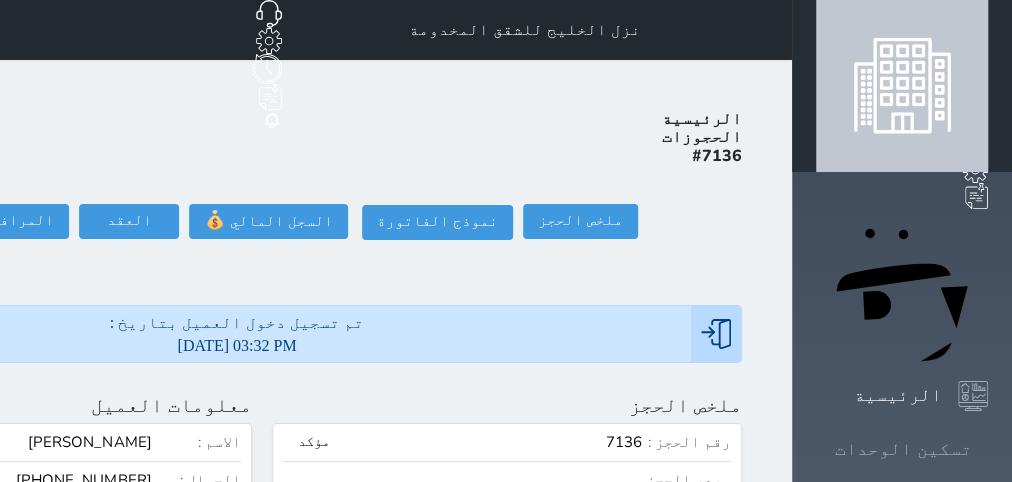 click 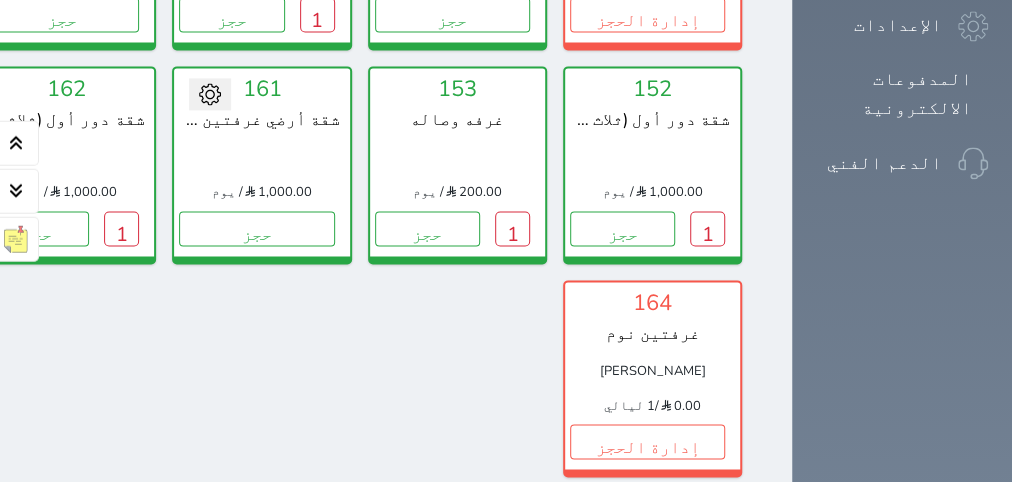scroll, scrollTop: 1590, scrollLeft: 0, axis: vertical 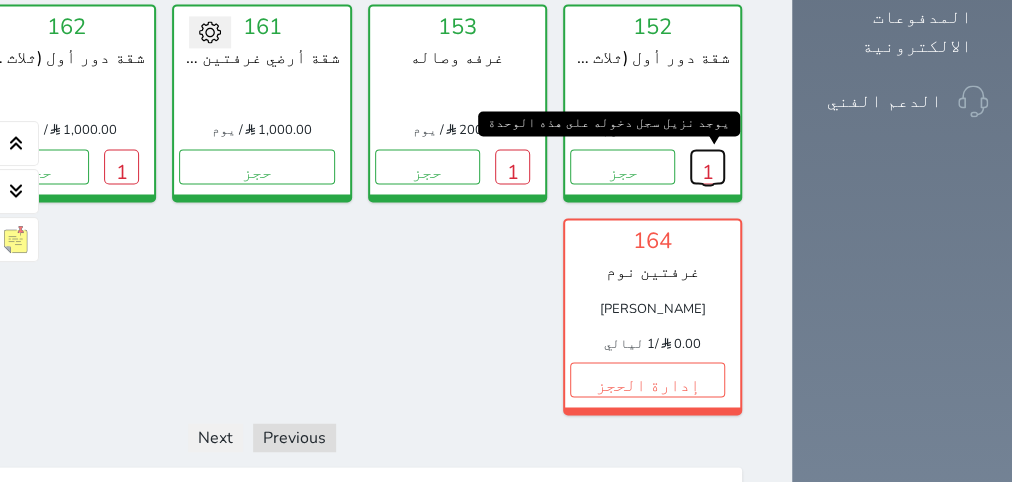 click on "1" at bounding box center (707, 166) 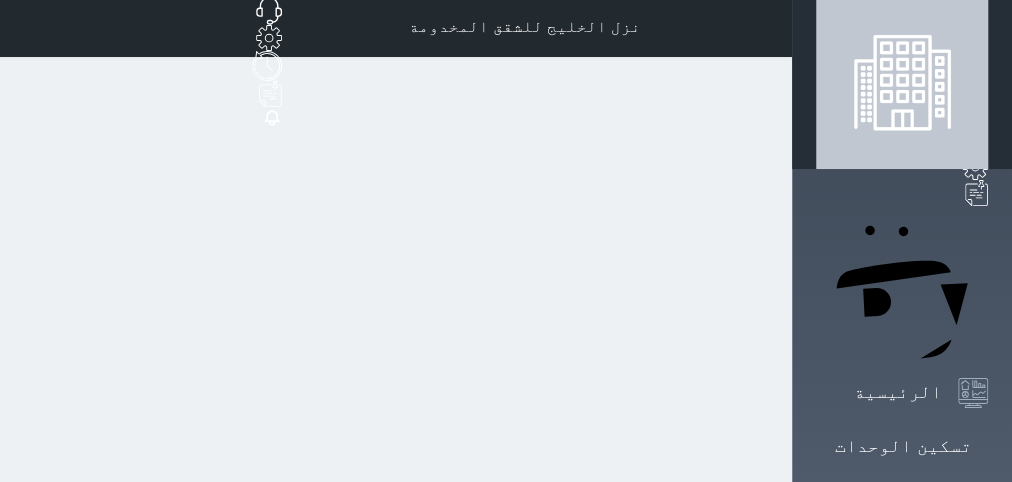 scroll, scrollTop: 0, scrollLeft: 0, axis: both 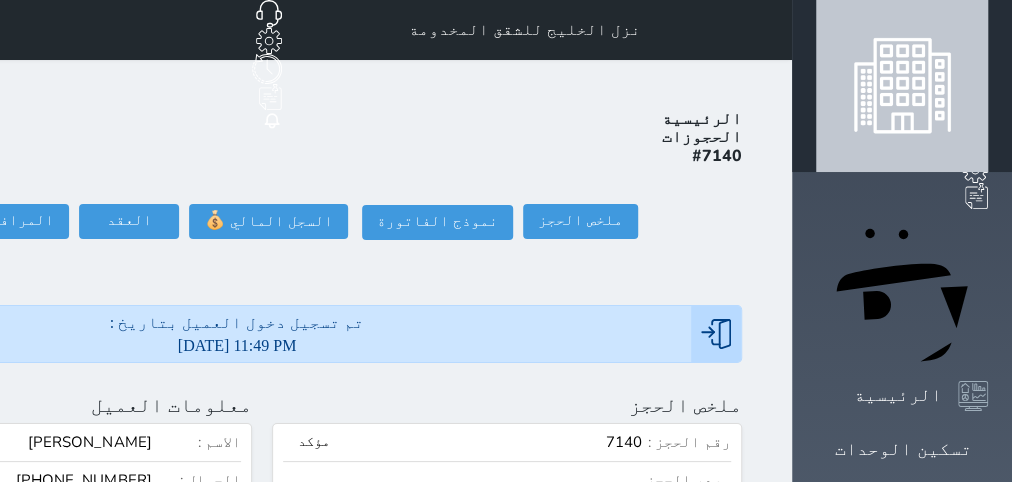 click on "تسجيل مغادرة" at bounding box center (-142, 221) 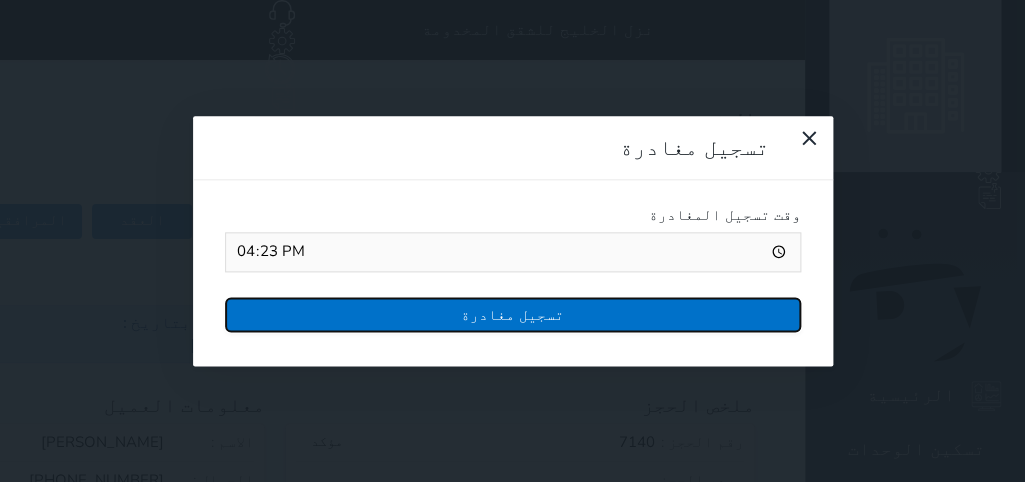click on "تسجيل مغادرة" at bounding box center (513, 314) 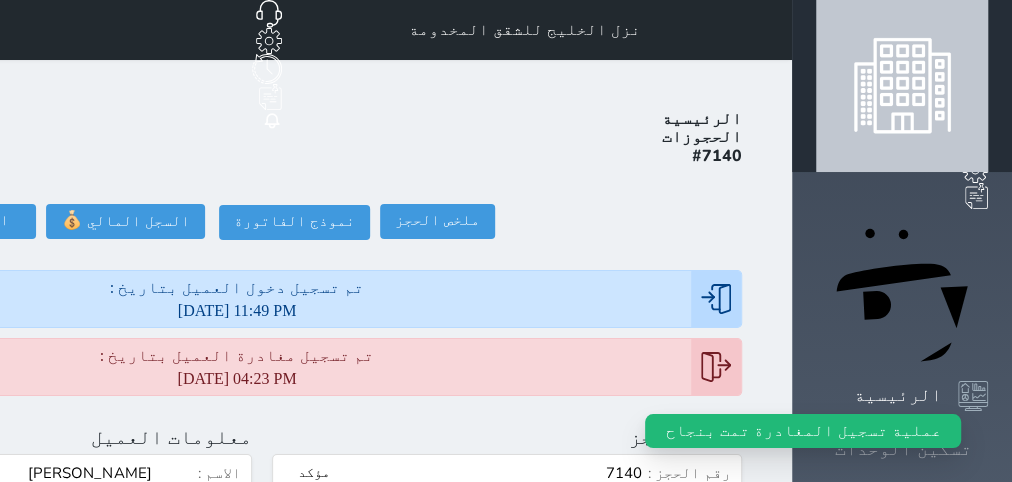click on "تسكين الوحدات" at bounding box center (903, 449) 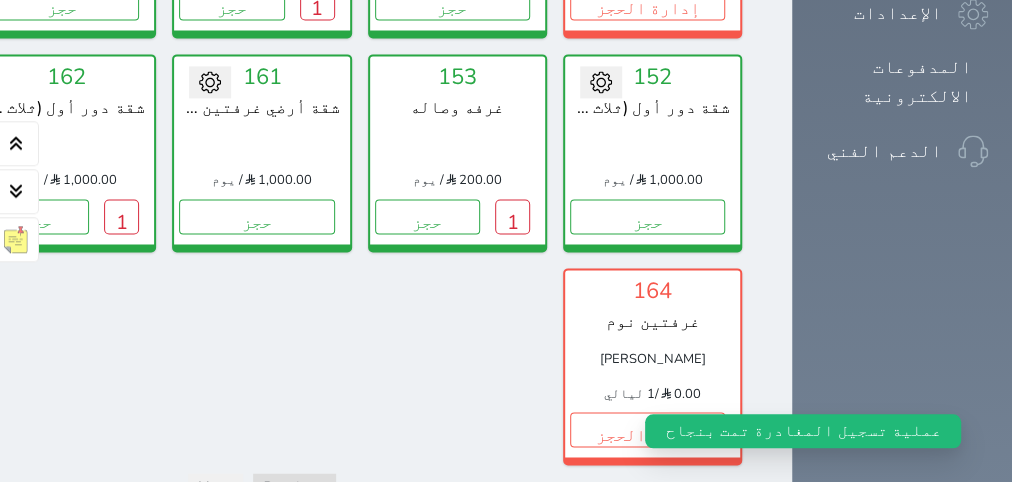 scroll, scrollTop: 1590, scrollLeft: 0, axis: vertical 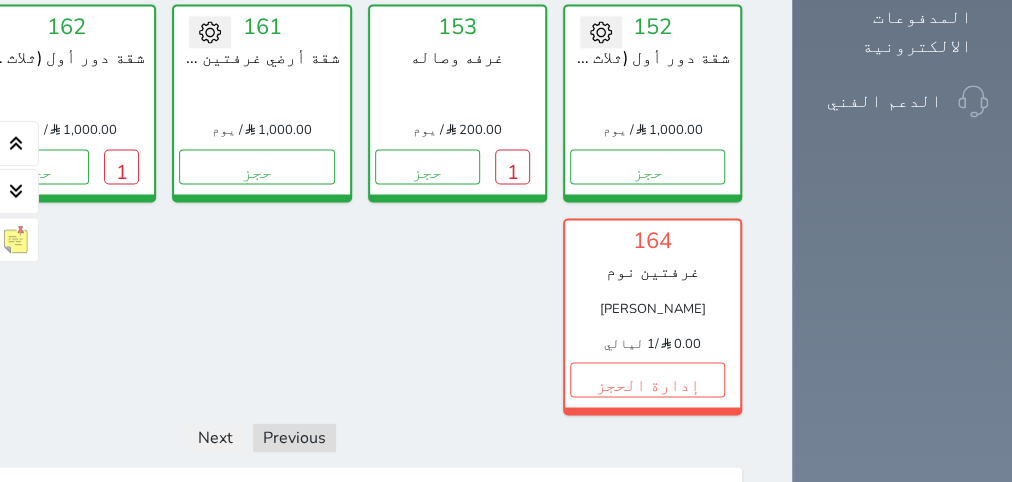 click on "تحويل لتحت الصيانة
تحويل لتحت التنظيف
152   شقة دور أول (ثلاث غرف نوم + مطبخ + صالة)
1,000.00
/ يوم       حجز                   تغيير الحالة الى صيانة                   التاريخ المتوقع للانتهاء       حفظ" at bounding box center (652, 102) 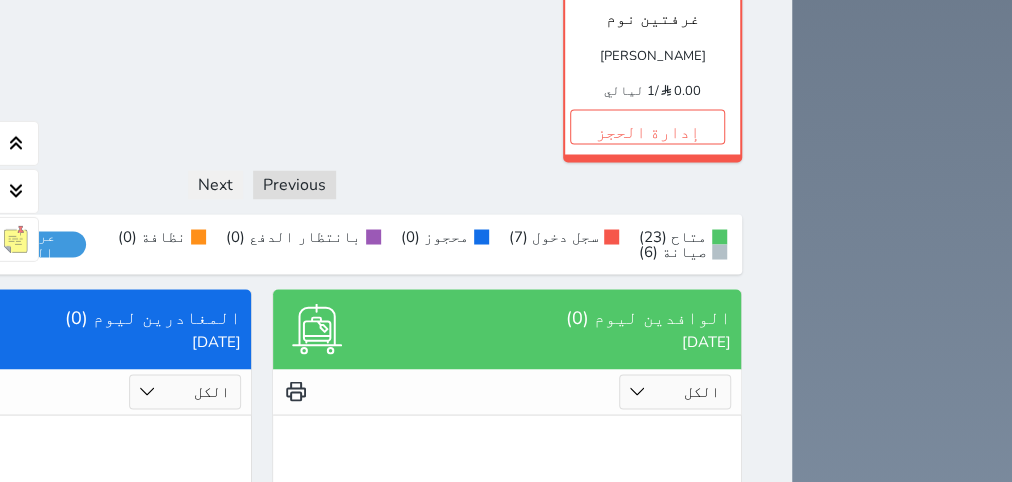 scroll, scrollTop: 1842, scrollLeft: 0, axis: vertical 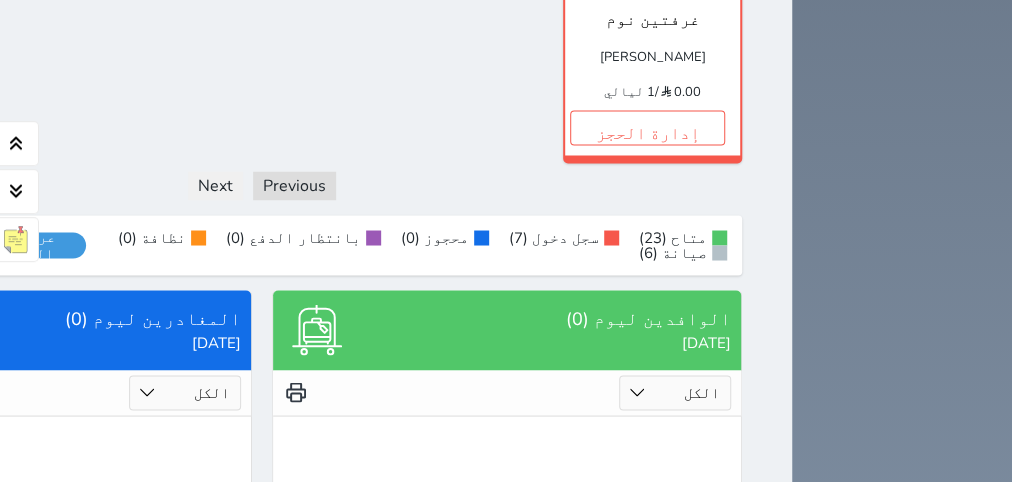 click on "1" at bounding box center (-74, -86) 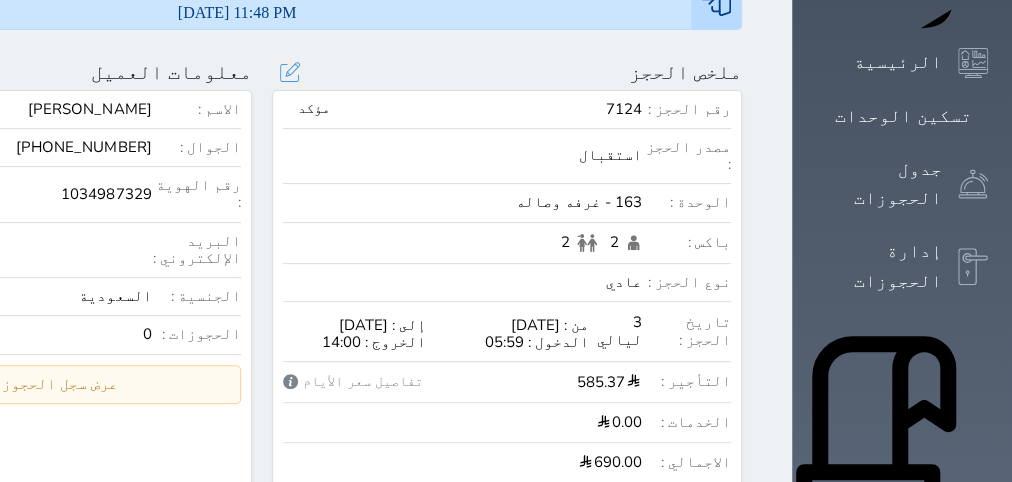 scroll, scrollTop: 378, scrollLeft: 0, axis: vertical 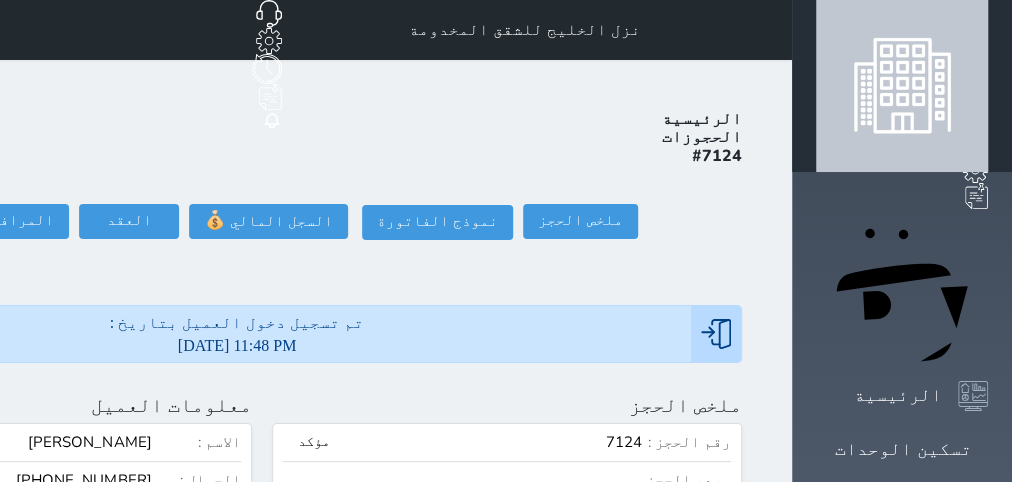 click on "الرئيسية   الحجوزات   #7124         ملخص الحجز         ملخص الحجز #7124                           نموذج الفاتورة   السجل المالي   💰         العقد         العقد #7124                                   العقود الموقعه #7124
العقود الموقعه (0)
#   تاريخ التوقيع   الاجرائات       المرافقين (0)         المرافقين                 البحث عن المرافقين :        الاسم       رقم الهوية       البريد الإلكتروني       الجوال           تغيير العميل            اختر المرافق   اختر المرافق   [PERSON_NAME]   الاسم *     الجنس    اختر الجنس   ذكر انثى   تاريخ الميلاد *         تاريخ الميلاد الهجرى         صلة القرابة
اختر صلة القرابة   ابن [PERSON_NAME] زوجة اخ اخت اب" at bounding box center (262, 996) 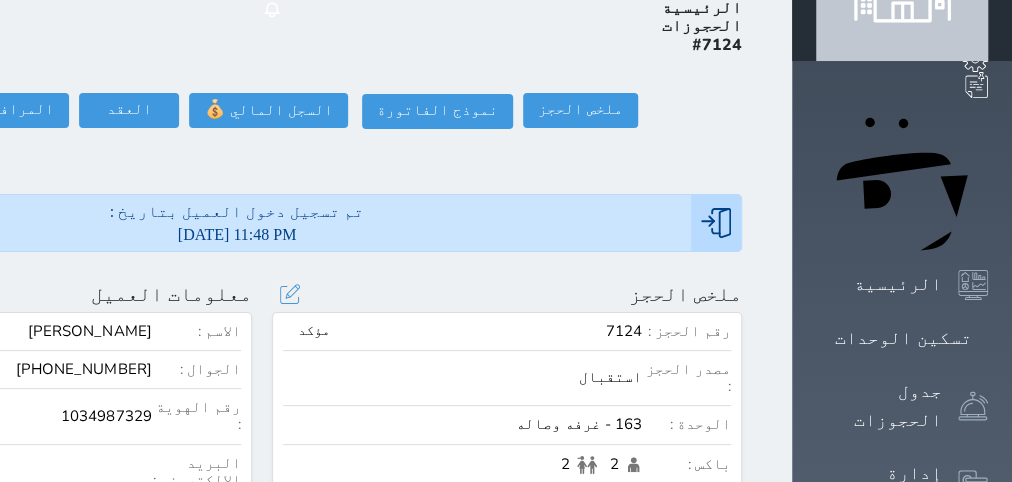scroll, scrollTop: 0, scrollLeft: 0, axis: both 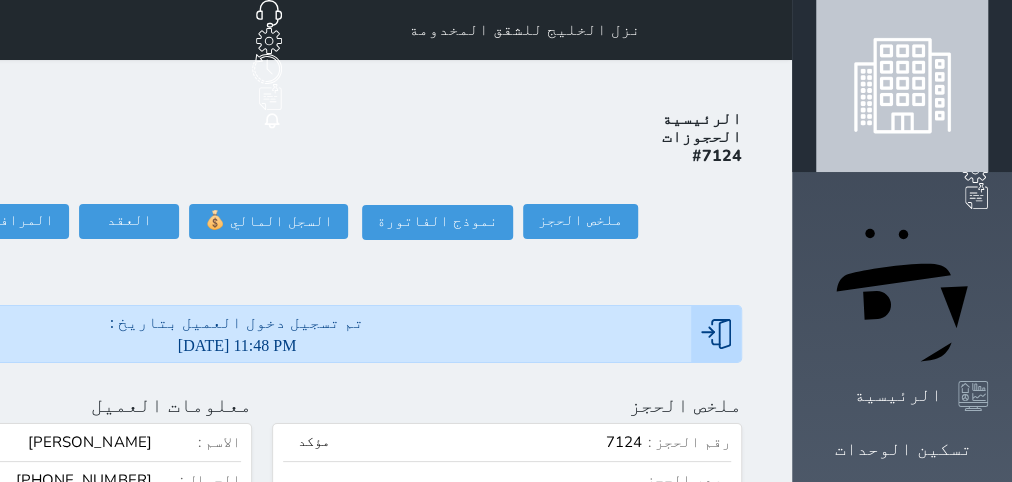 click on "تسجيل مغادرة" at bounding box center (-142, 221) 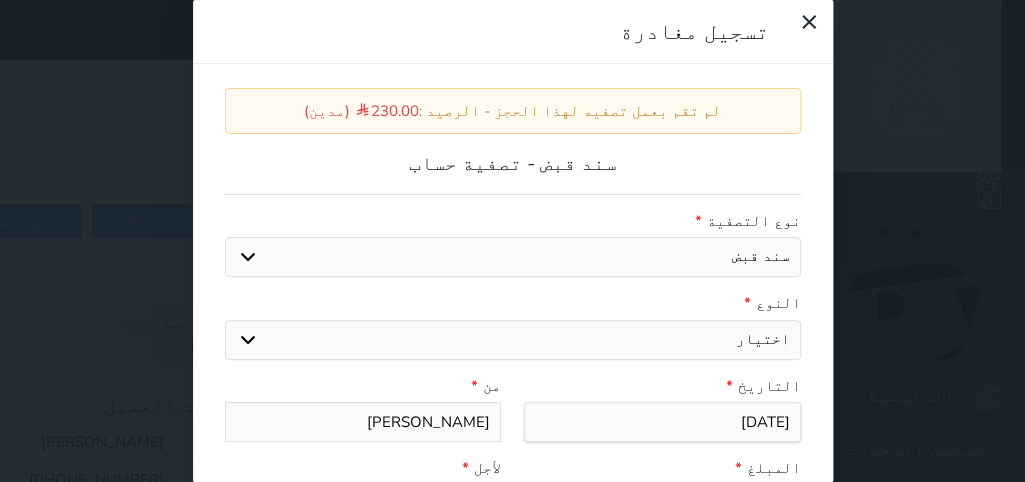 click on "تسجيل مغادرة
لم تقم بعمل تصفيه لهذا الحجز - الرصيد :
230.00     (مدين)   سند قبض - تصفية حساب   نوع التصفية *    سند قبض    كمبيالة     النوع *    اختيار   مقبوضات عامة
قيمة إيجار
فواتير
عربون
لا ينطبق
آخر
مغسلة
واي فاي - الإنترنت
مواقف السيارات
طعام
الأغذية والمشروبات
مشروبات
المشروبات الباردة
المشروبات الساخنة
الإفطار
غداء
عشاء
مخبز و كعك
حمام سباحة
الصالة الرياضية
ميني بار" at bounding box center [512, 241] 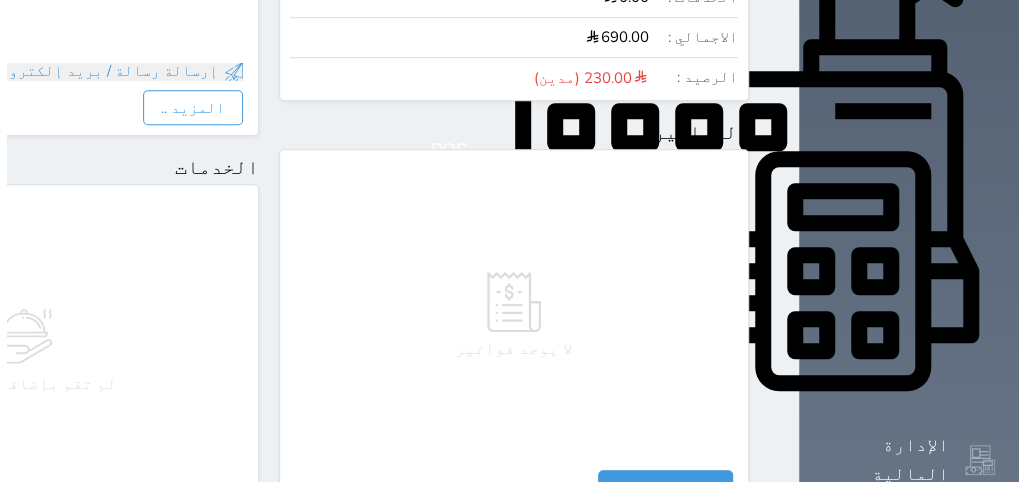 scroll, scrollTop: 1134, scrollLeft: 0, axis: vertical 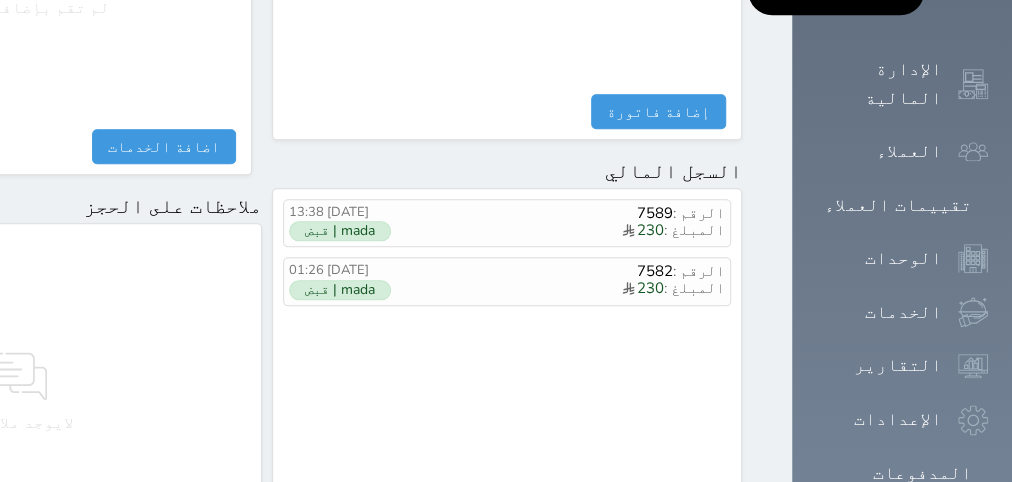 click on "مقبوضات" at bounding box center (681, 526) 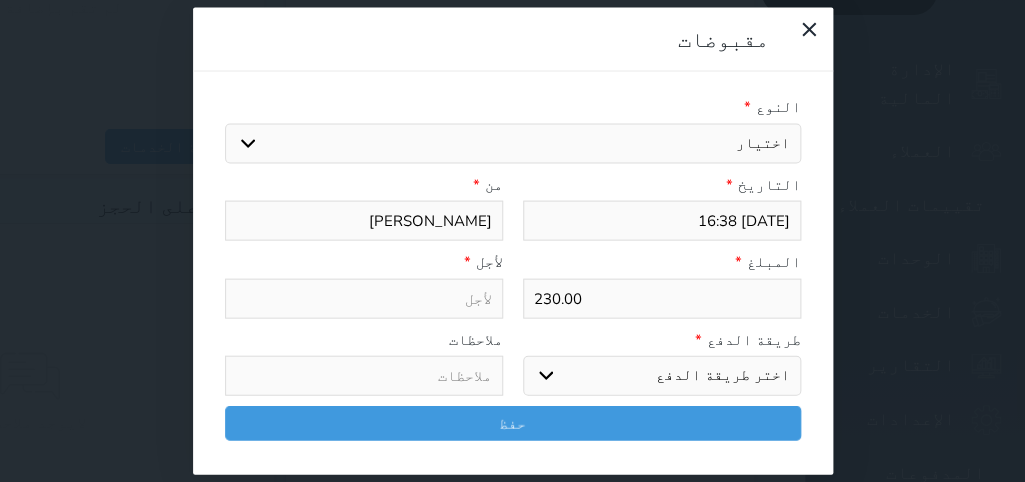 click on "اختيار   مقبوضات عامة قيمة إيجار فواتير تامين عربون لا ينطبق آخر مغسلة واي فاي - الإنترنت مواقف السيارات طعام الأغذية والمشروبات مشروبات المشروبات الباردة المشروبات الساخنة الإفطار غداء عشاء مخبز و كعك حمام سباحة الصالة الرياضية سبا و خدمات الجمال ميني بار سرير إضافي التسوق" at bounding box center [513, 143] 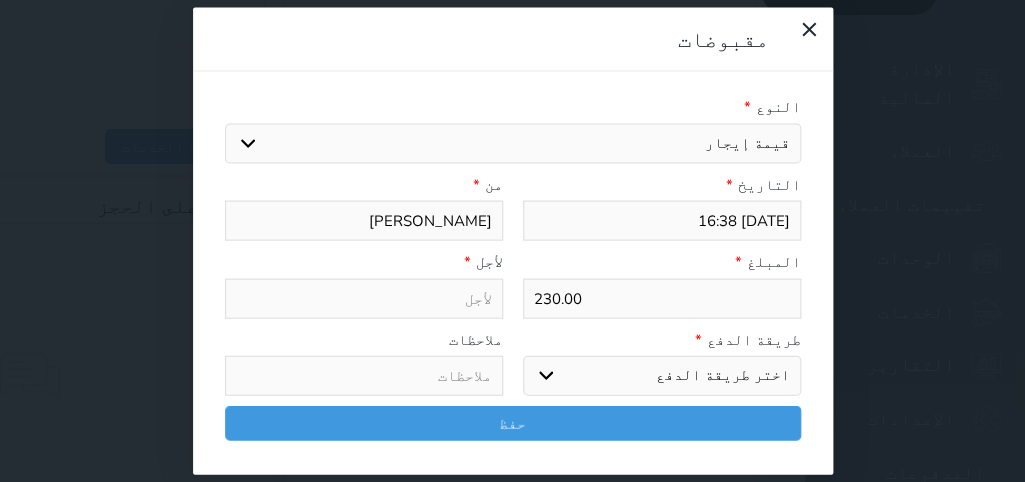 click on "قيمة إيجار" at bounding box center (0, 0) 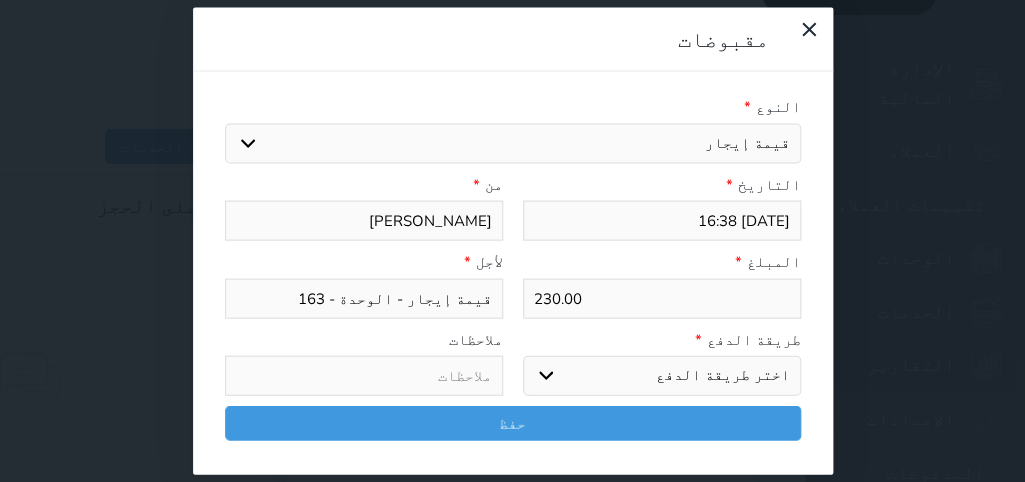 click on "اختر طريقة الدفع   دفع نقدى   تحويل بنكى   مدى   بطاقة ائتمان   آجل" at bounding box center (662, 376) 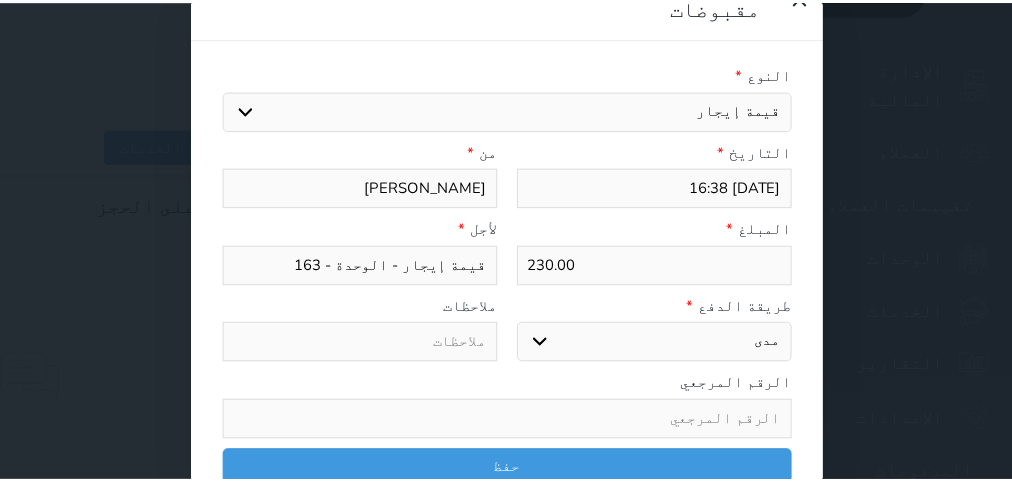 scroll, scrollTop: 35, scrollLeft: 0, axis: vertical 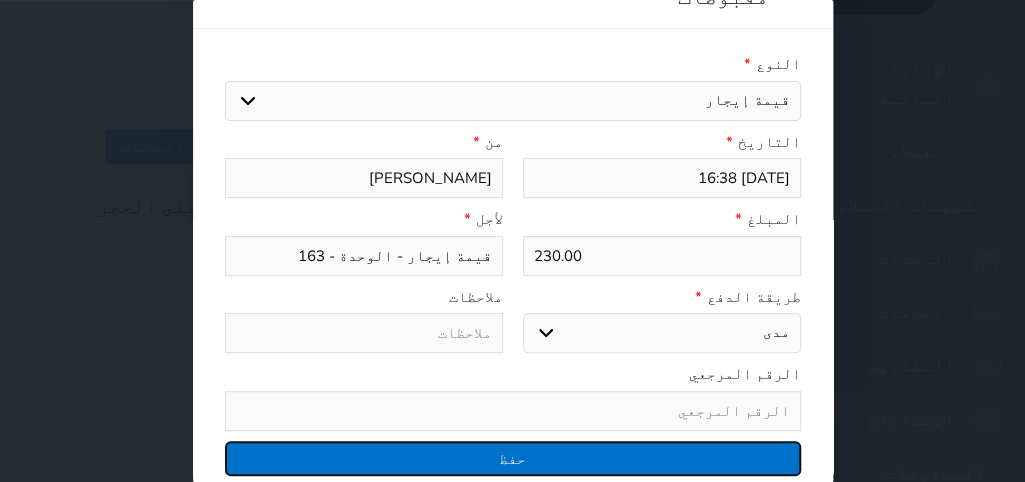 click on "حفظ" at bounding box center [513, 458] 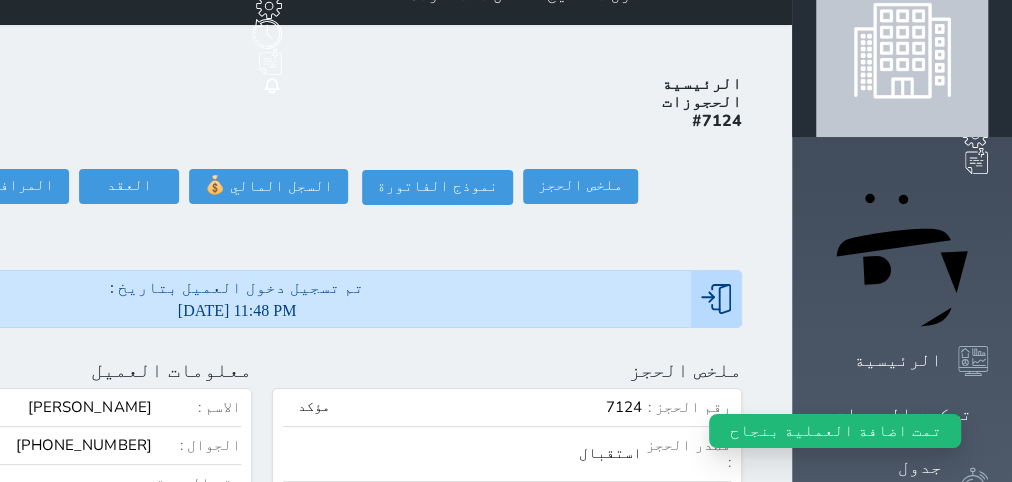 scroll, scrollTop: 0, scrollLeft: 0, axis: both 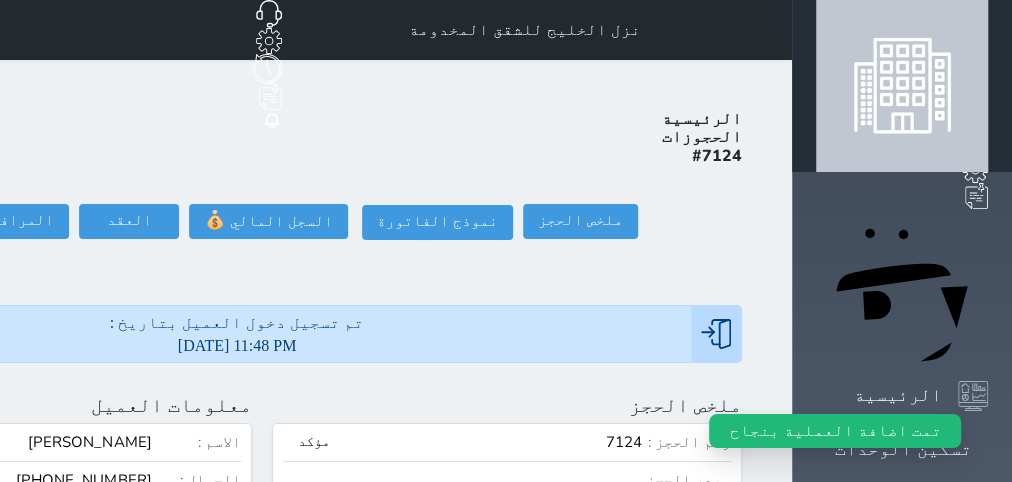 click on "تسجيل مغادرة" at bounding box center [-142, 221] 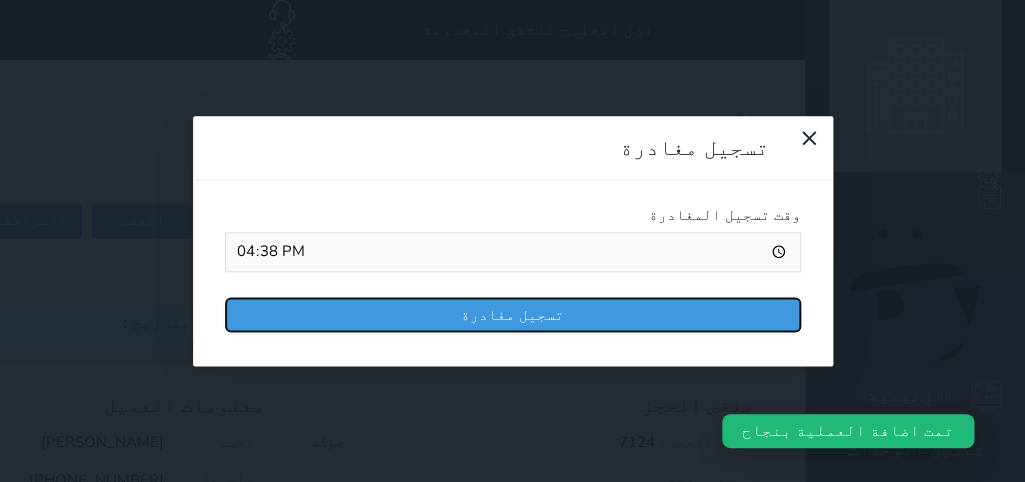 drag, startPoint x: 431, startPoint y: 198, endPoint x: 514, endPoint y: 193, distance: 83.15047 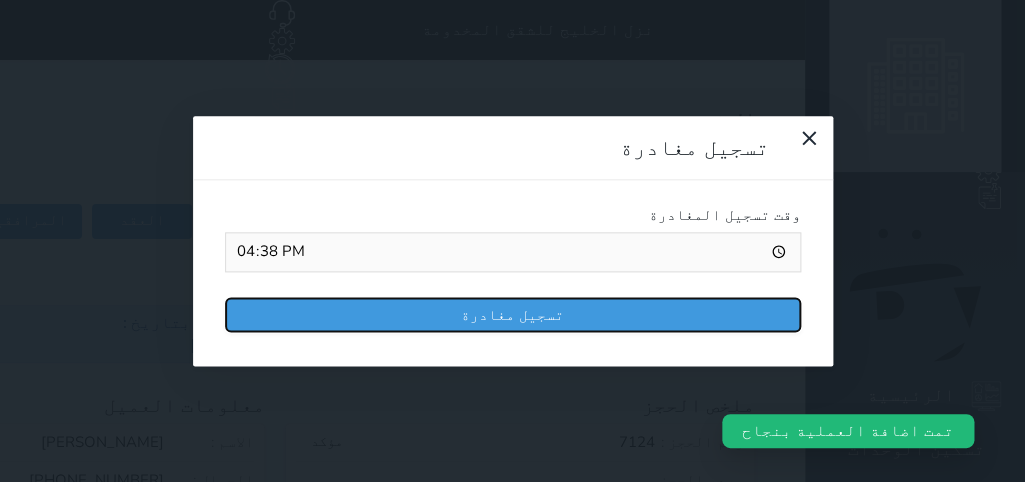 click on "تسجيل مغادرة" at bounding box center (513, 314) 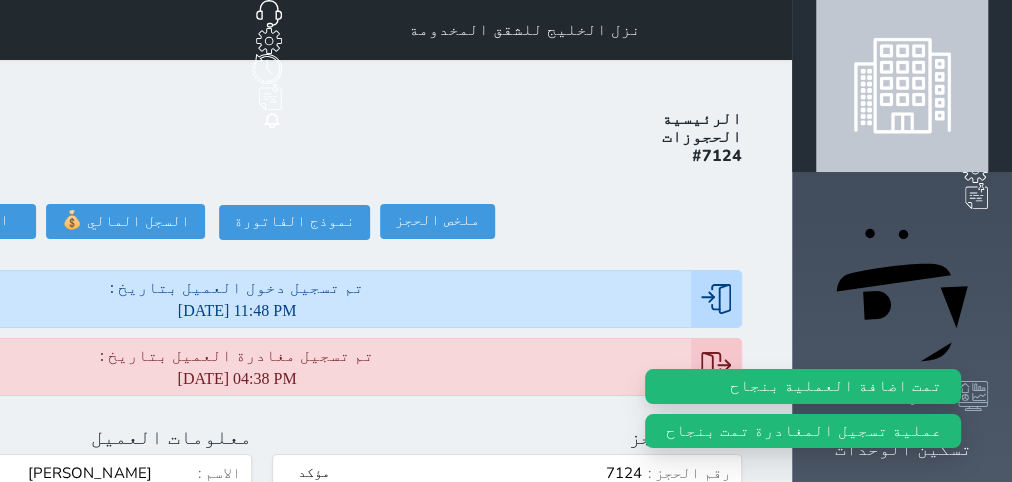 click on "تسكين الوحدات" at bounding box center (903, 449) 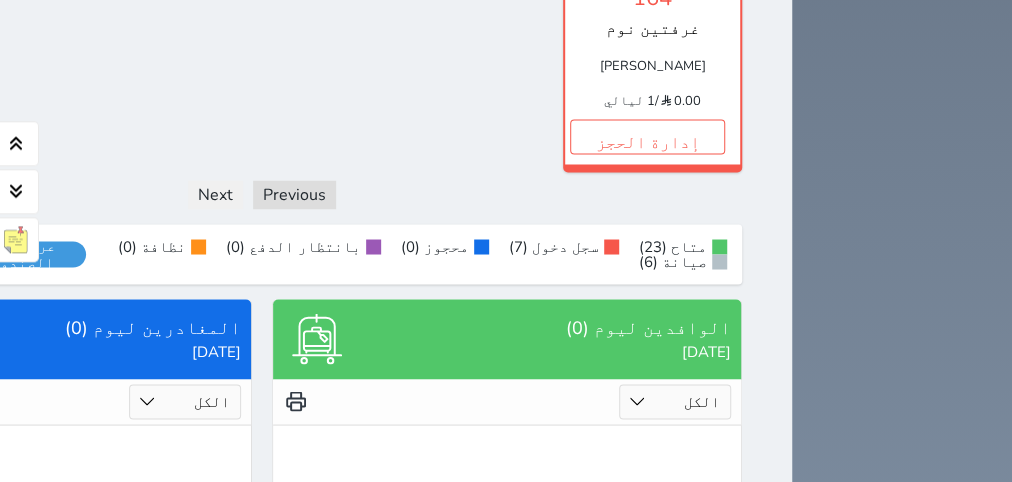 scroll, scrollTop: 1841, scrollLeft: 0, axis: vertical 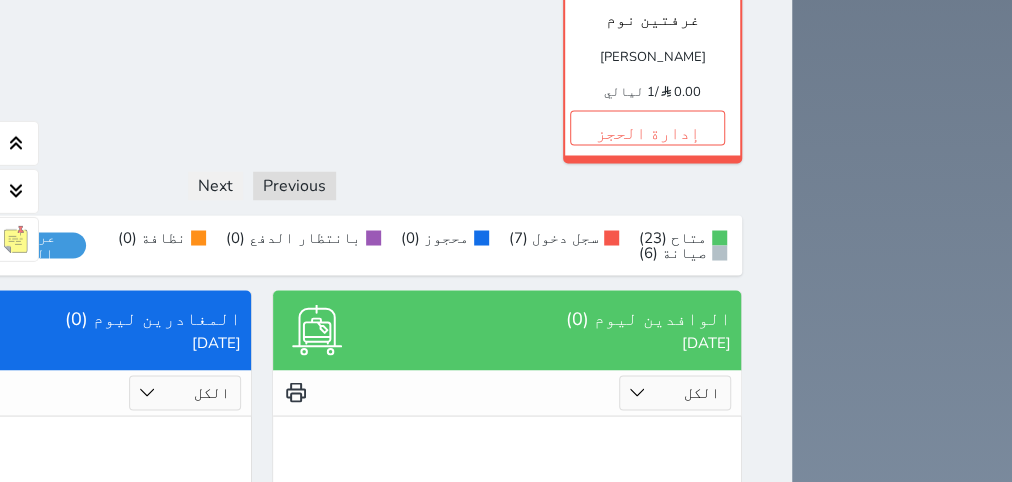 click on "1" at bounding box center (121, -85) 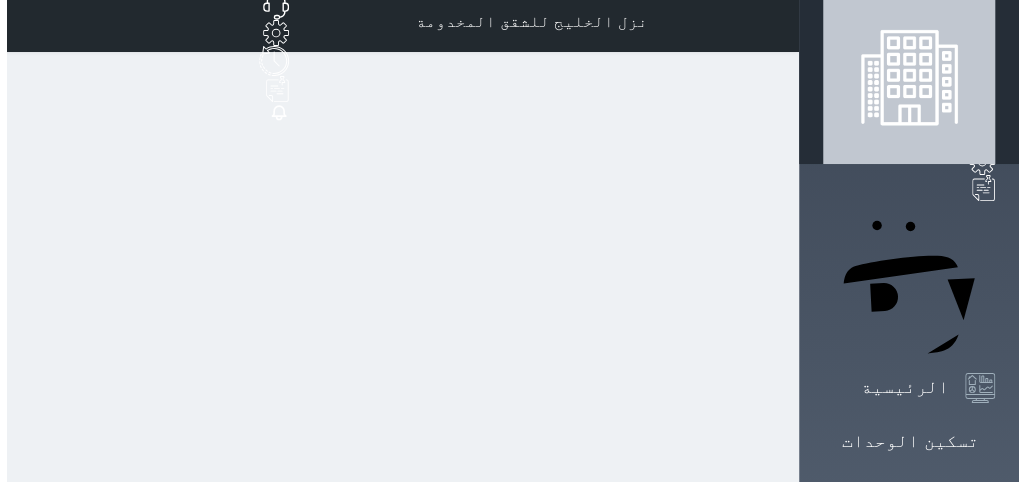 scroll, scrollTop: 0, scrollLeft: 0, axis: both 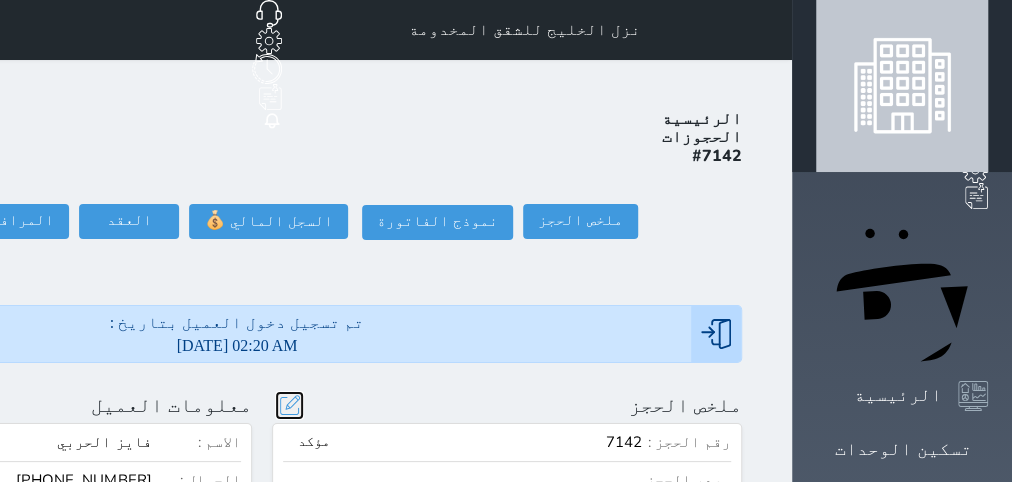 click at bounding box center (289, 405) 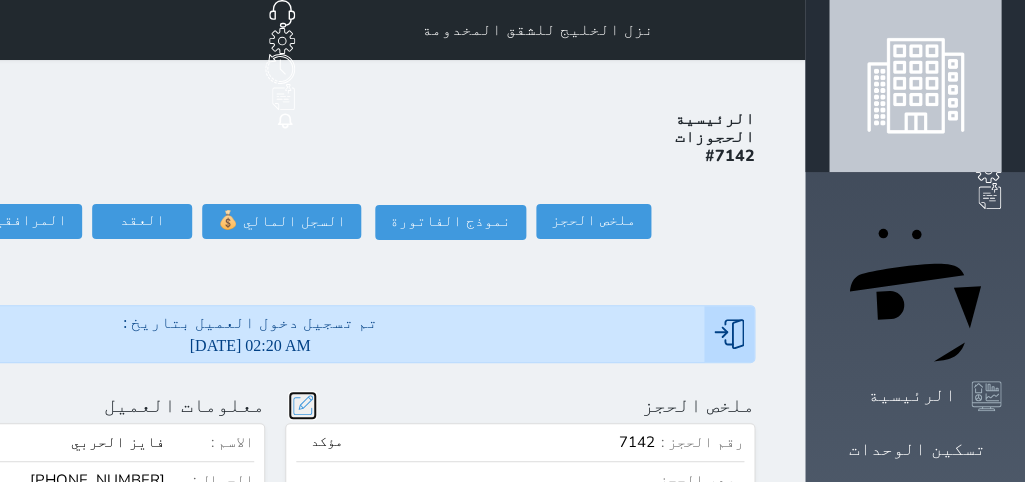 scroll, scrollTop: 44, scrollLeft: 0, axis: vertical 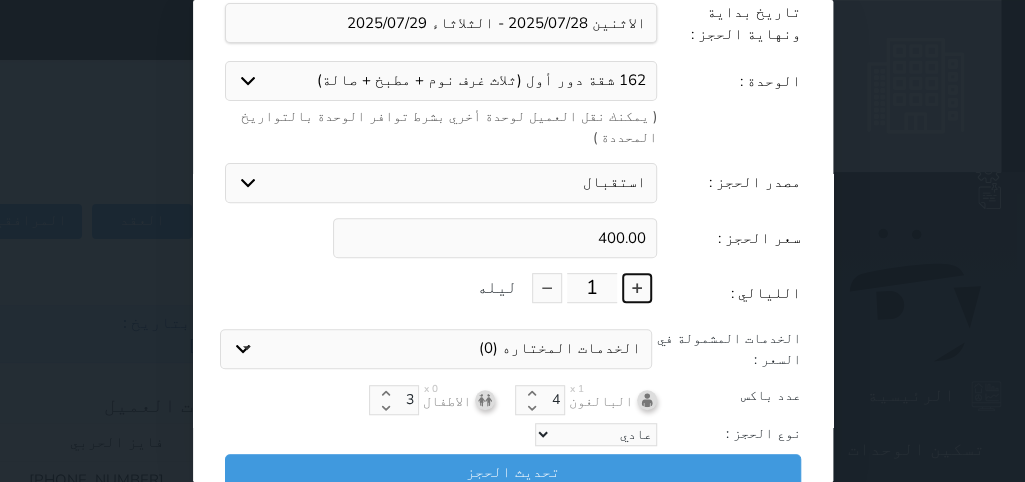 click at bounding box center (637, 288) 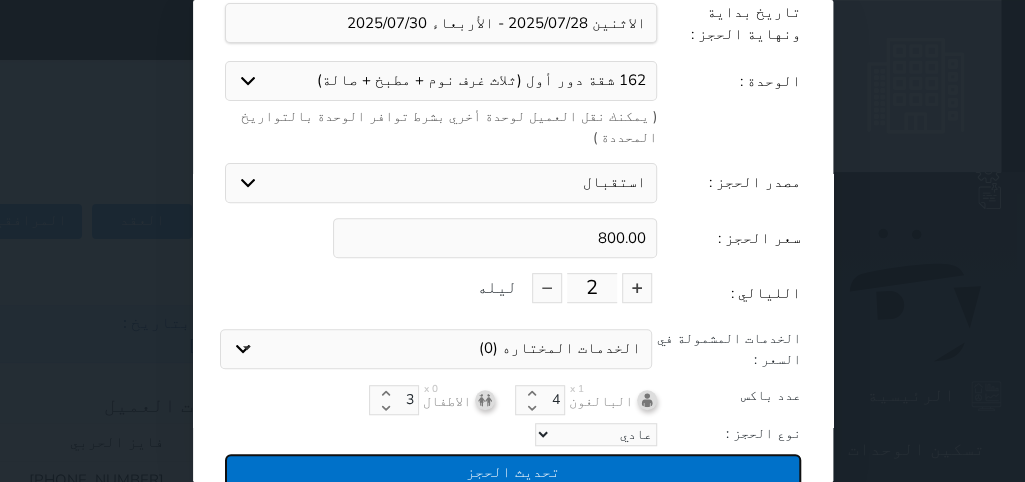 click on "تحديث الحجز" at bounding box center [513, 471] 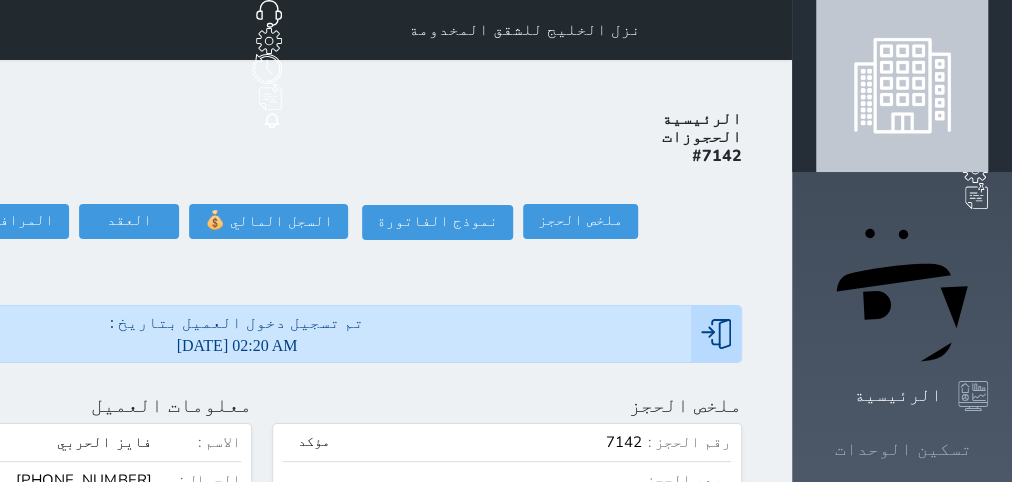 click on "تسكين الوحدات" at bounding box center [903, 449] 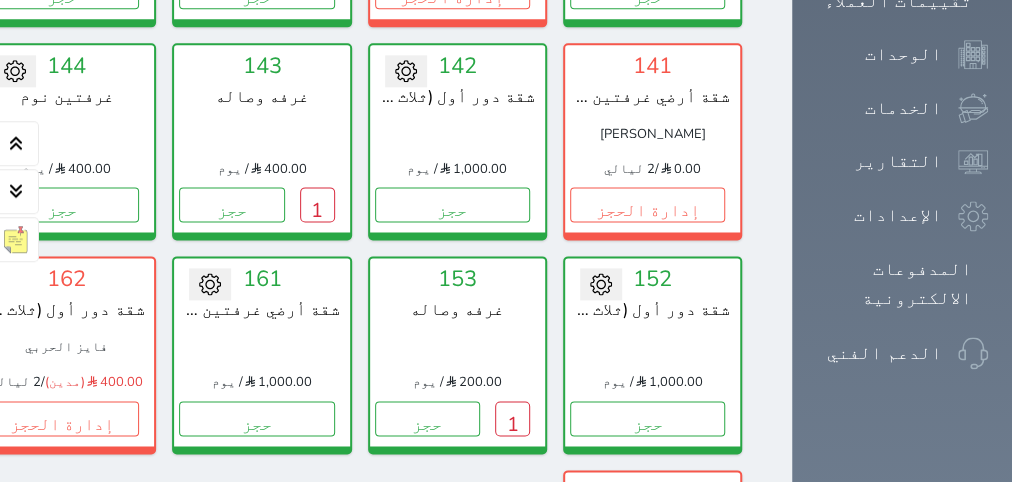 scroll, scrollTop: 960, scrollLeft: 0, axis: vertical 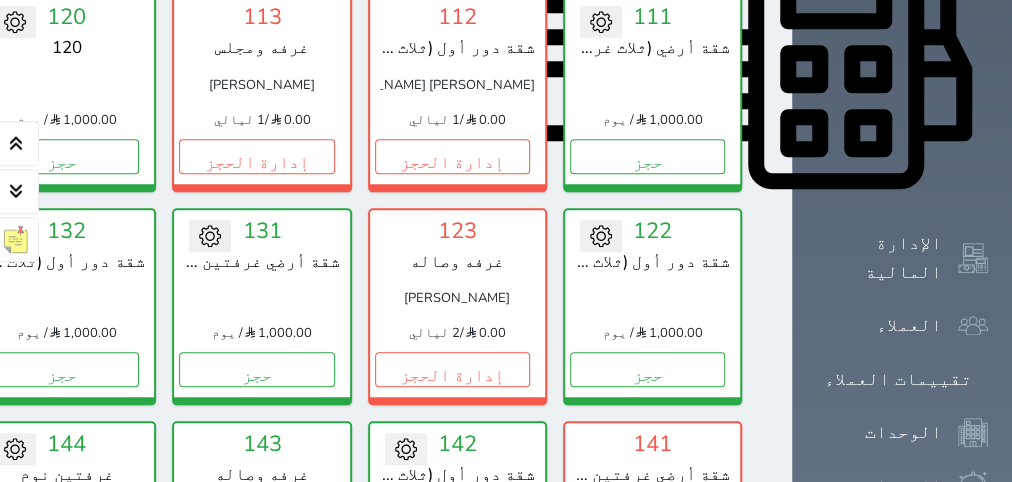 click at bounding box center [66, 85] 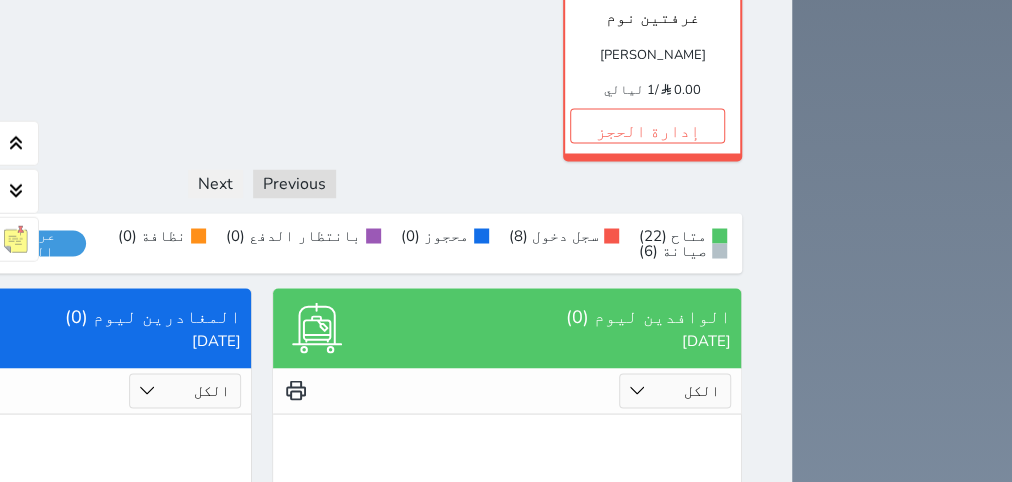 scroll, scrollTop: 1968, scrollLeft: 0, axis: vertical 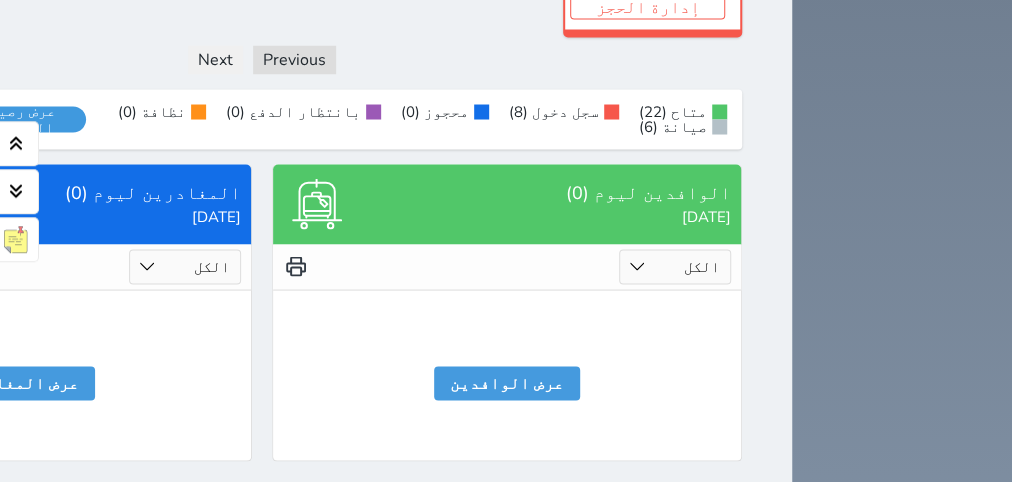 click on "حجز" at bounding box center [-134, -212] 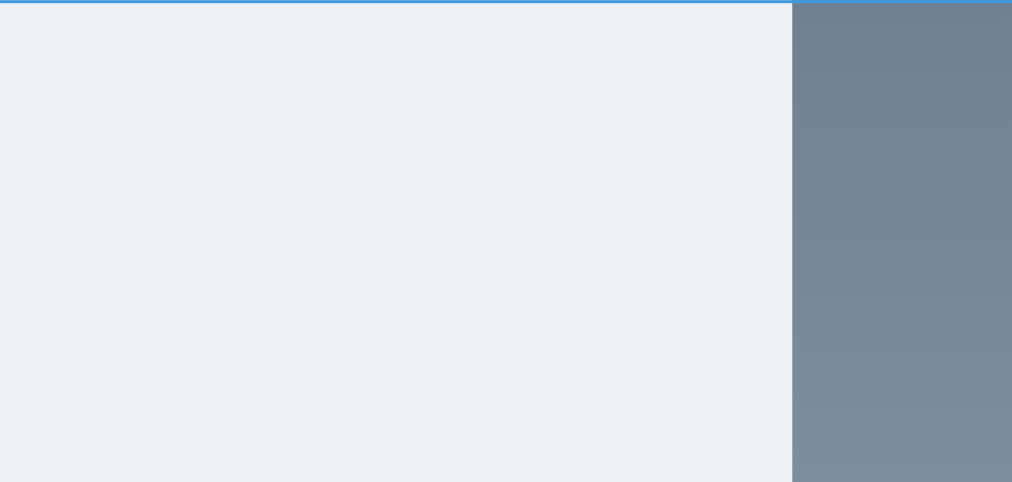 scroll, scrollTop: 0, scrollLeft: 0, axis: both 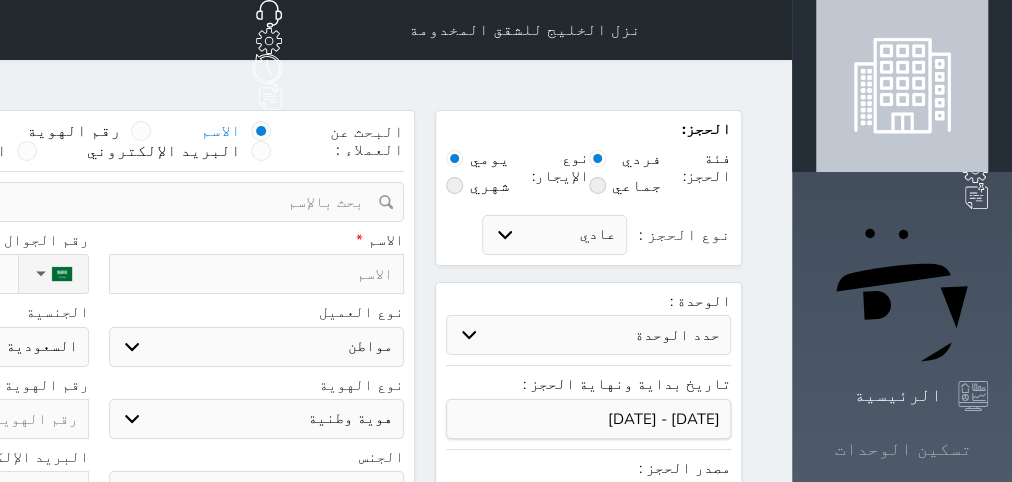 click on "تسكين الوحدات" at bounding box center [903, 449] 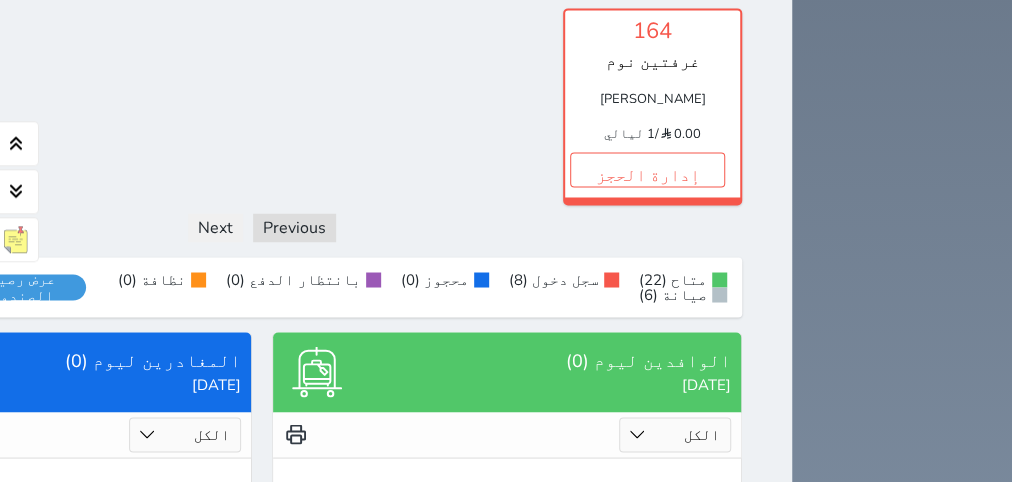 scroll, scrollTop: 2097, scrollLeft: 0, axis: vertical 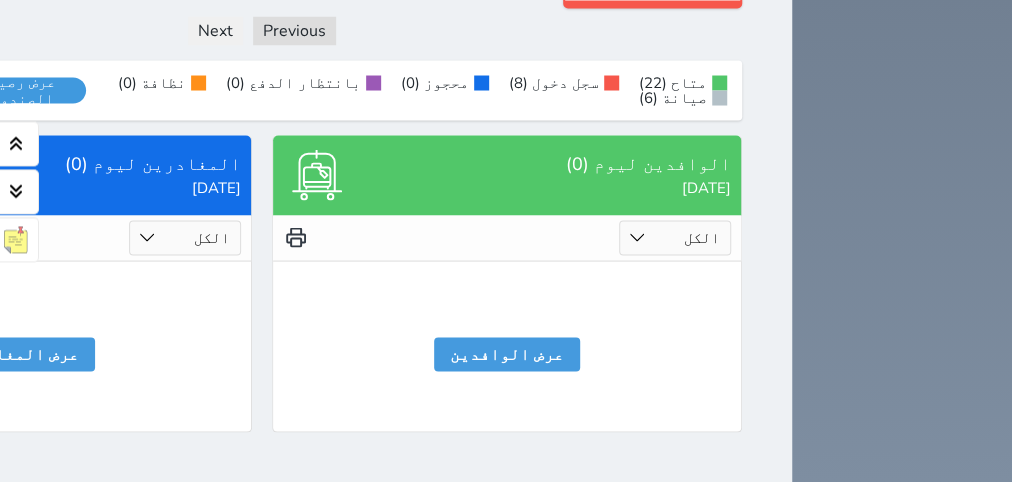 click on "الكل   تم الدخول   تم المغادرة" at bounding box center [185, 237] 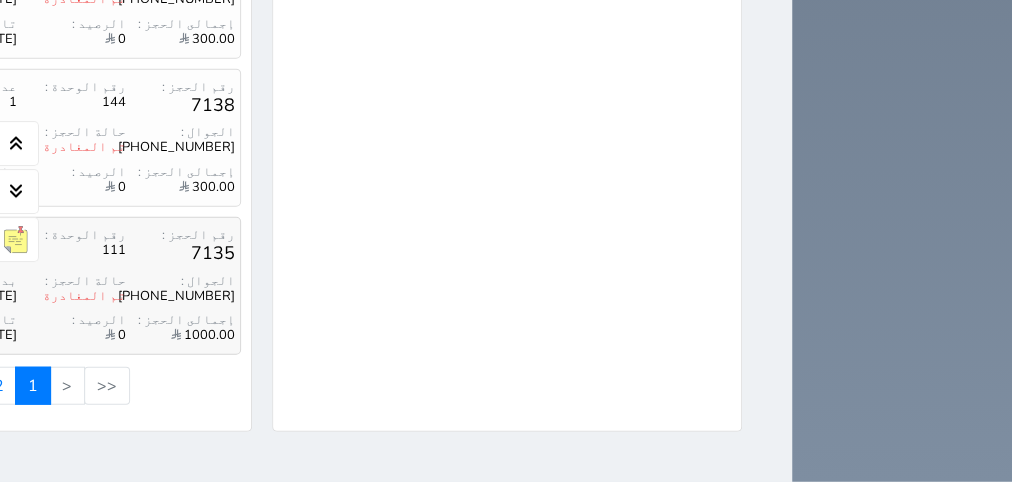 scroll, scrollTop: 2692, scrollLeft: 0, axis: vertical 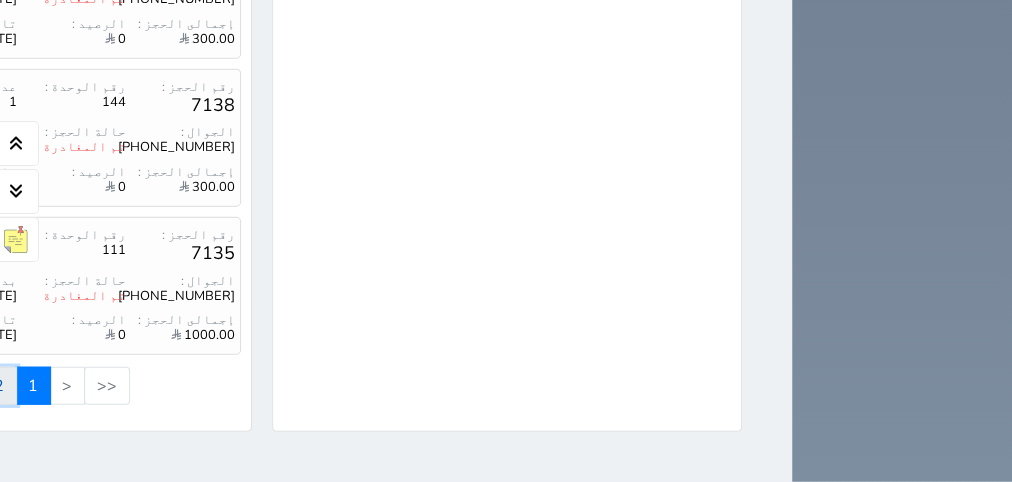 click on "2" at bounding box center [-1, 386] 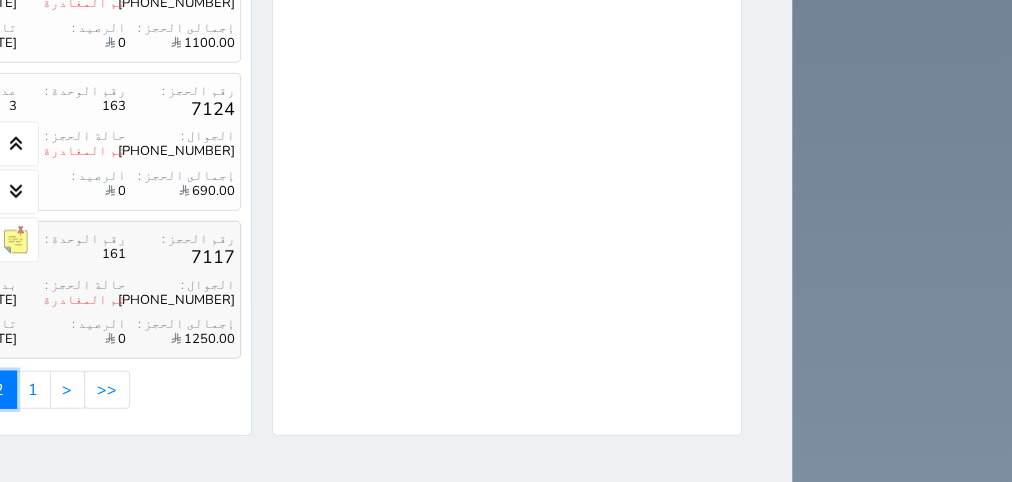 scroll, scrollTop: 2692, scrollLeft: 0, axis: vertical 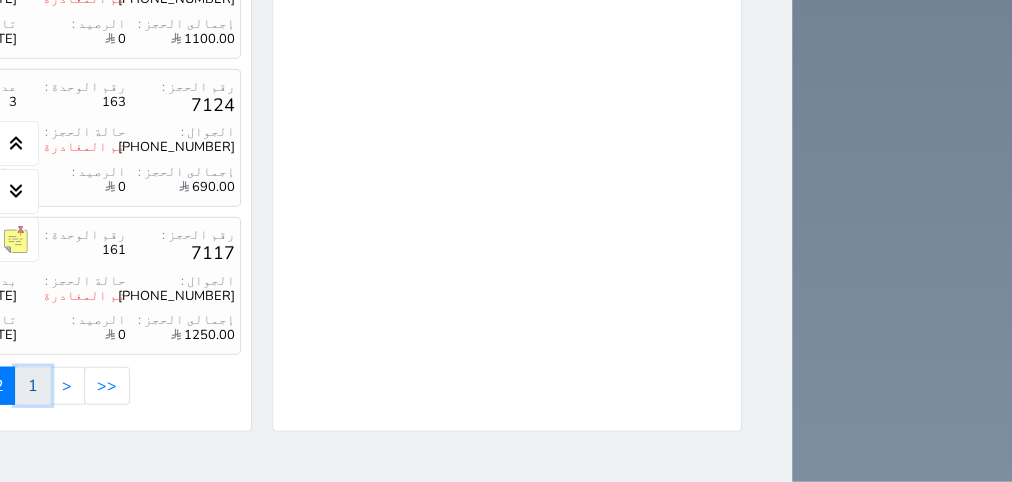 click on "1" at bounding box center (33, 386) 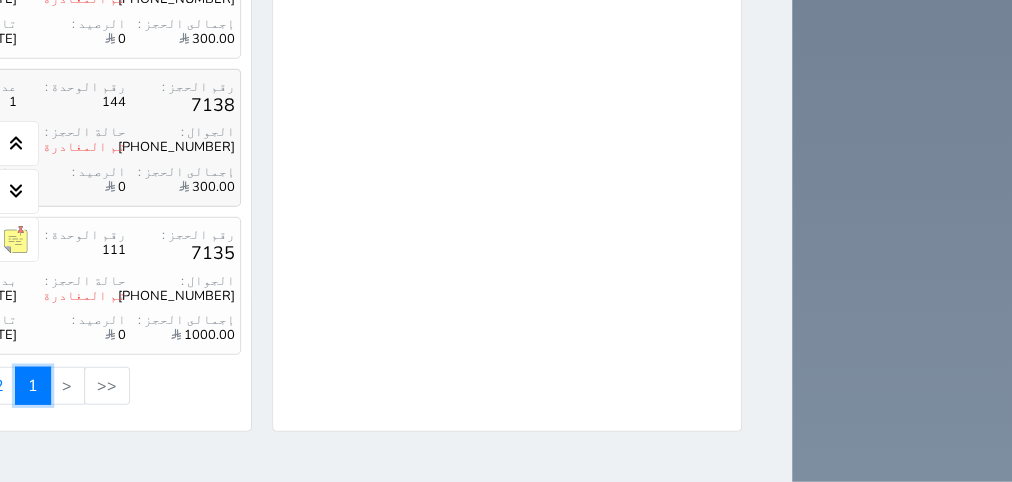 scroll, scrollTop: 2692, scrollLeft: 0, axis: vertical 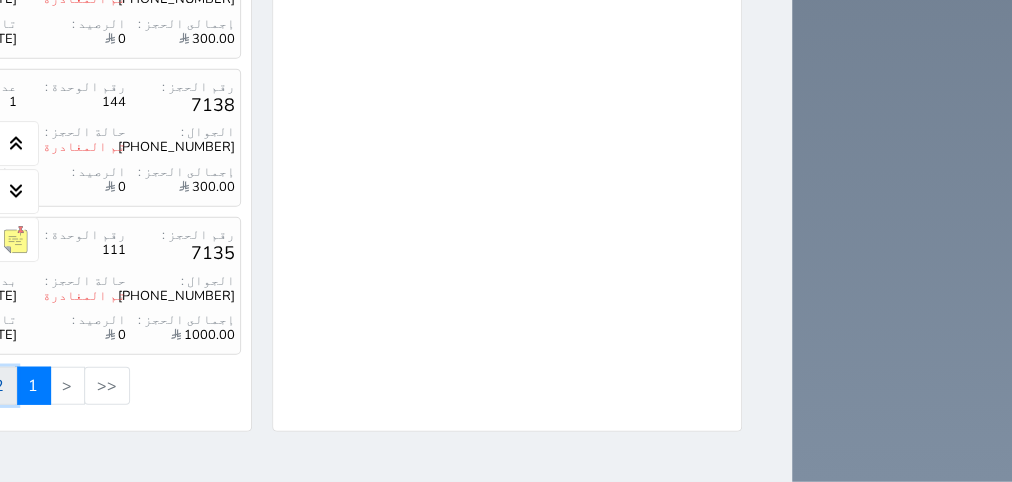 click on "2" at bounding box center [-1, 386] 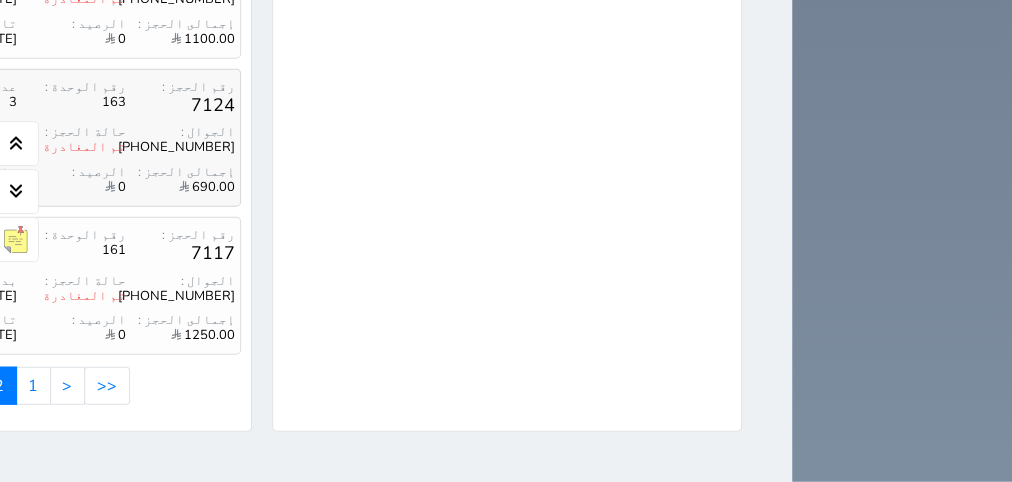 click on "[PERSON_NAME]" at bounding box center [-147, 102] 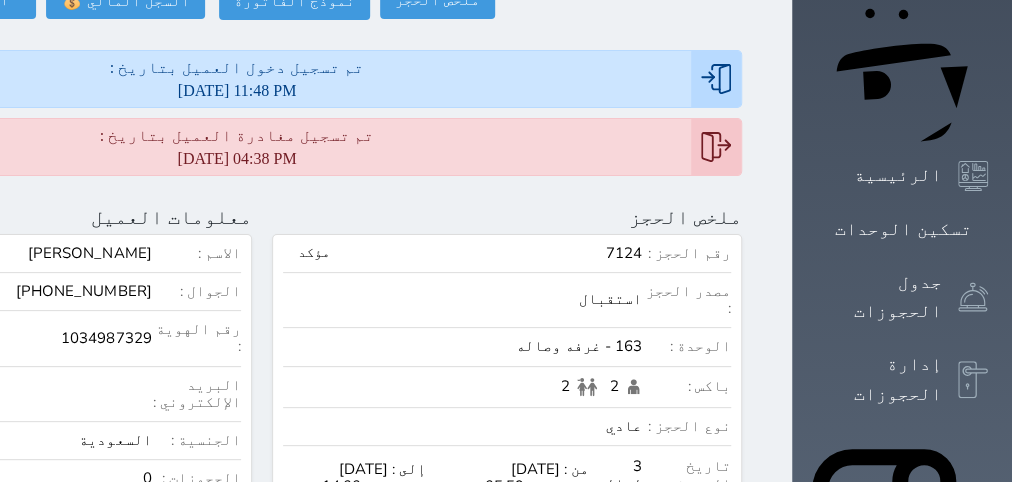 scroll, scrollTop: 252, scrollLeft: 0, axis: vertical 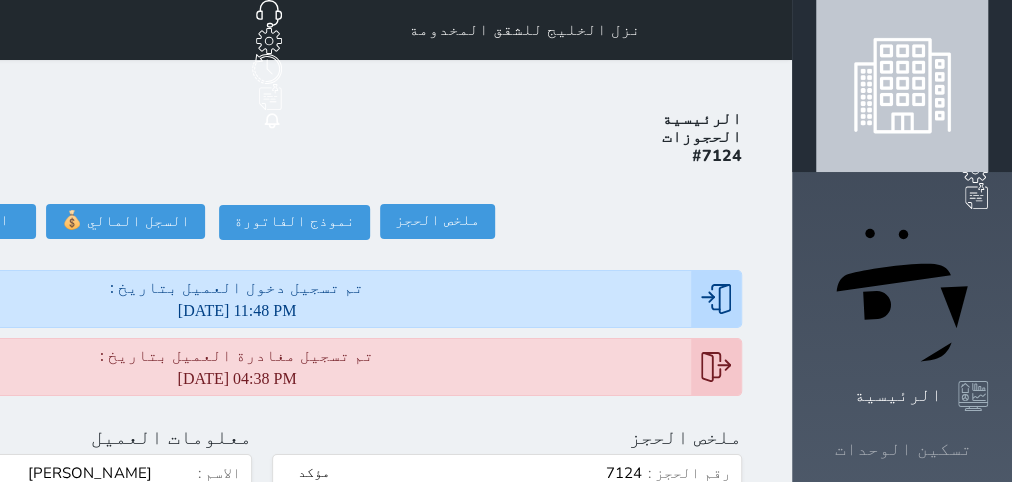 click on "تسكين الوحدات" at bounding box center [902, 449] 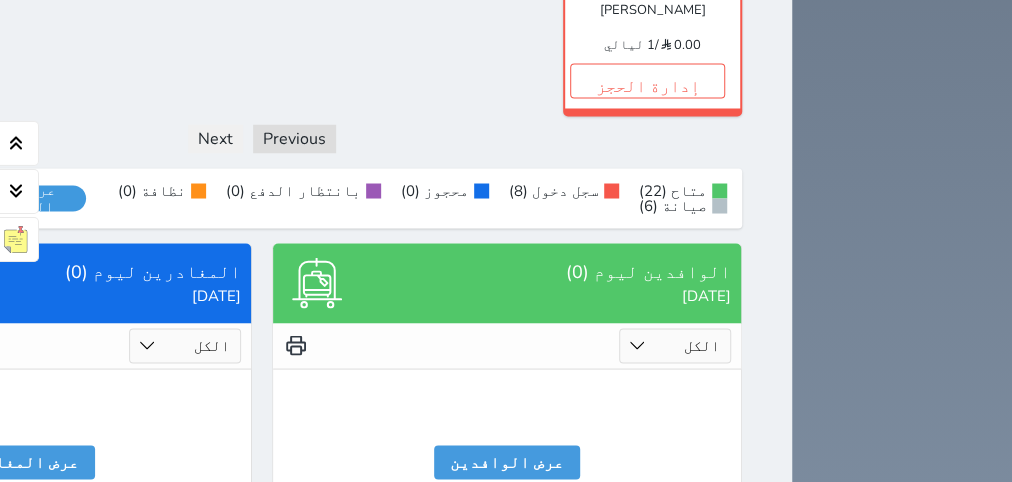 scroll, scrollTop: 1907, scrollLeft: 0, axis: vertical 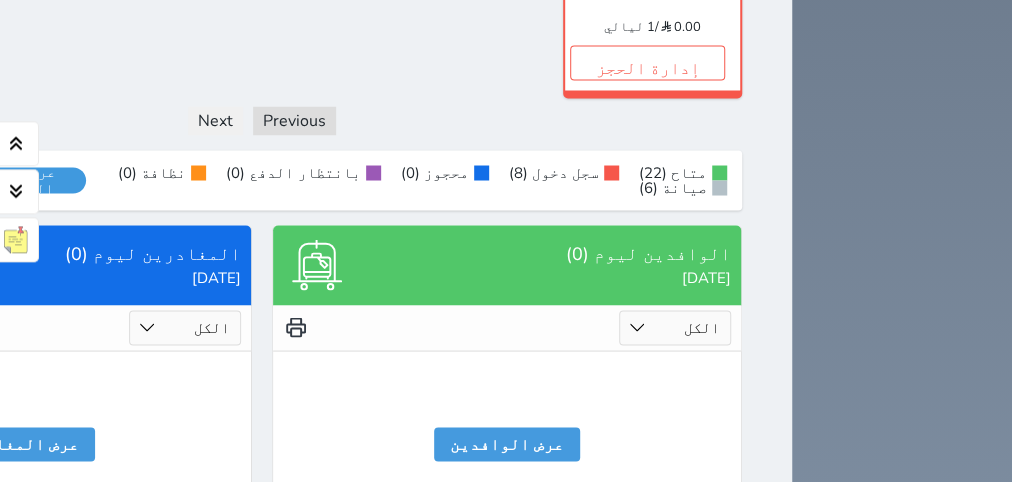 click on "حجز" at bounding box center [-134, -151] 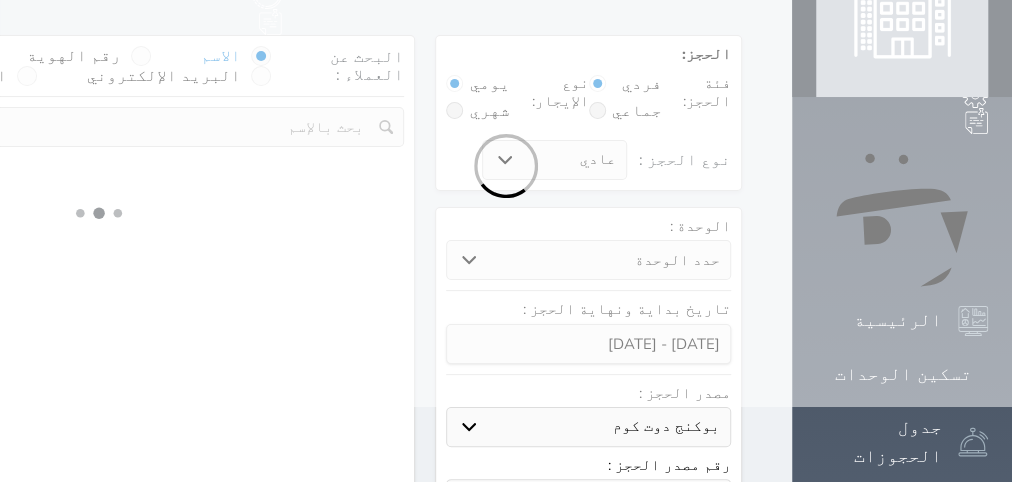 scroll, scrollTop: 0, scrollLeft: 0, axis: both 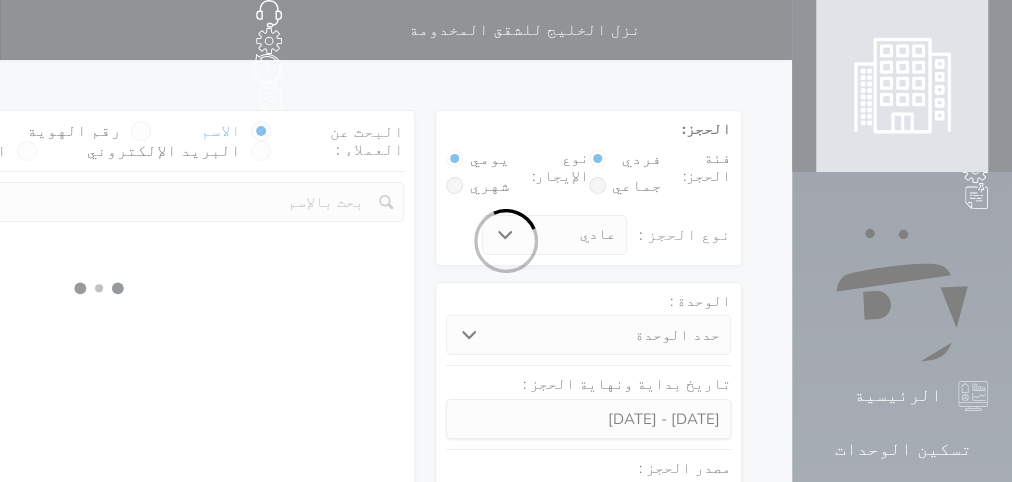 click at bounding box center [506, 241] 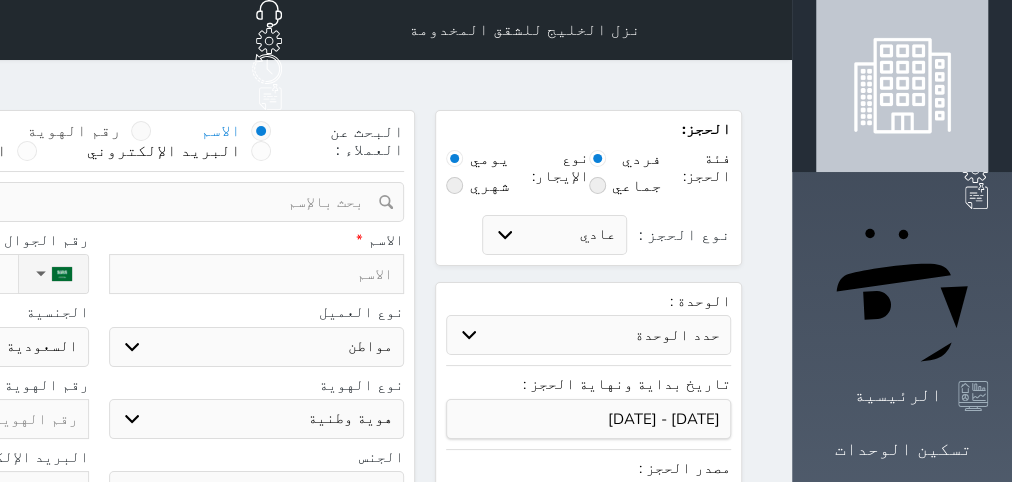 click on "رقم الهوية" at bounding box center (74, 131) 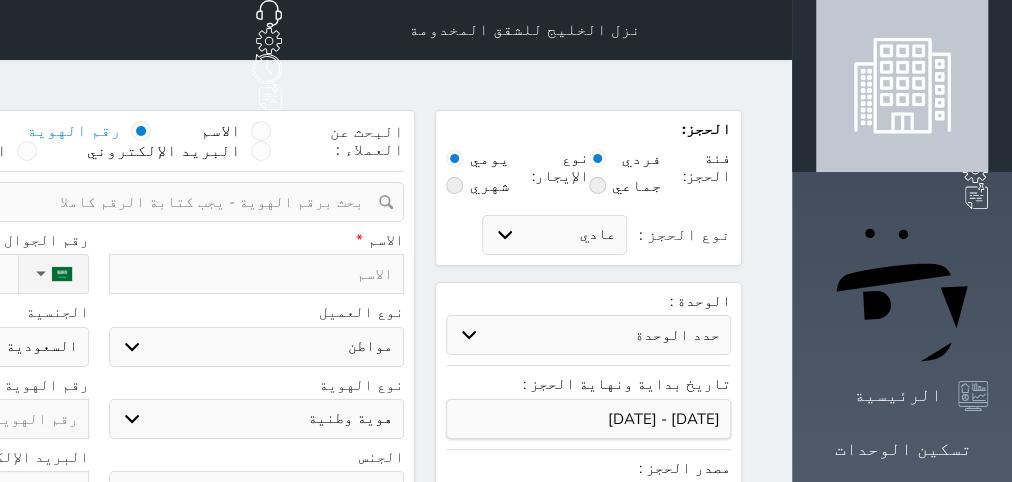click at bounding box center (91, 202) 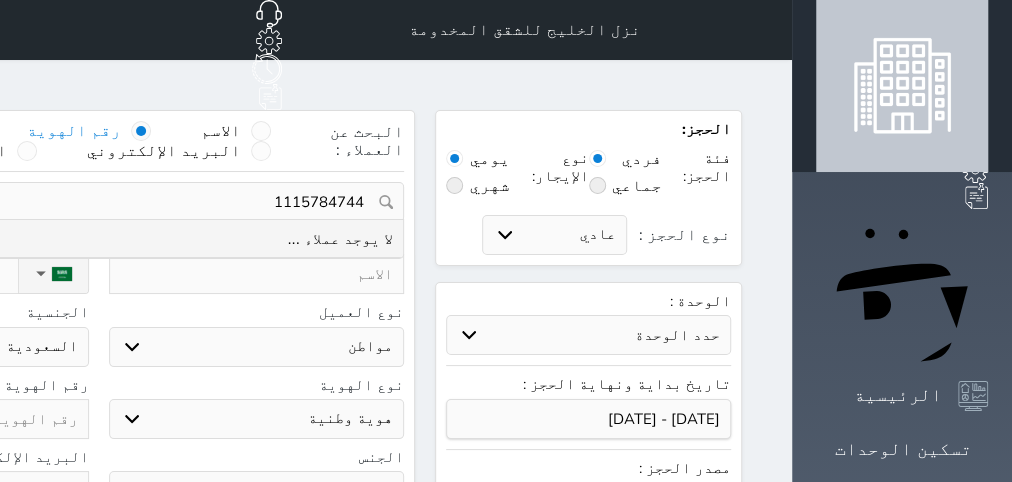 drag, startPoint x: 443, startPoint y: 168, endPoint x: 557, endPoint y: 172, distance: 114.07015 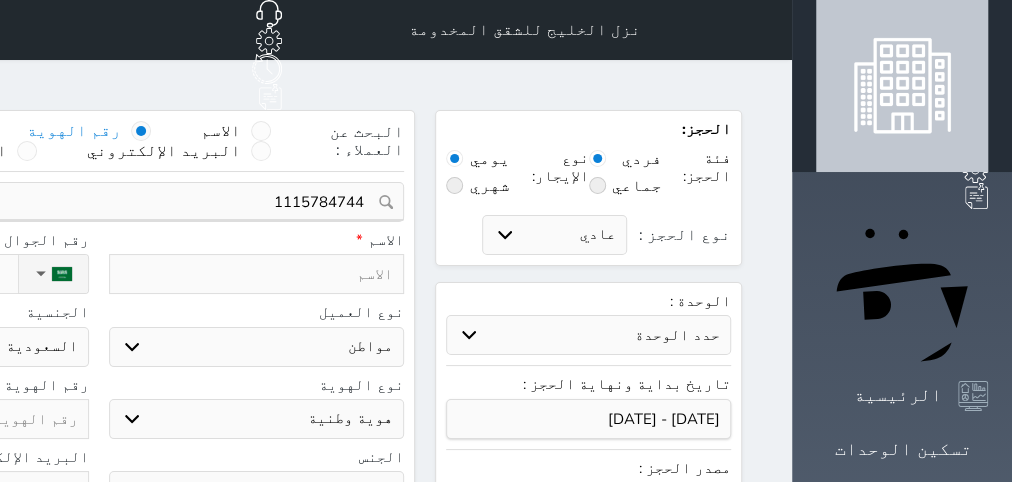 click at bounding box center [257, 274] 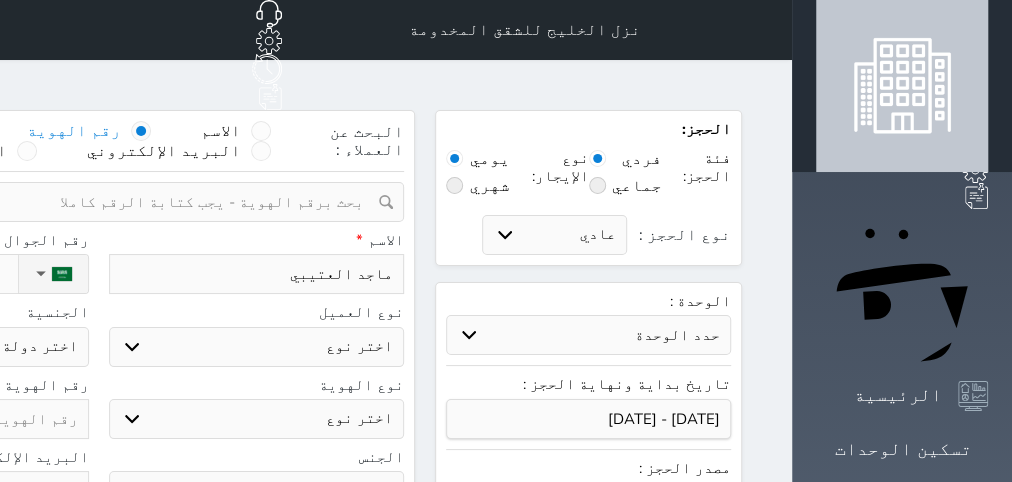 click on "اختر نوع   مواطن مواطن خليجي زائر مقيم" at bounding box center (257, 347) 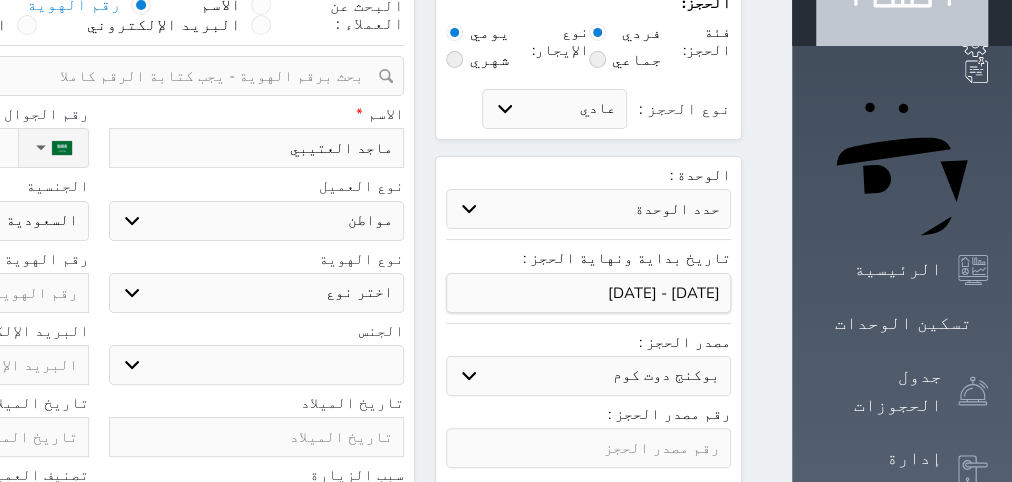 scroll, scrollTop: 252, scrollLeft: 0, axis: vertical 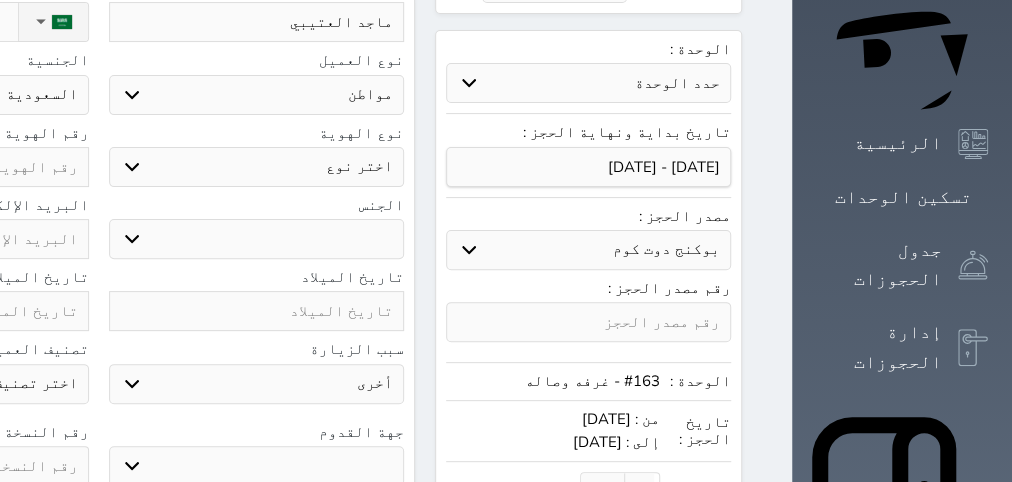 click on "اختر نوع   هوية وطنية هوية عائلية جواز السفر" at bounding box center (257, 167) 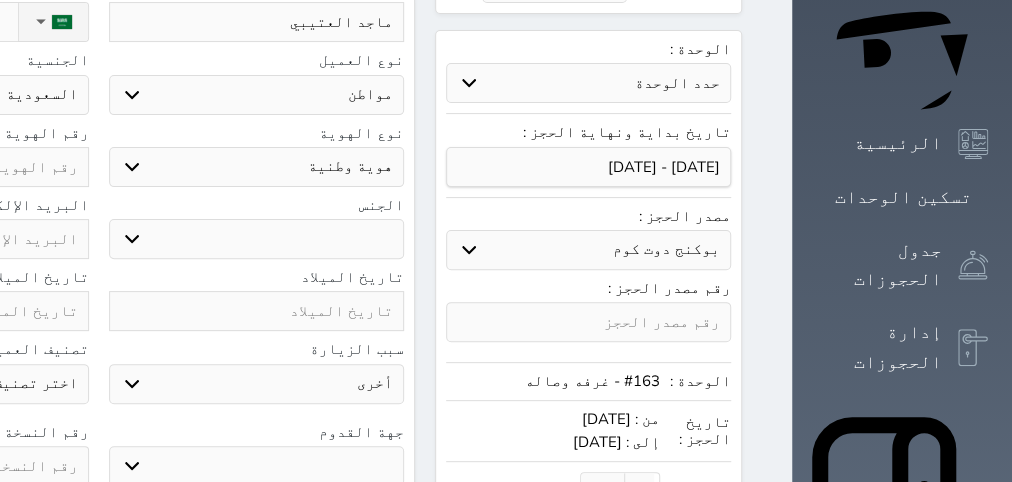 click on "ذكر   انثى" at bounding box center [257, 239] 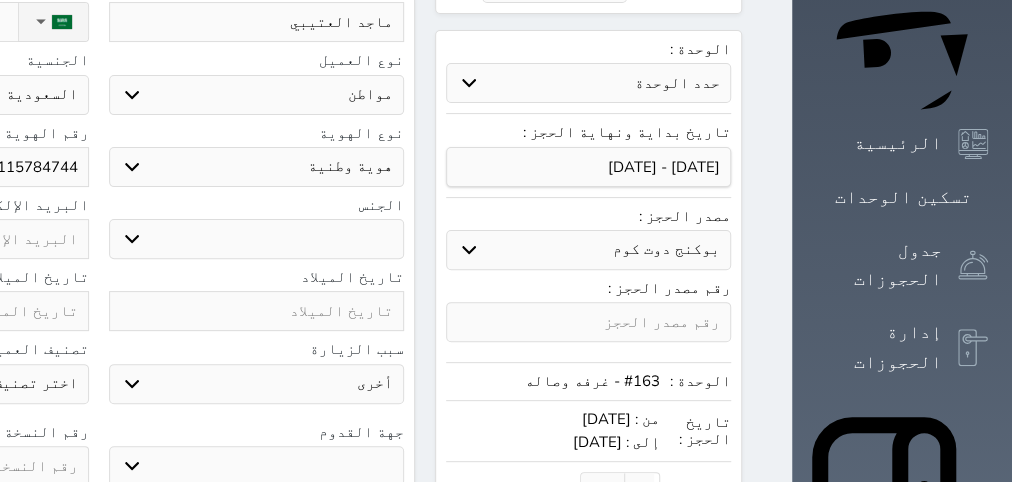 scroll, scrollTop: 126, scrollLeft: 0, axis: vertical 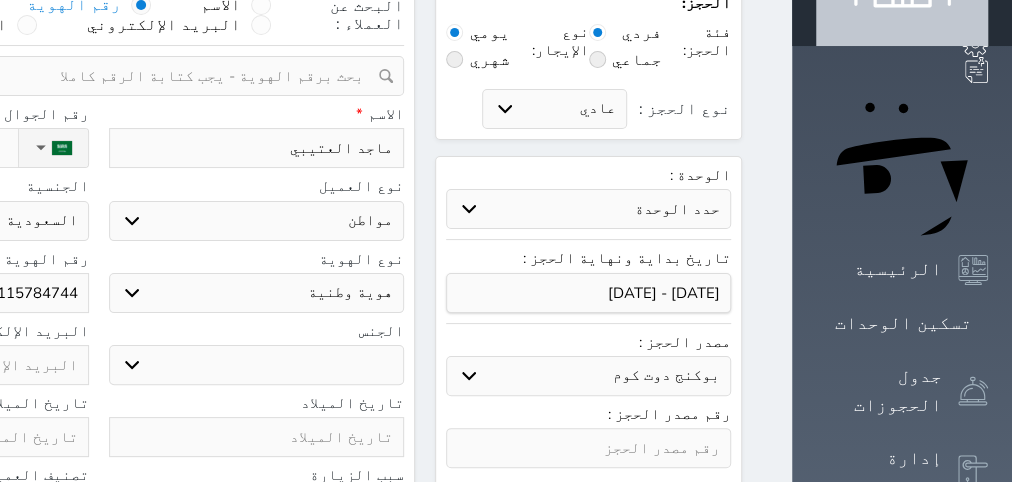 paste on "[PHONE_NUMBER]" 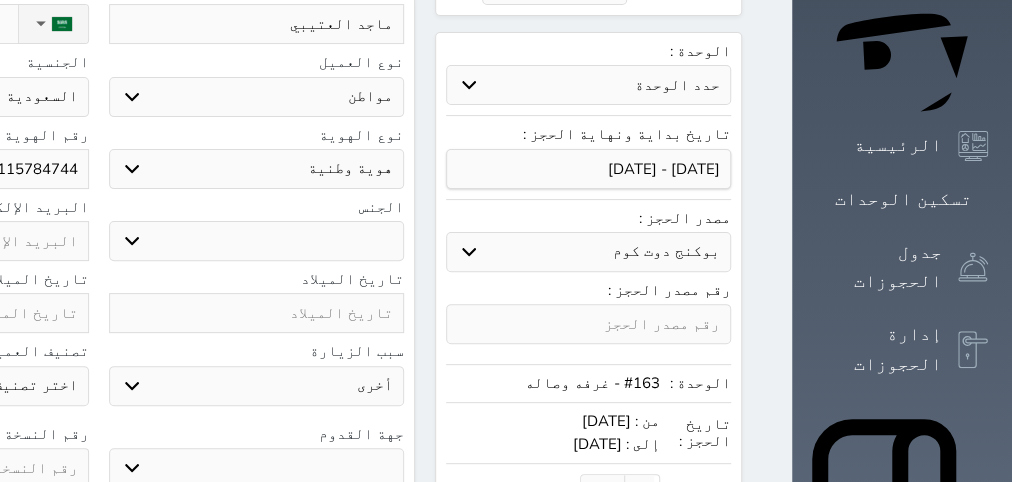 scroll, scrollTop: 252, scrollLeft: 0, axis: vertical 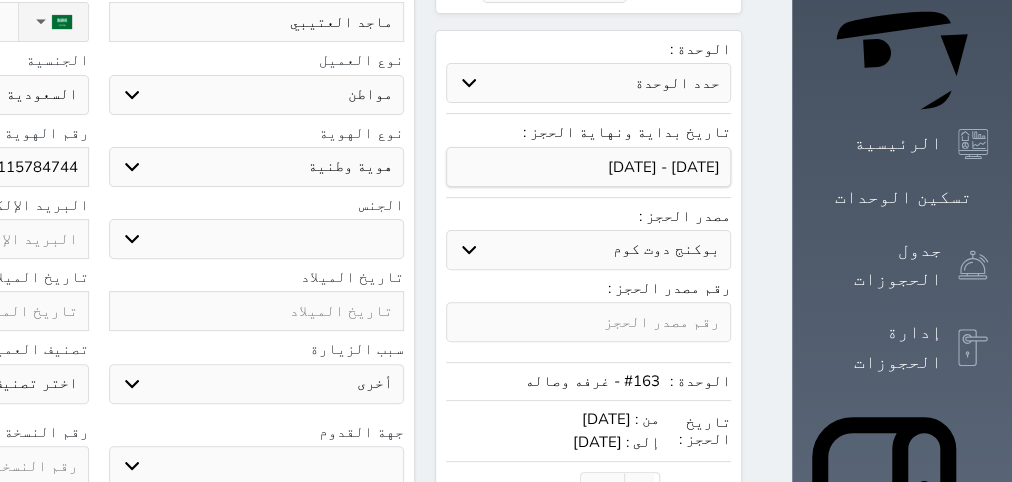 click at bounding box center (-59, 311) 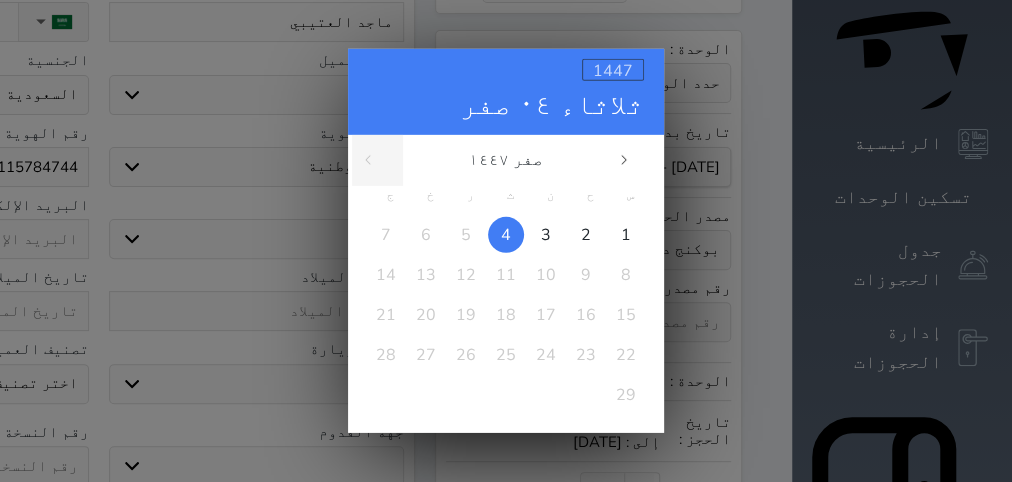 click on "1447" at bounding box center (613, 70) 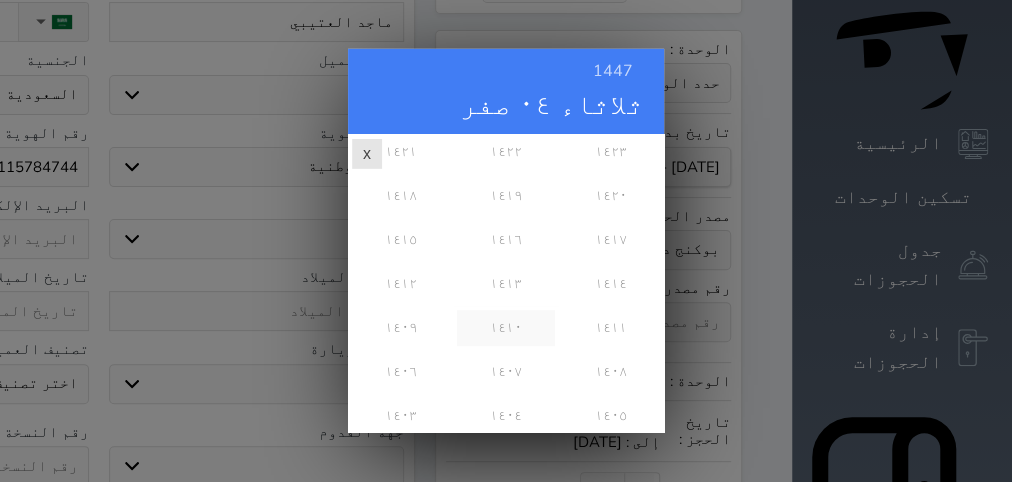 scroll, scrollTop: 324, scrollLeft: 0, axis: vertical 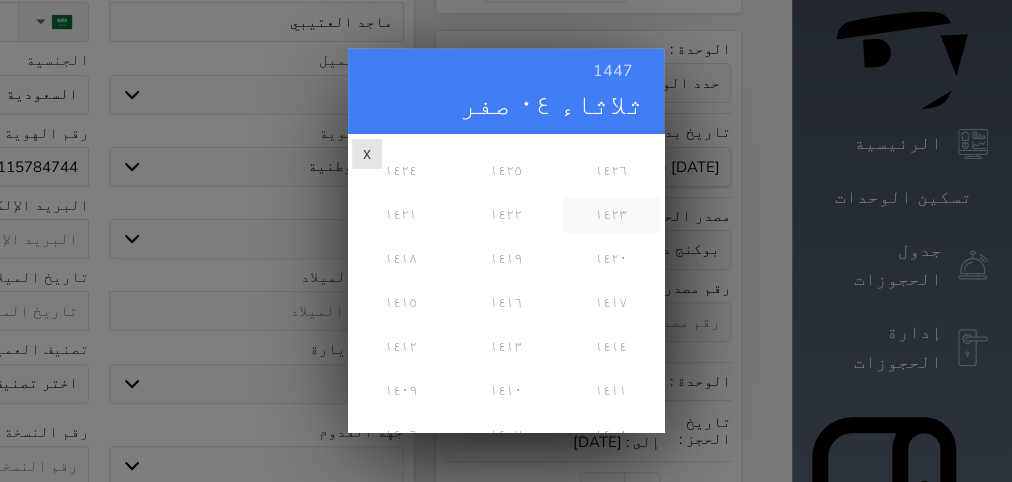 click on "١٤٢٣" at bounding box center [611, 215] 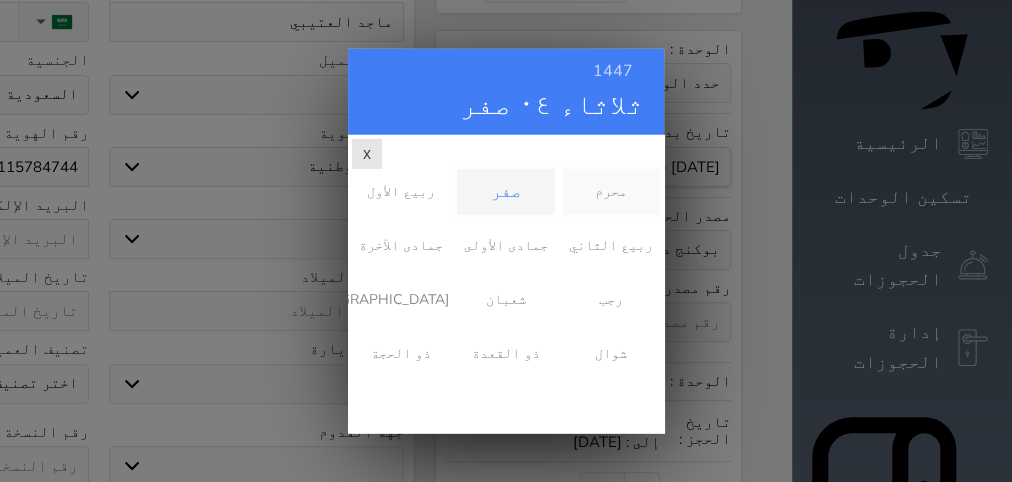 click on "محرم" at bounding box center [611, 192] 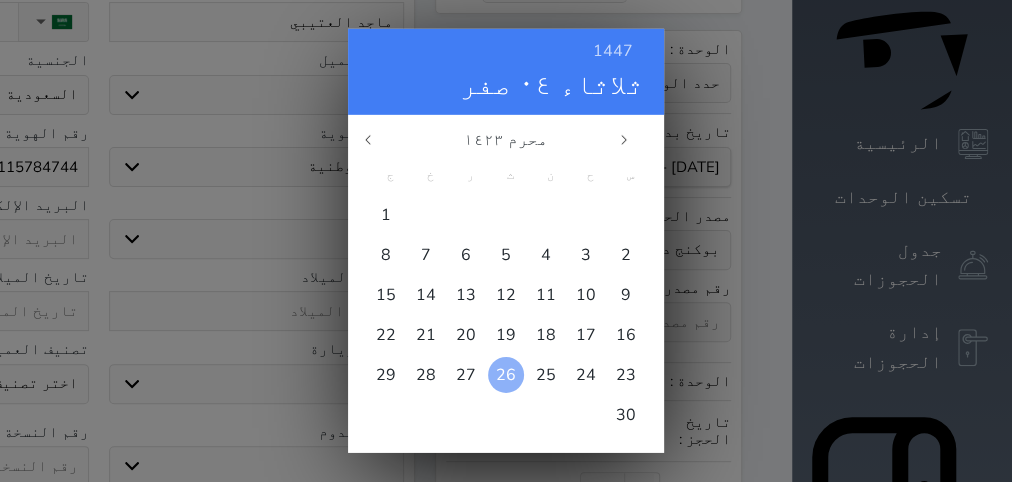 click on "26" at bounding box center (506, 375) 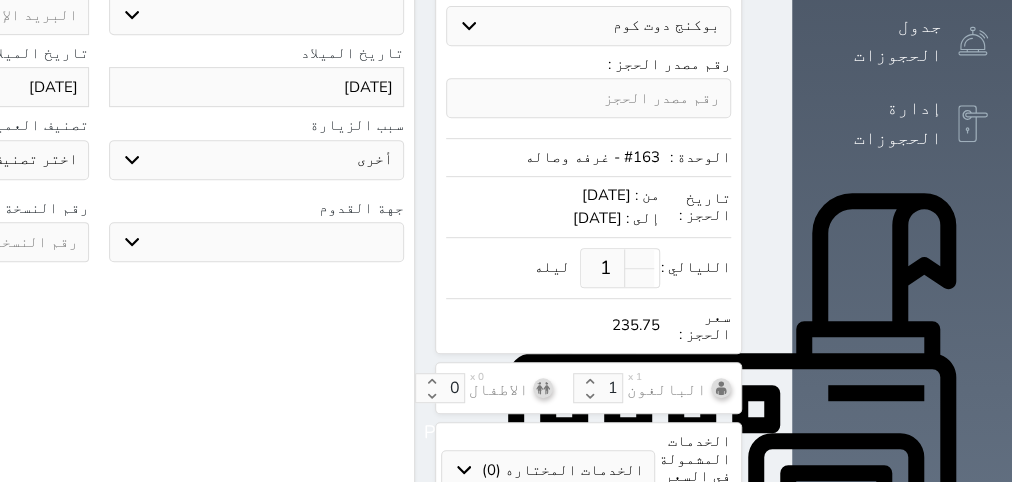 scroll, scrollTop: 504, scrollLeft: 0, axis: vertical 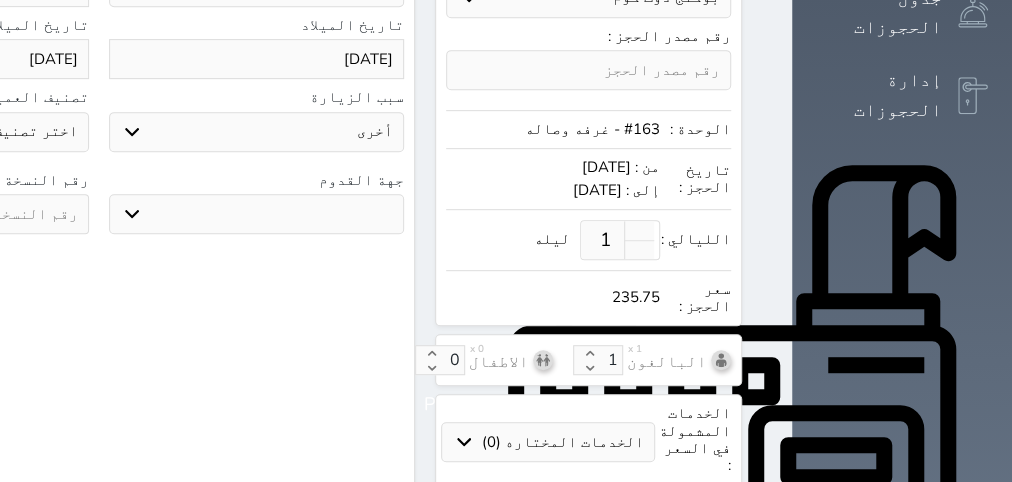 click at bounding box center [-59, 214] 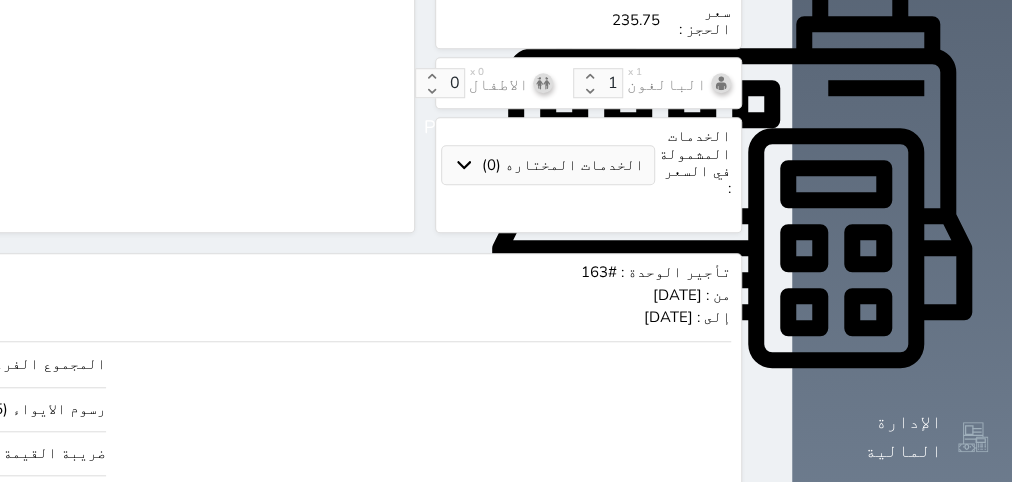 scroll, scrollTop: 900, scrollLeft: 0, axis: vertical 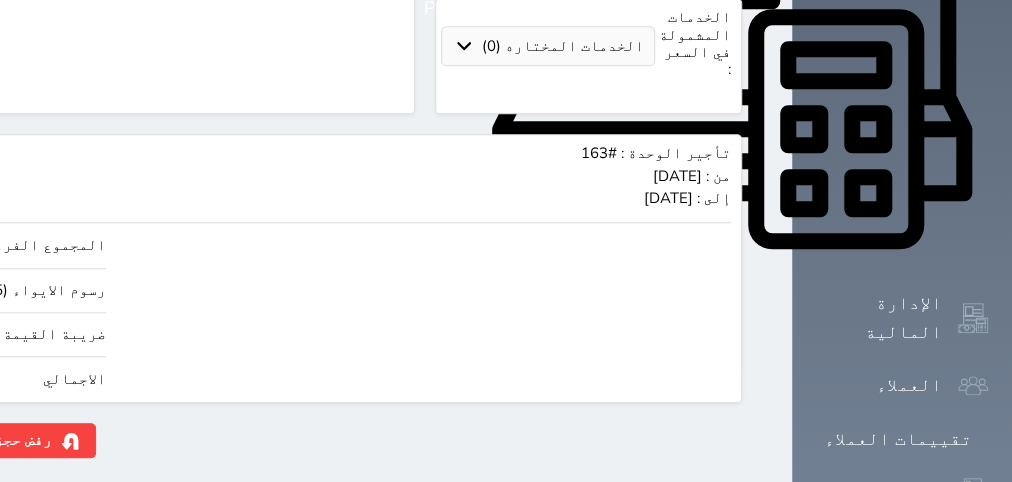 drag, startPoint x: 36, startPoint y: 333, endPoint x: 245, endPoint y: 328, distance: 209.0598 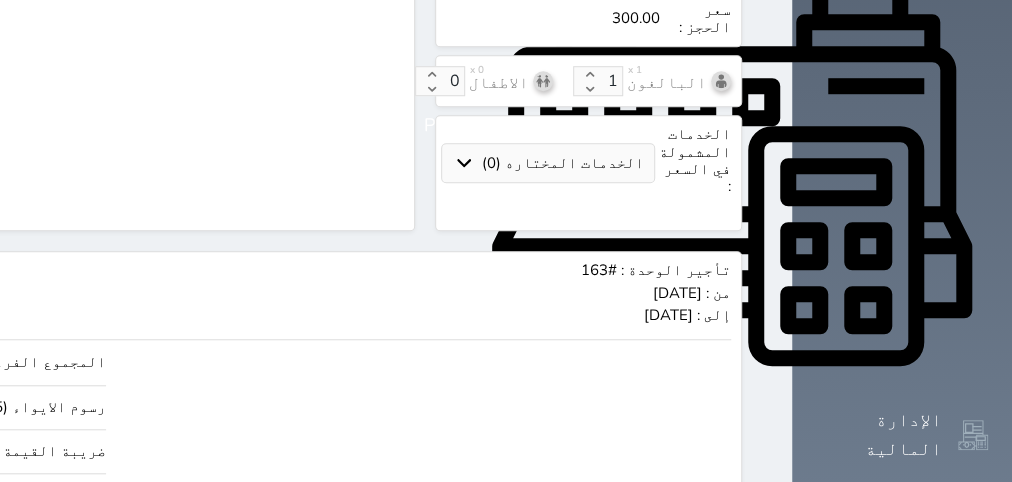 scroll, scrollTop: 900, scrollLeft: 0, axis: vertical 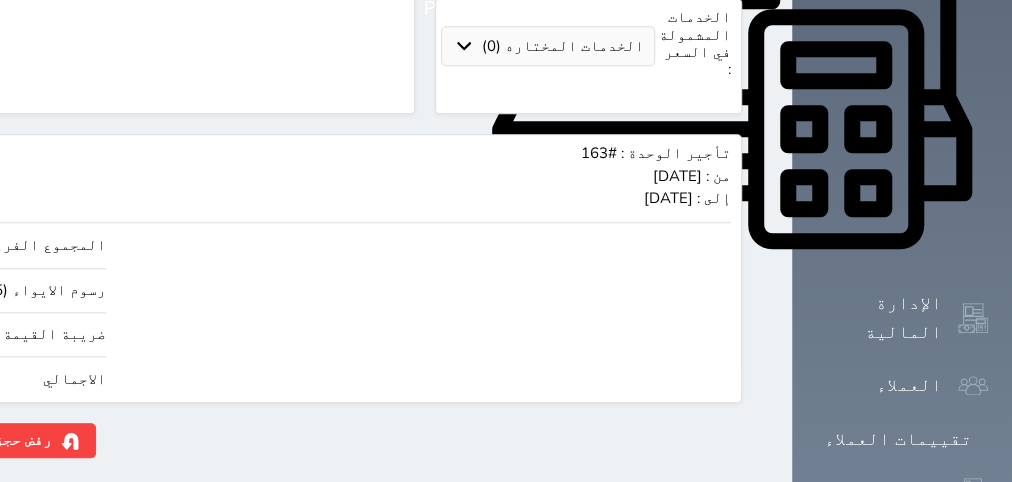 click on "حجز" at bounding box center [-125, 440] 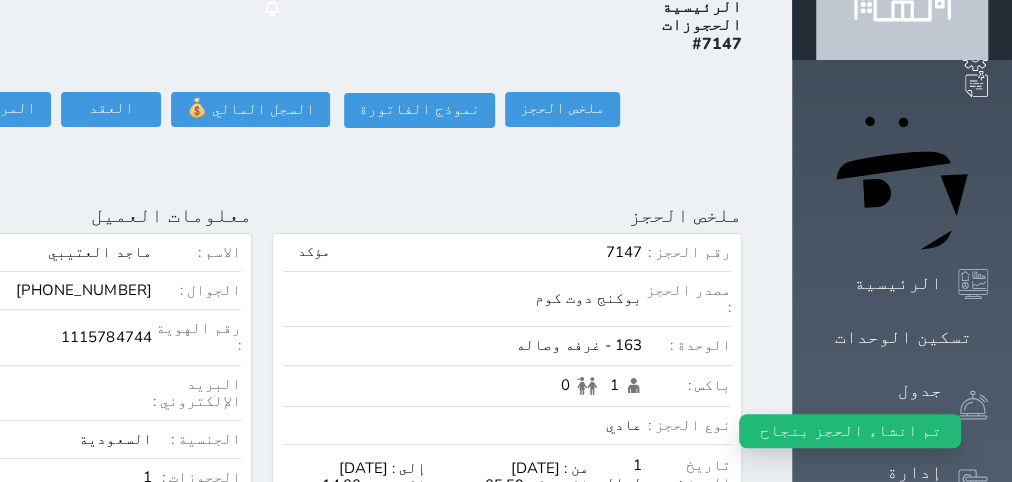 scroll, scrollTop: 126, scrollLeft: 0, axis: vertical 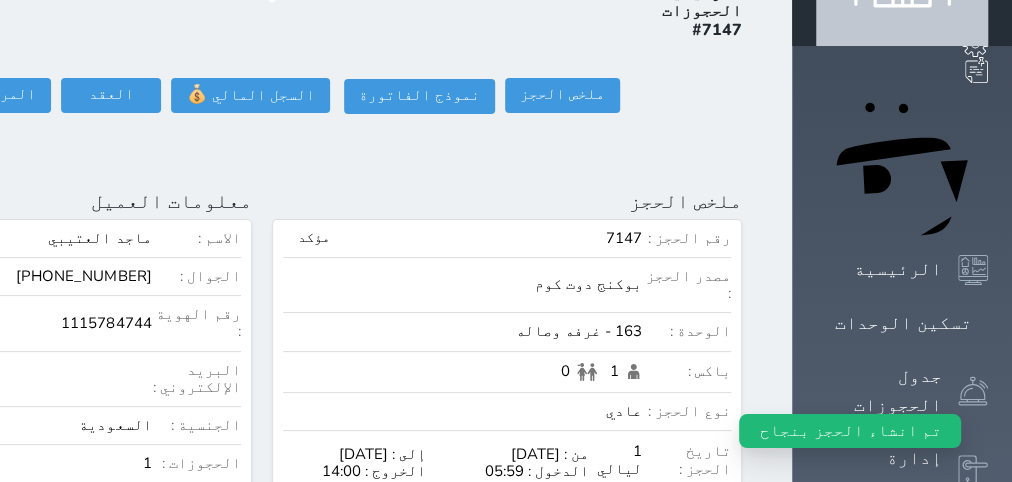 click on "تسجيل دخول" at bounding box center (-151, 95) 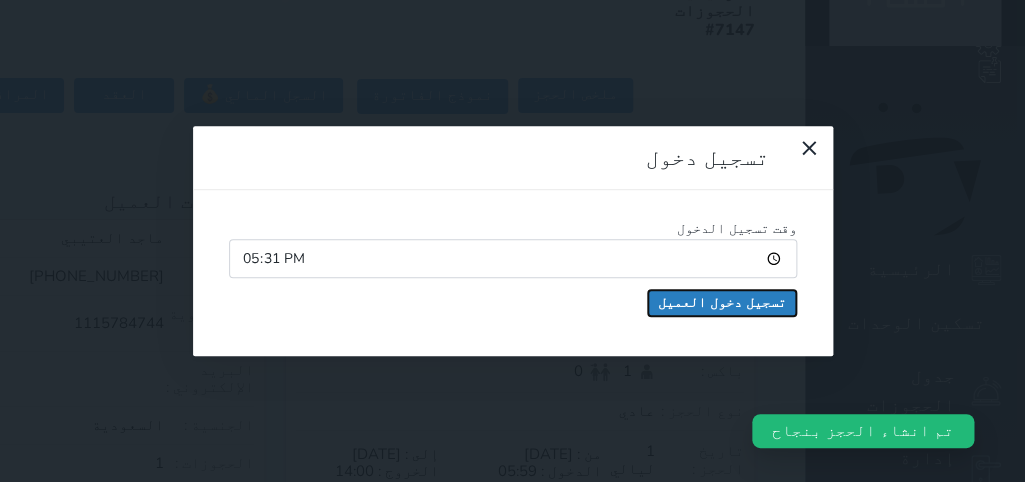 click on "تسجيل دخول العميل" at bounding box center (722, 303) 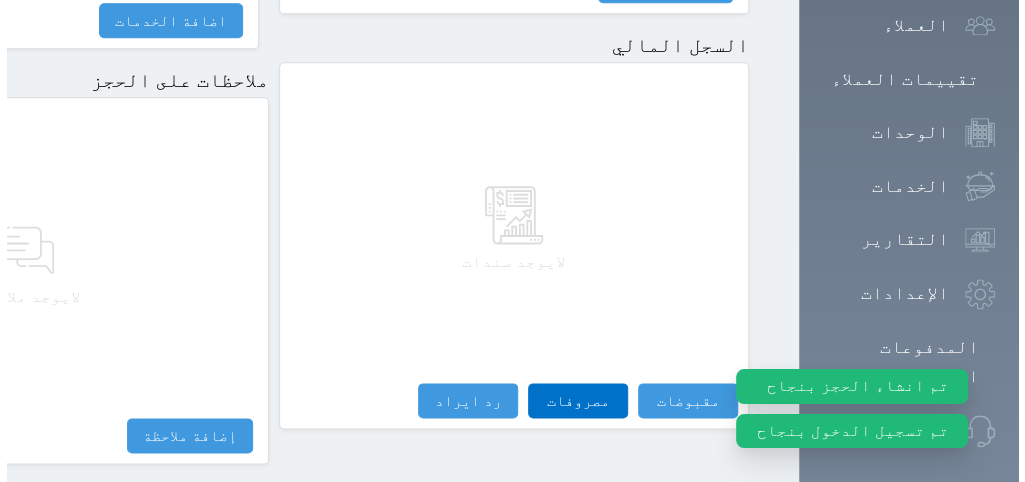 scroll, scrollTop: 1296, scrollLeft: 0, axis: vertical 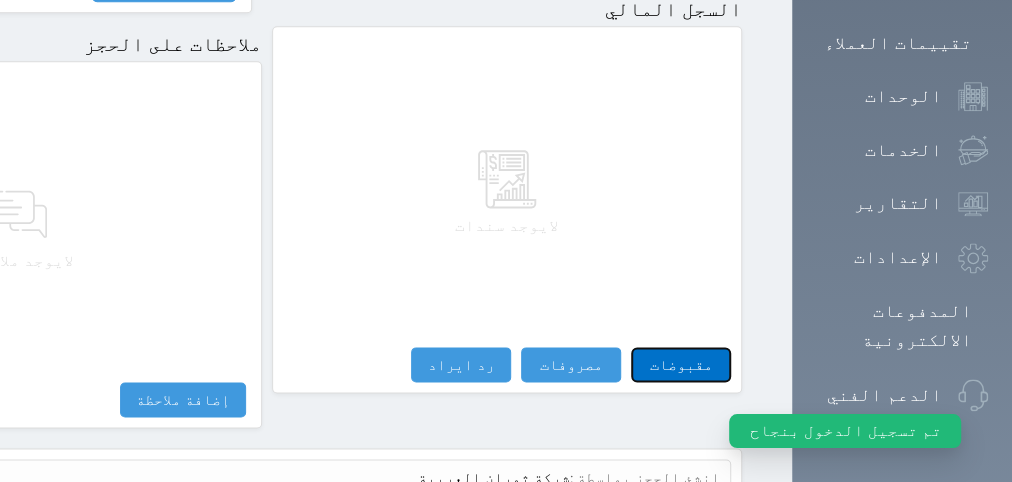 click on "مقبوضات" at bounding box center (681, 364) 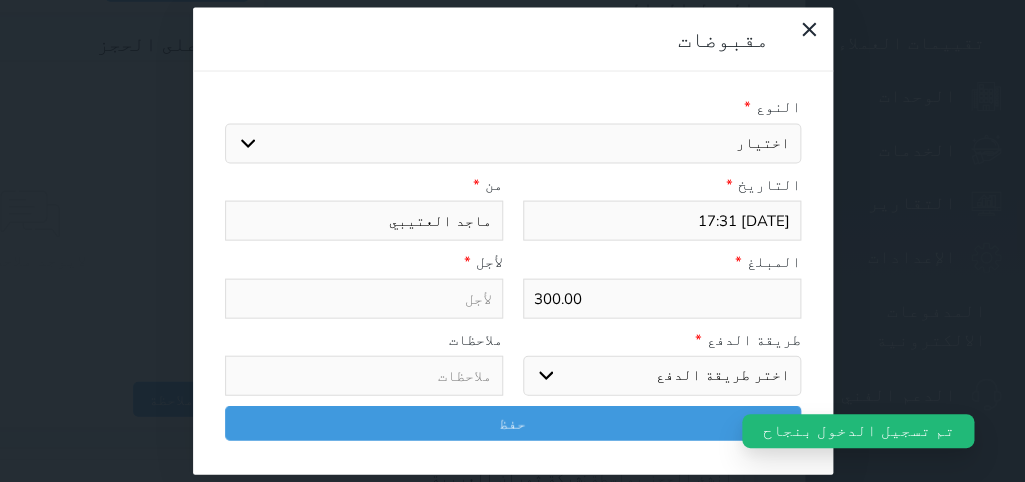 click on "اختيار   مقبوضات عامة قيمة إيجار فواتير تامين عربون لا ينطبق آخر مغسلة واي فاي - الإنترنت مواقف السيارات طعام الأغذية والمشروبات مشروبات المشروبات الباردة المشروبات الساخنة الإفطار غداء عشاء مخبز و كعك حمام سباحة الصالة الرياضية سبا و خدمات الجمال ميني بار سرير إضافي التسوق" at bounding box center (513, 143) 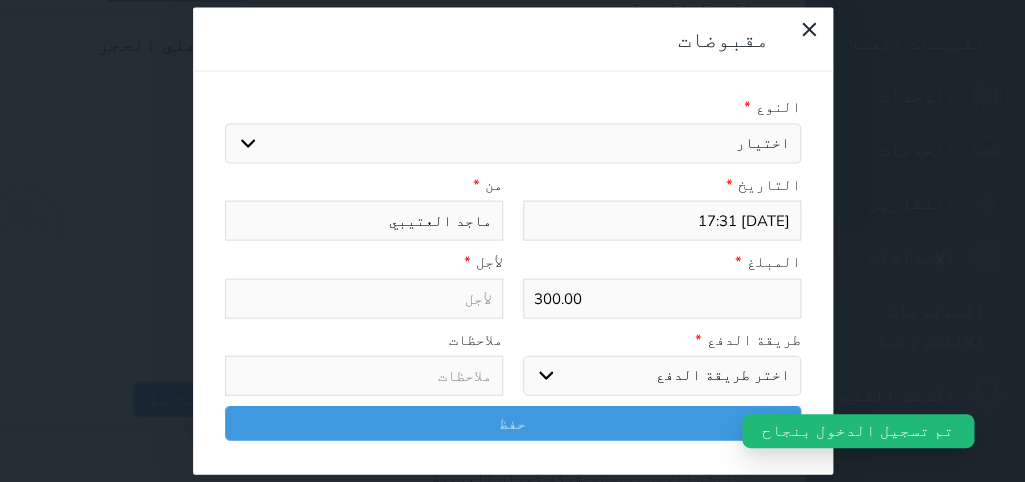 click on "قيمة إيجار" at bounding box center [0, 0] 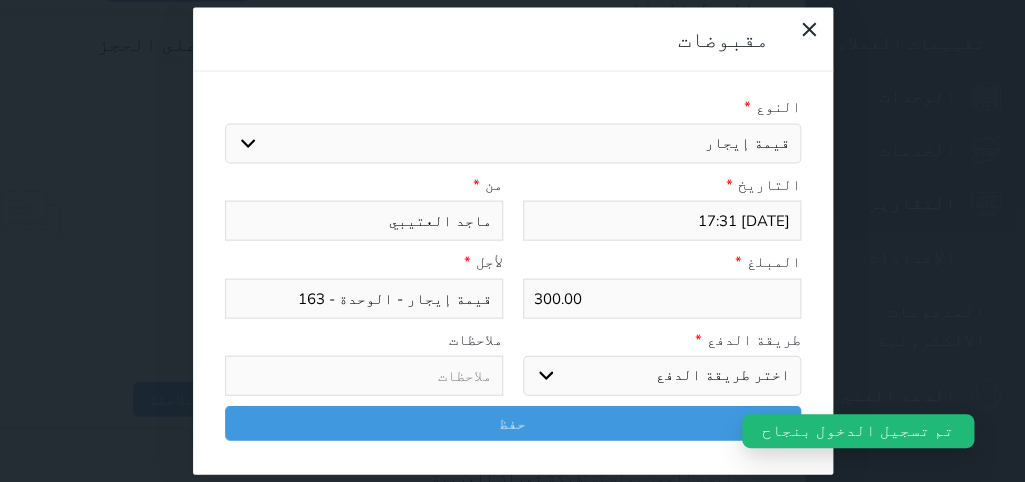 click on "اختر طريقة الدفع   دفع نقدى   تحويل بنكى   مدى   بطاقة ائتمان   آجل" at bounding box center [662, 376] 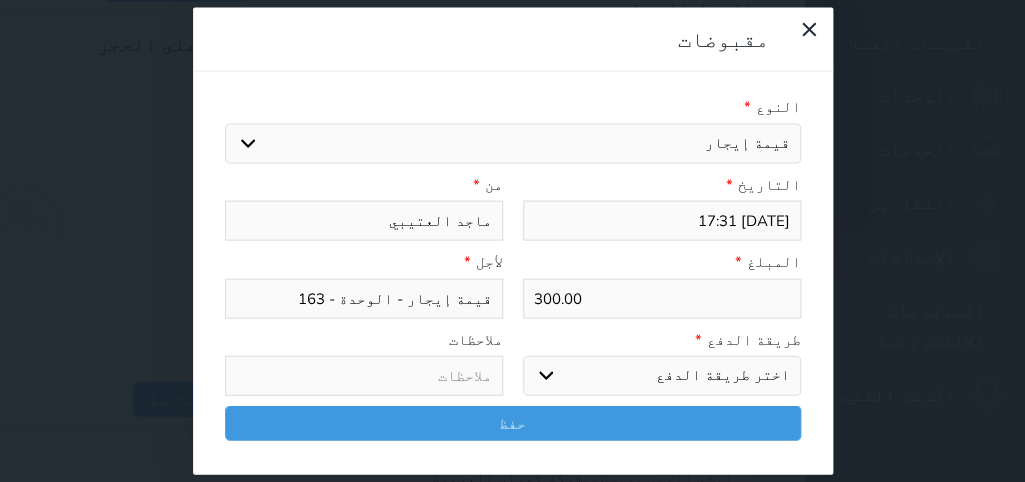 click on "مدى" at bounding box center [0, 0] 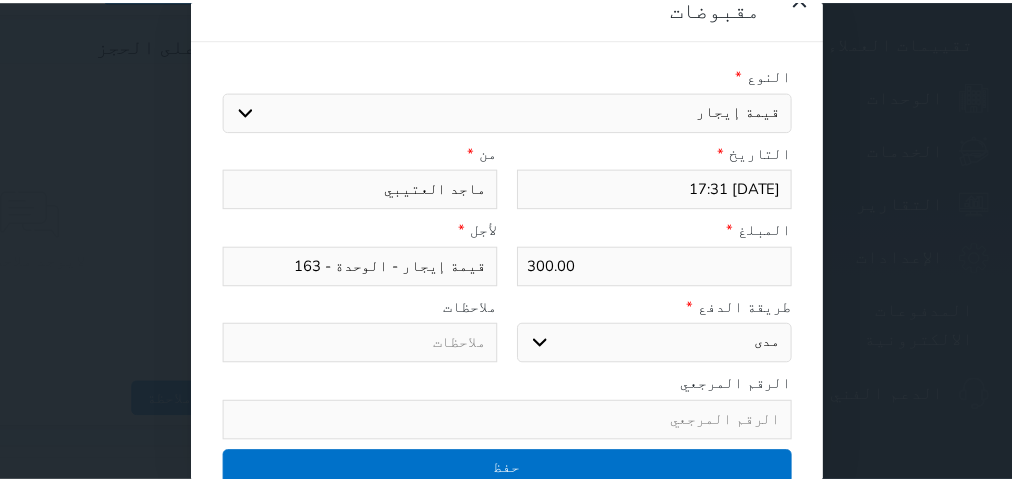 scroll, scrollTop: 35, scrollLeft: 0, axis: vertical 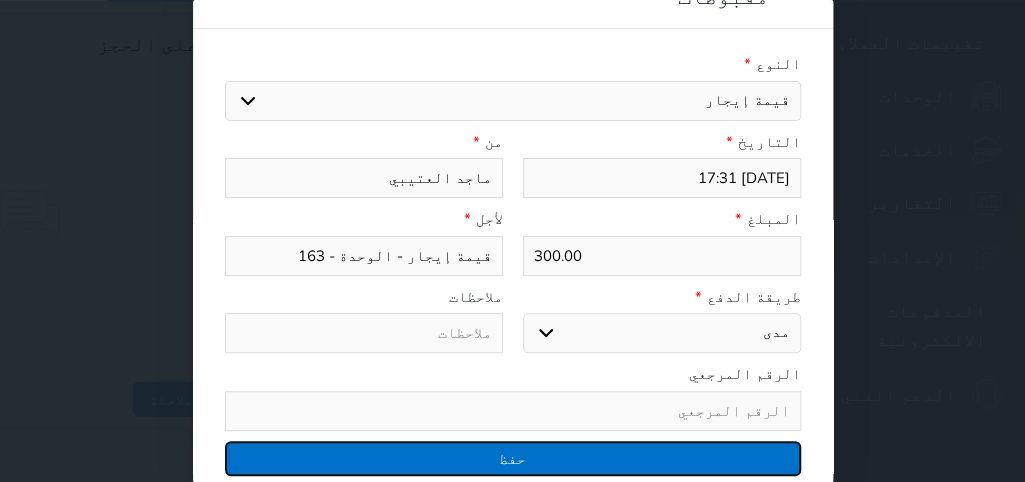 click on "حفظ" at bounding box center [513, 458] 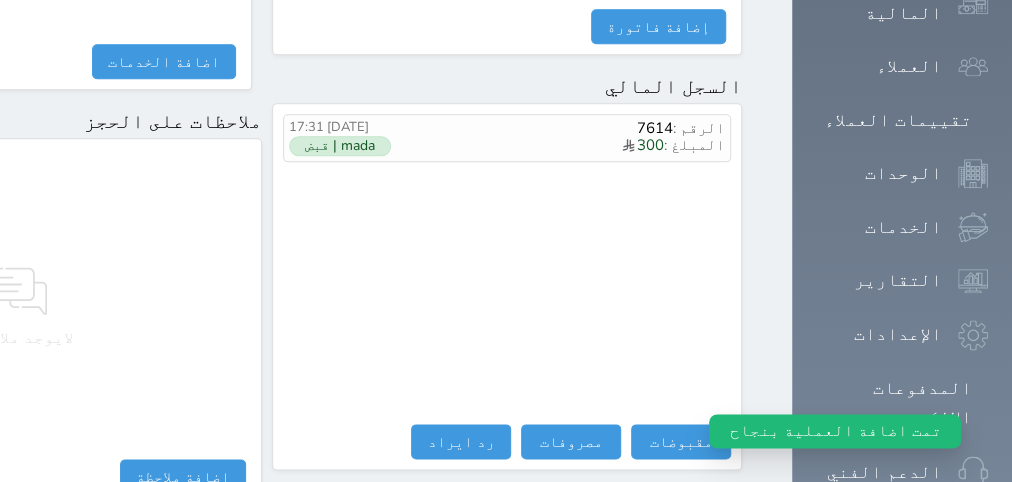 scroll, scrollTop: 1296, scrollLeft: 0, axis: vertical 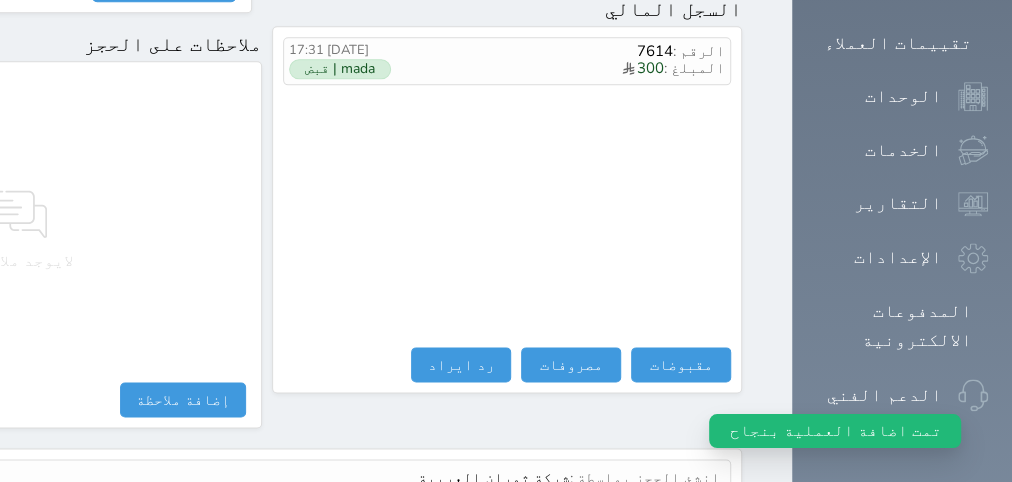 click on "عرض سجل شموس" at bounding box center (666, 525) 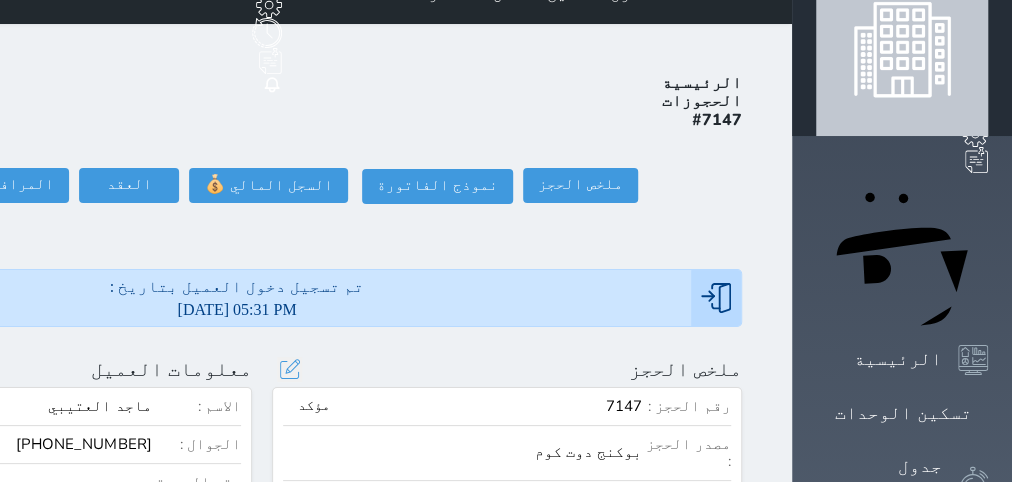 scroll, scrollTop: 0, scrollLeft: 0, axis: both 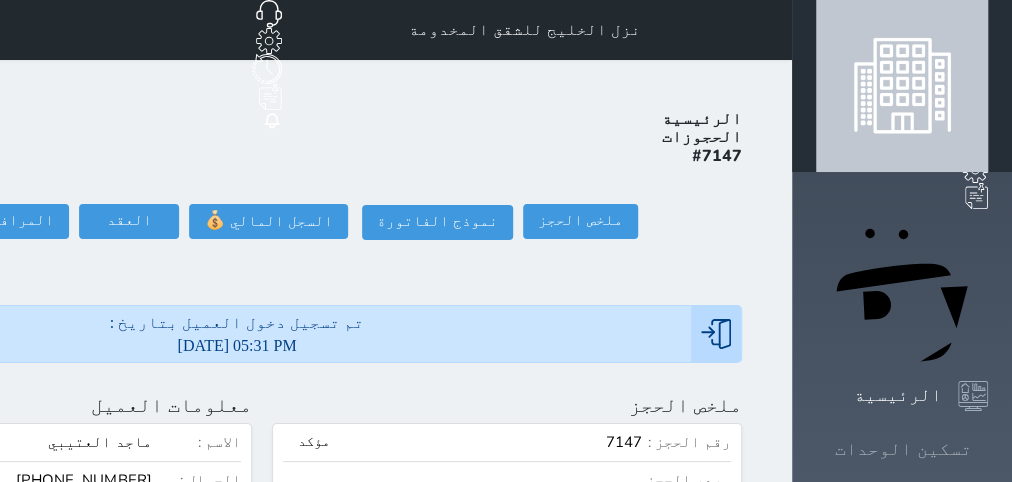 click on "تسكين الوحدات" at bounding box center (903, 449) 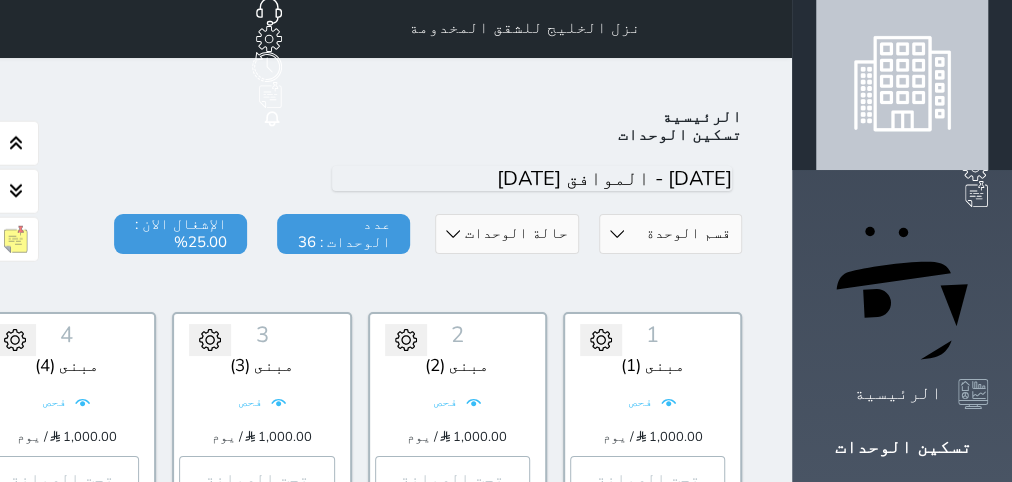 scroll, scrollTop: 0, scrollLeft: 0, axis: both 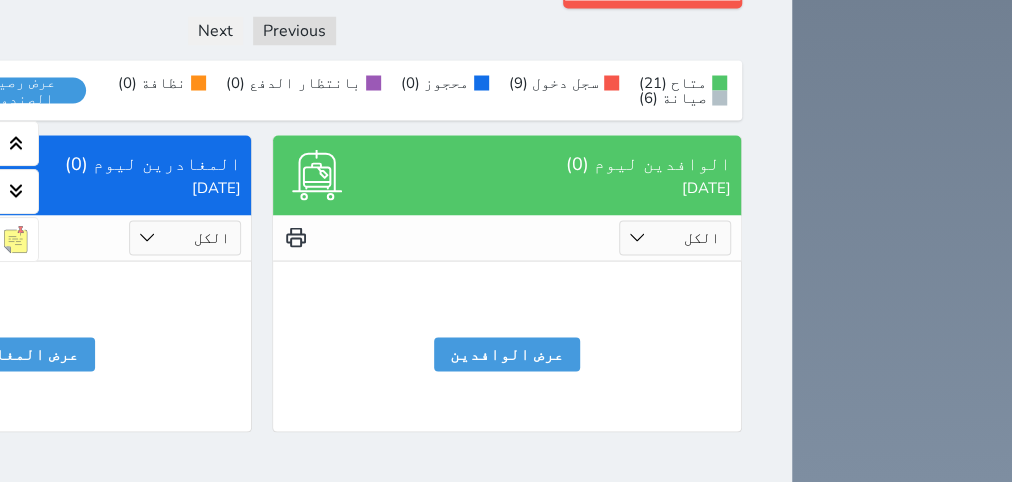 click on "الكل   تم الدخول   تم المغادرة" at bounding box center (185, 237) 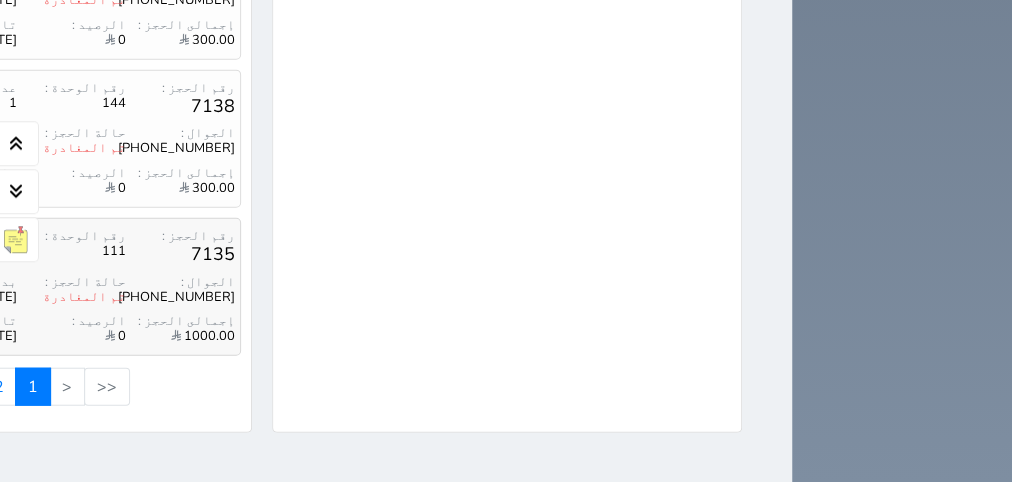 scroll, scrollTop: 2692, scrollLeft: 0, axis: vertical 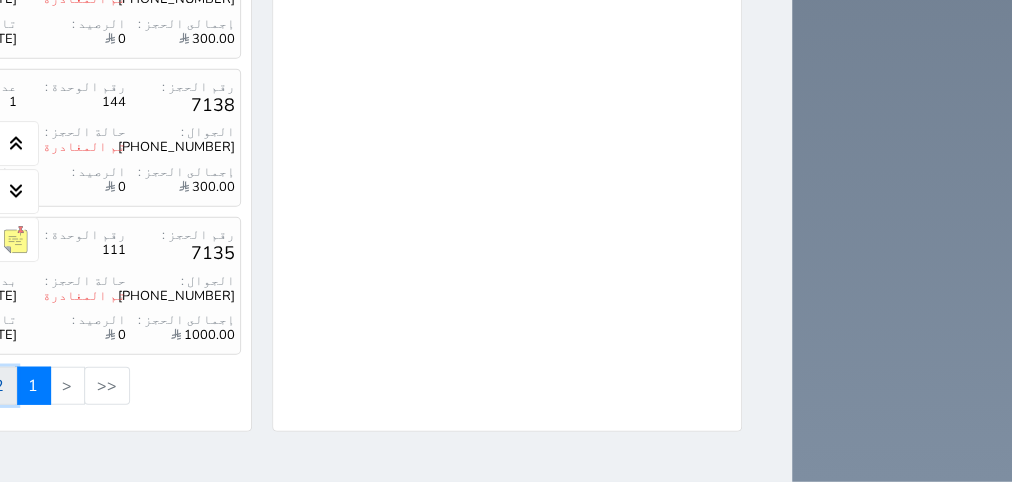 click on "2" at bounding box center [-1, 386] 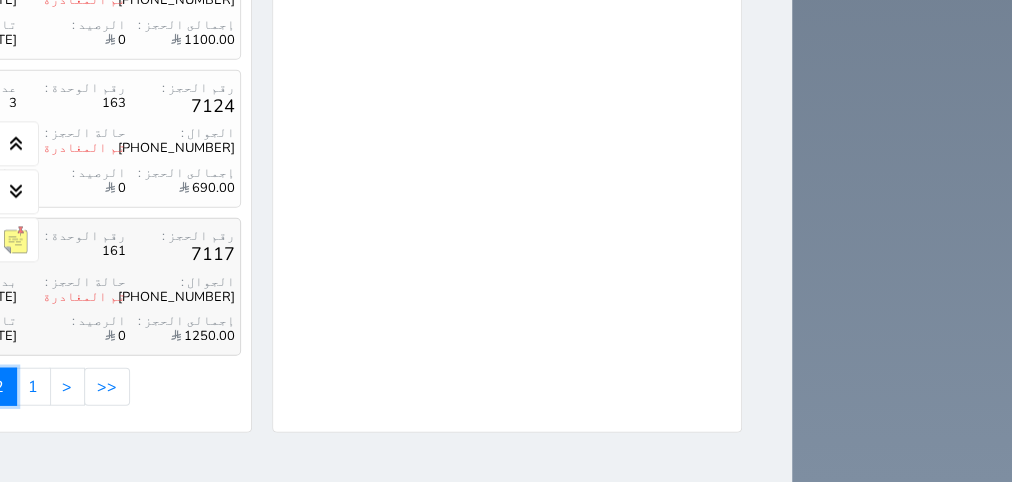 scroll, scrollTop: 2701, scrollLeft: 0, axis: vertical 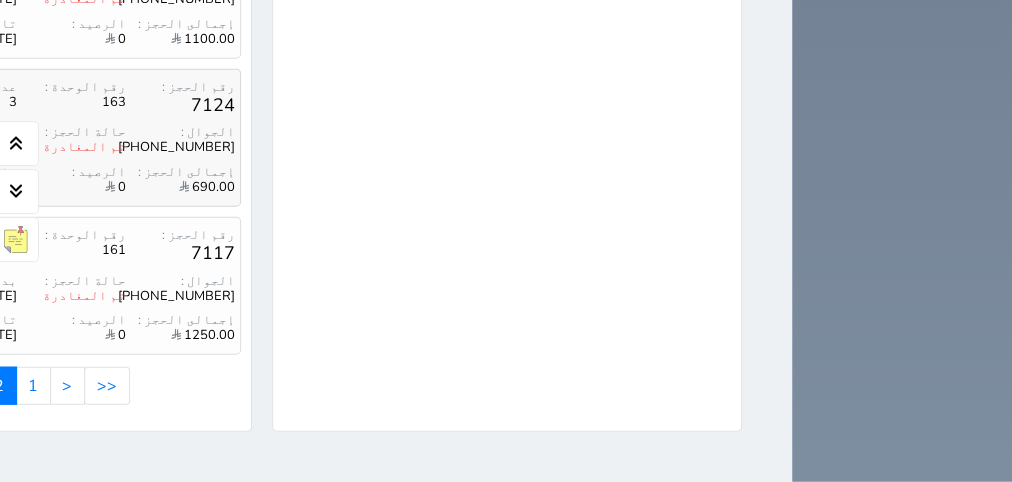 click on "[PERSON_NAME]" at bounding box center (-147, 102) 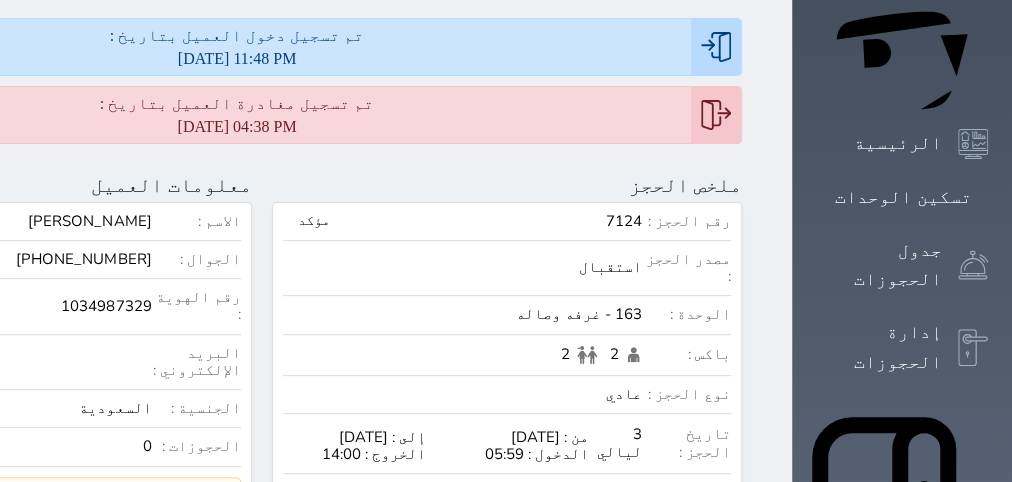 scroll, scrollTop: 0, scrollLeft: 0, axis: both 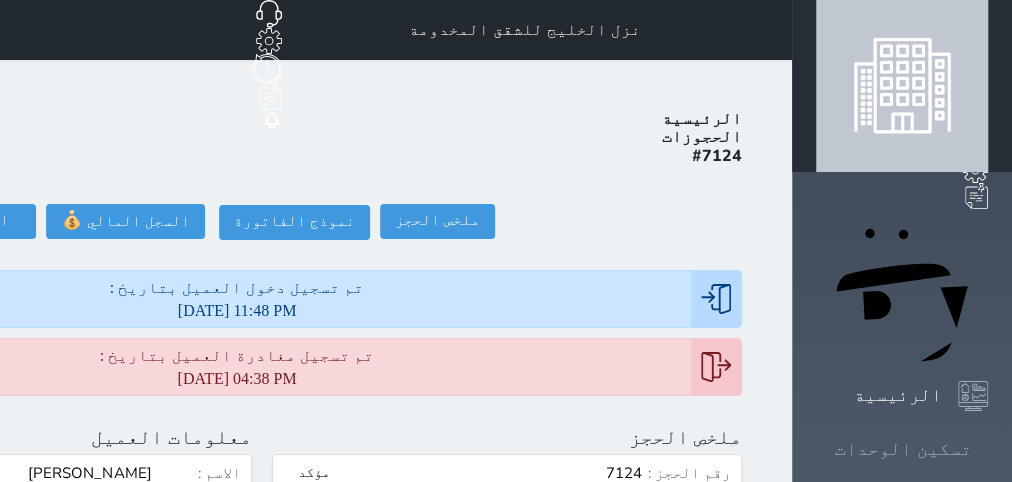 click on "تسكين الوحدات" at bounding box center (903, 449) 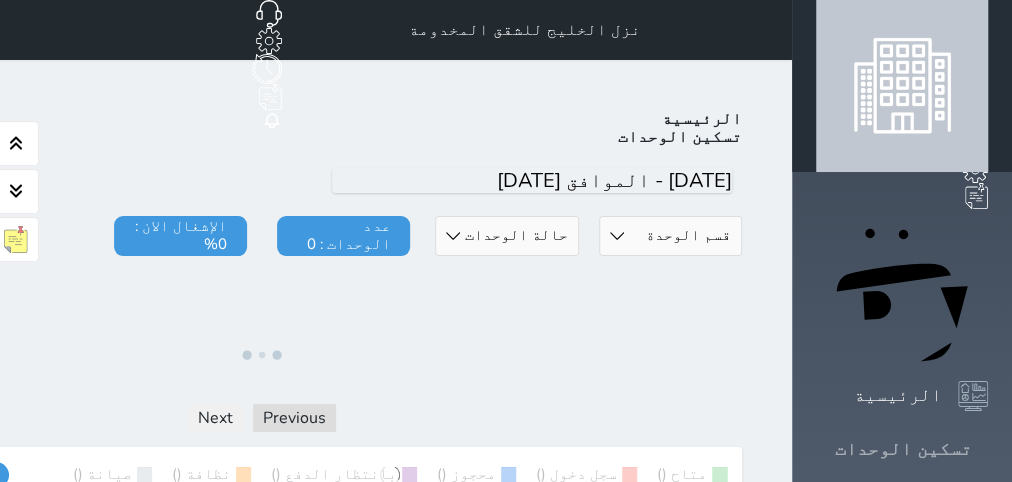 click on "تسكين الوحدات" at bounding box center (903, 449) 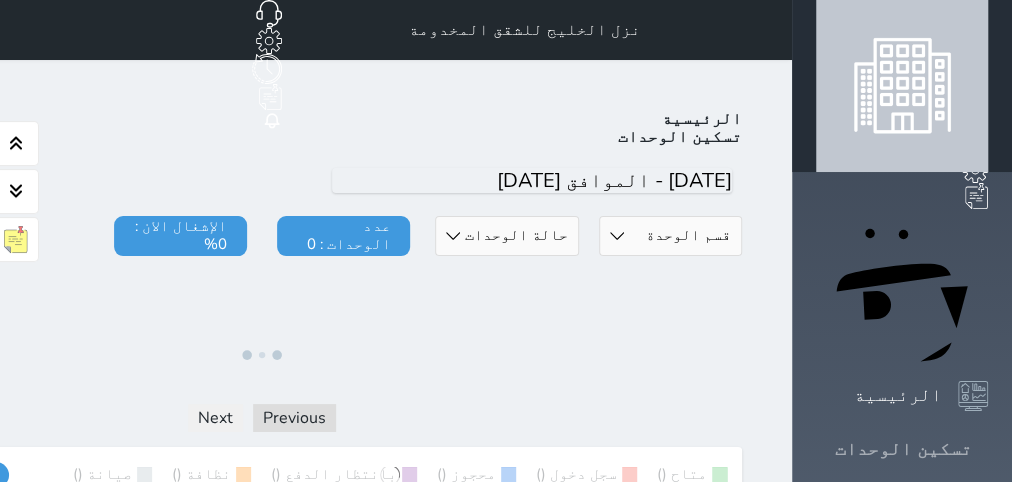 click on "تسكين الوحدات" at bounding box center [903, 449] 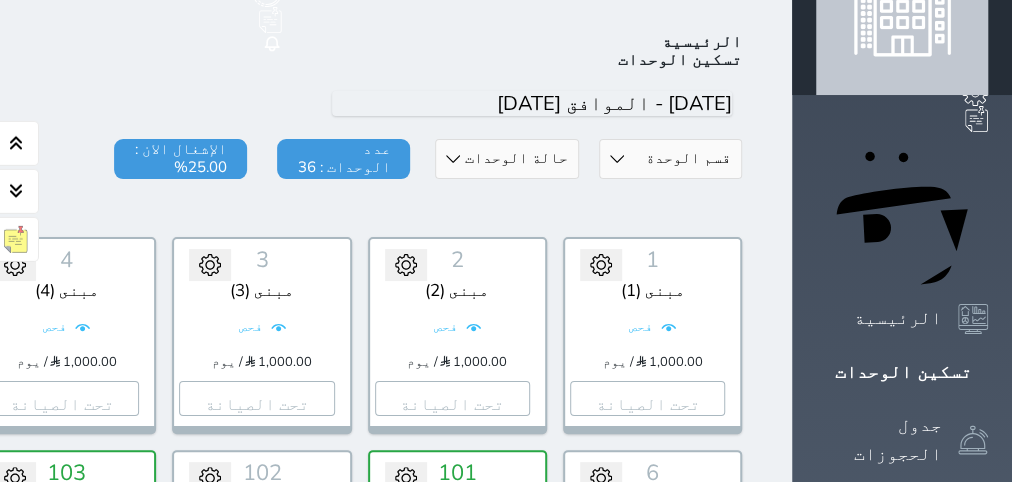 scroll, scrollTop: 78, scrollLeft: 0, axis: vertical 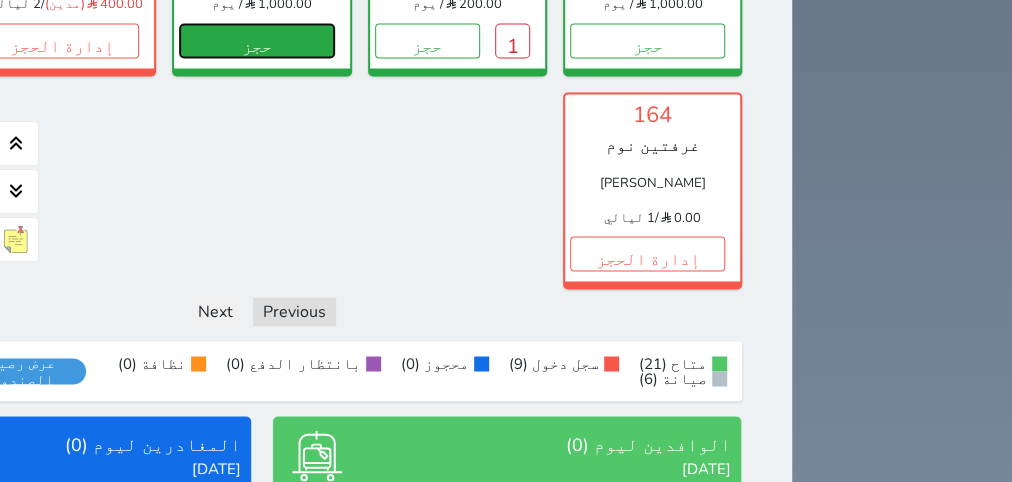click on "حجز" at bounding box center (256, 40) 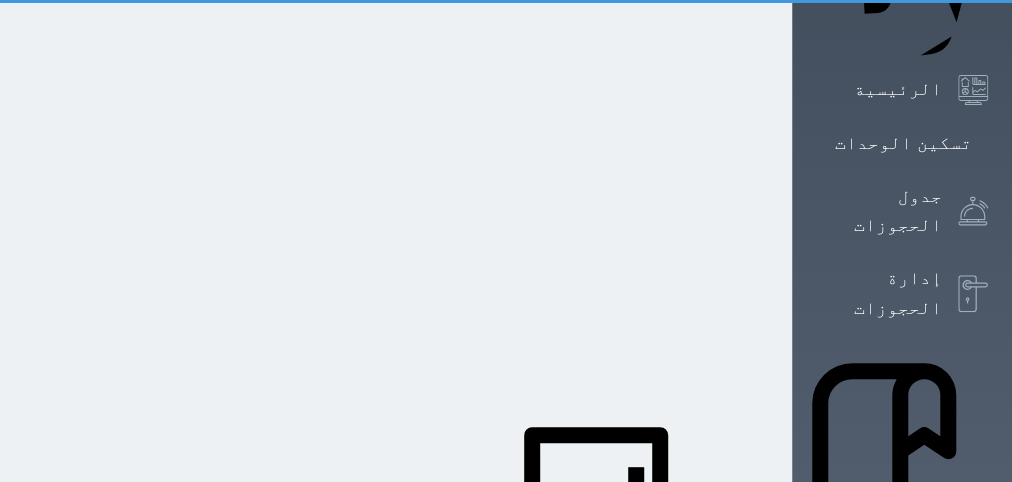 select on "1" 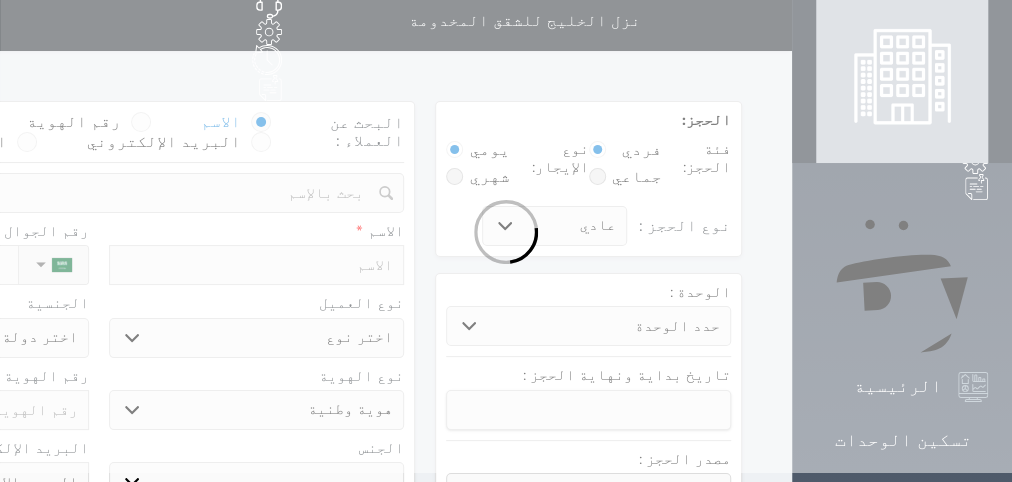 scroll, scrollTop: 0, scrollLeft: 0, axis: both 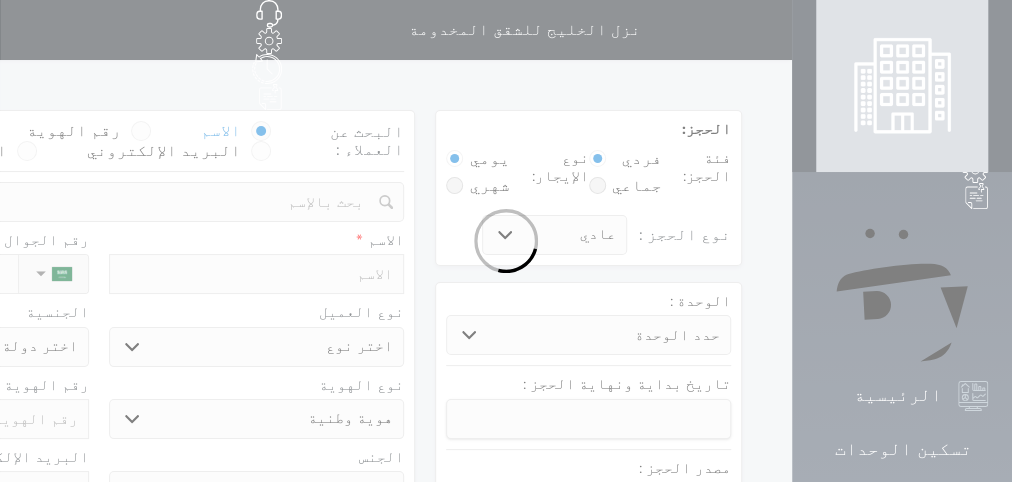 select 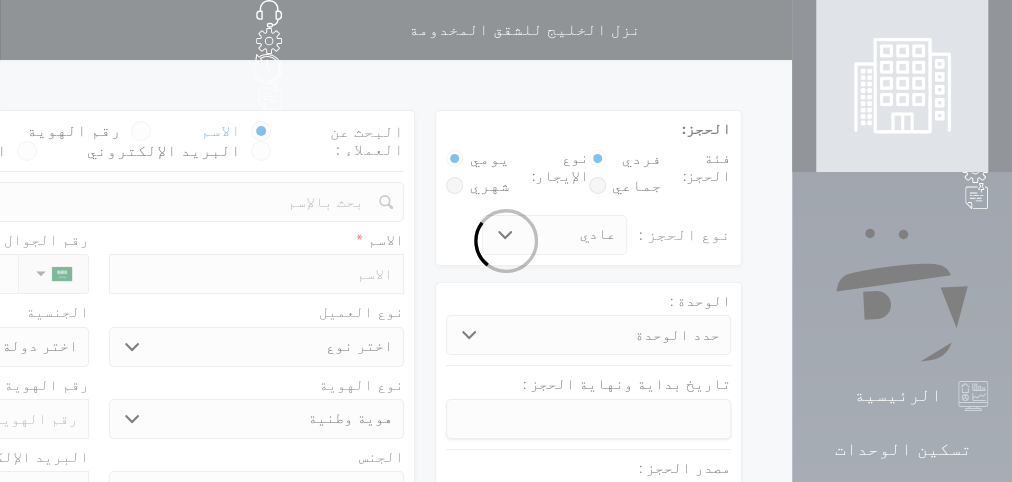 select 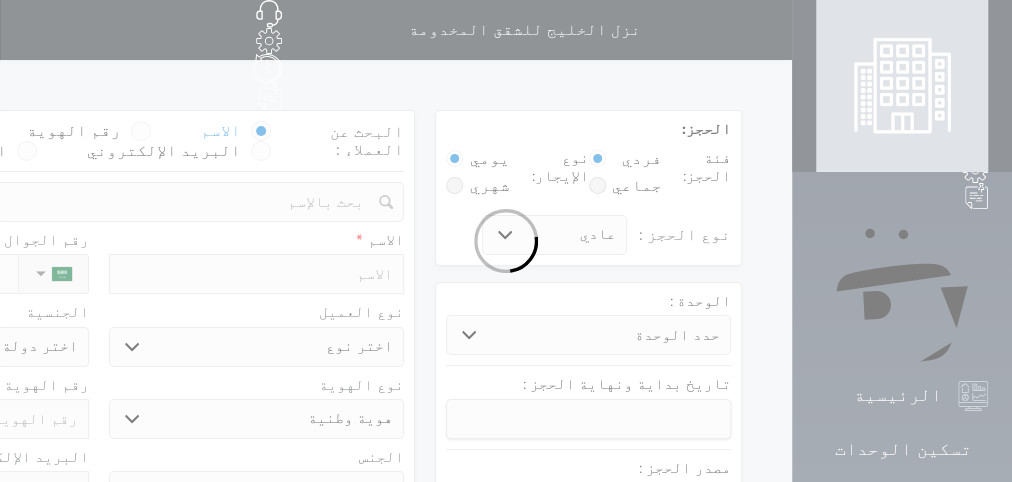 select 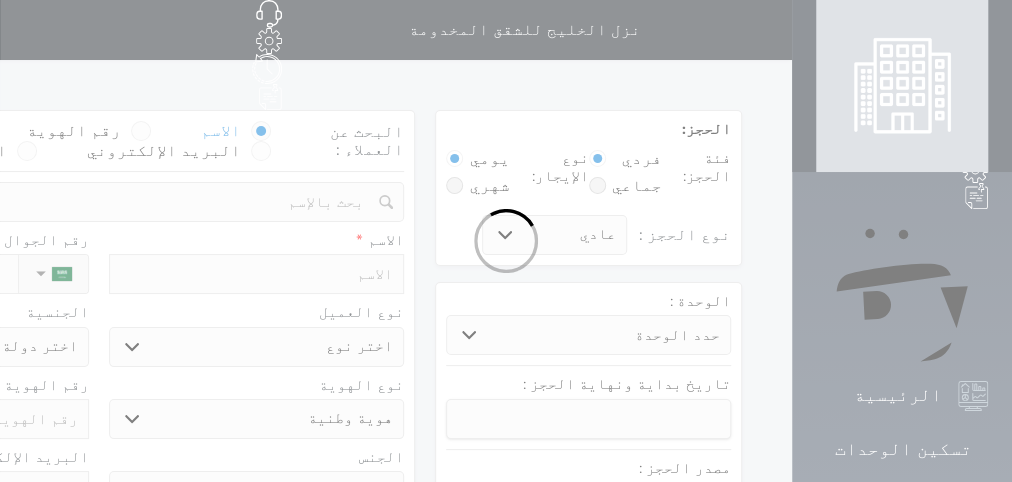 select 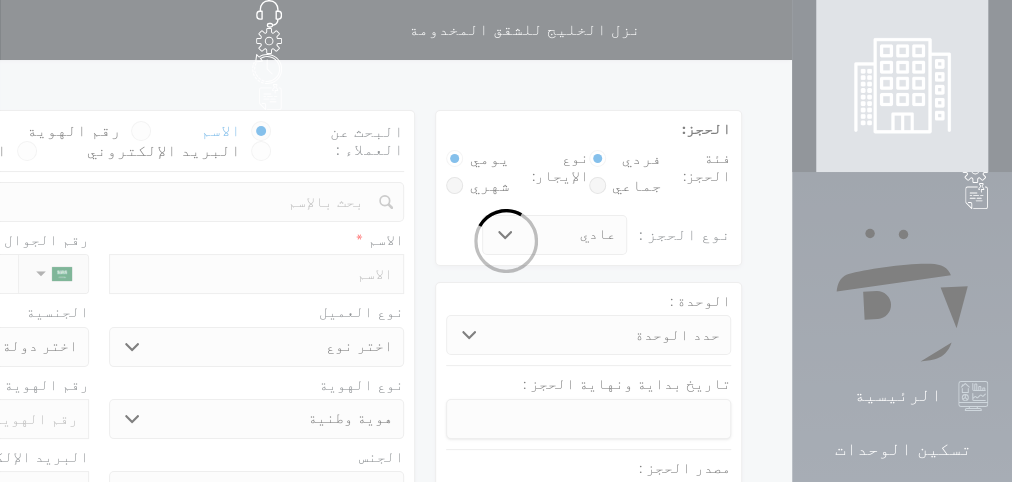 select on "113" 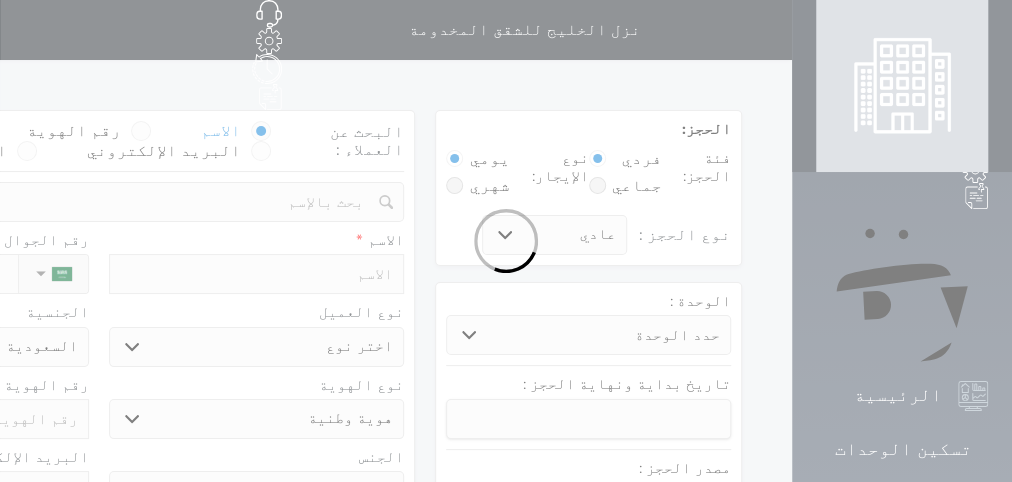 click at bounding box center (506, 241) 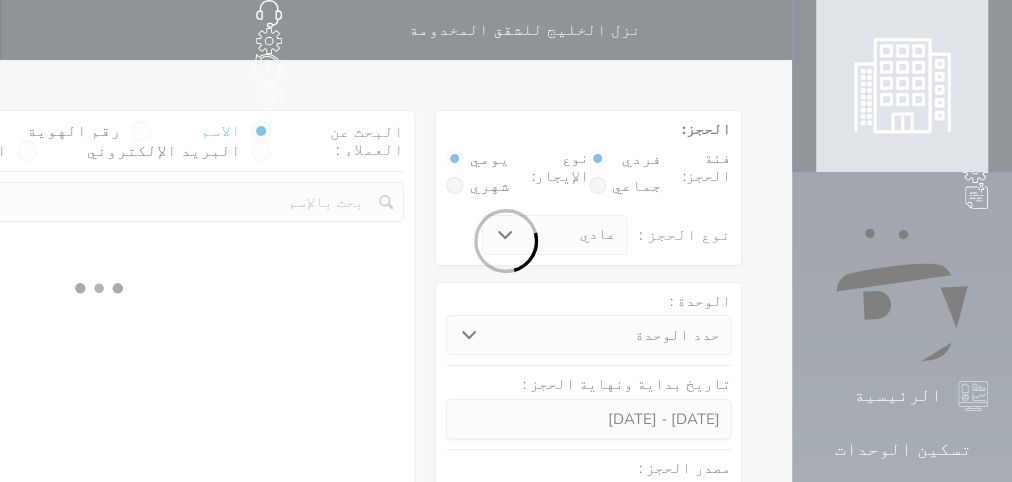 select 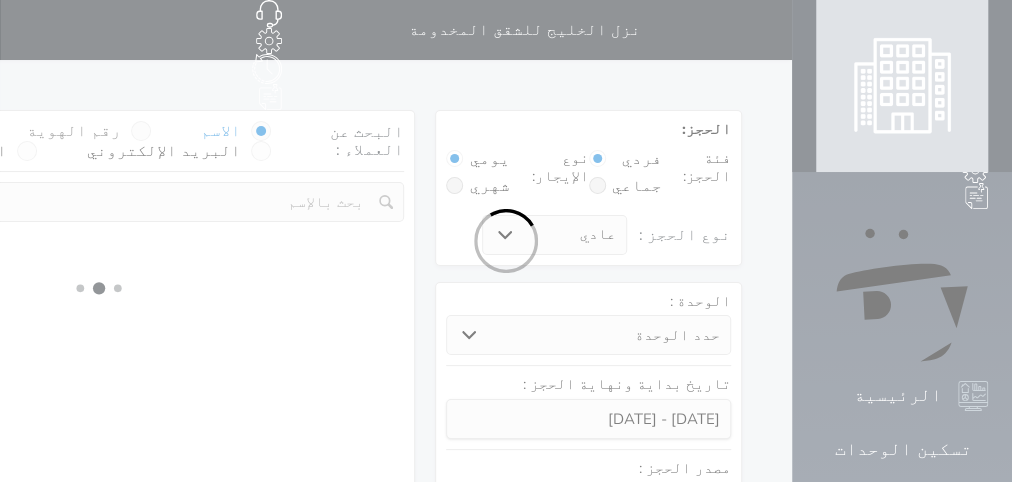select on "1" 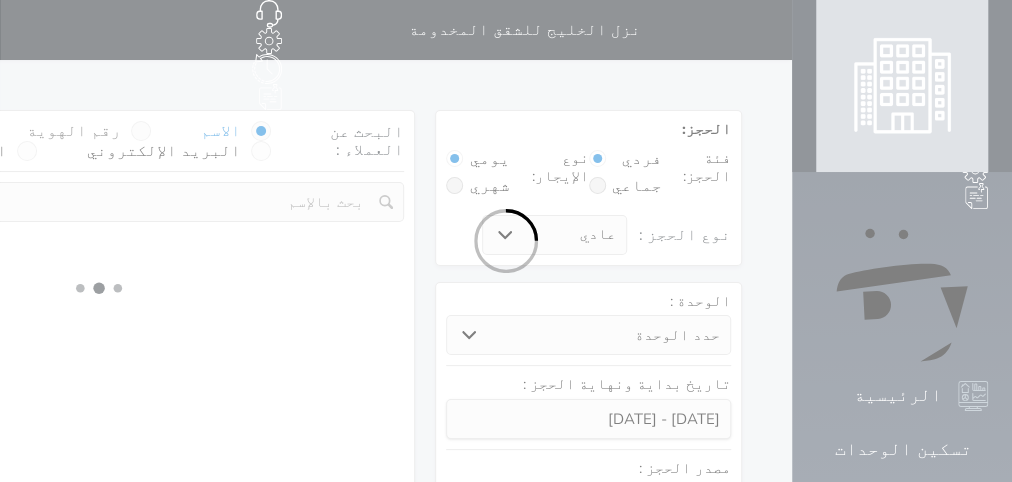 select on "113" 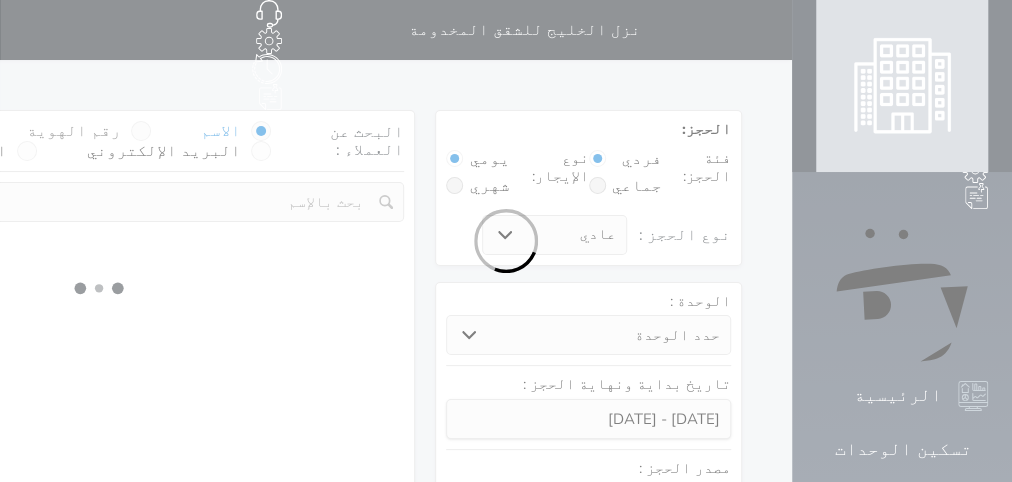 select on "1" 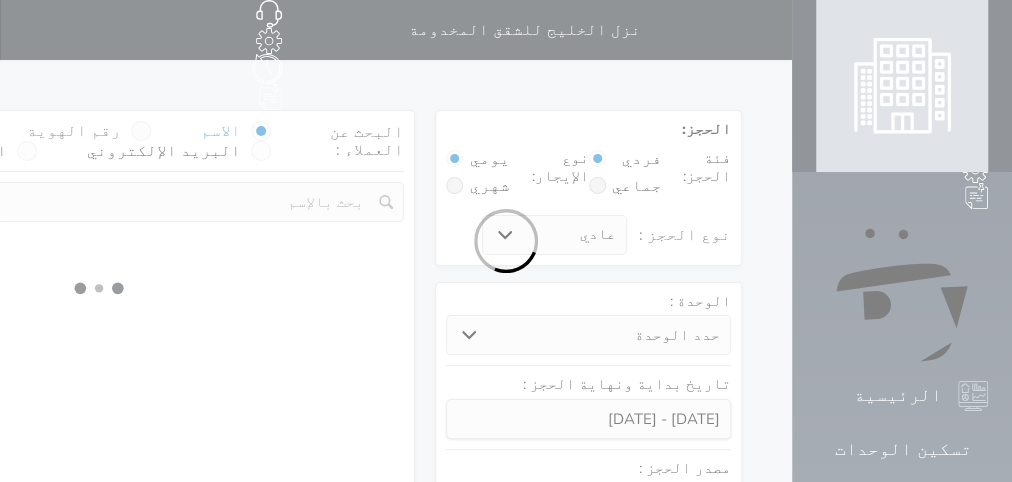 select 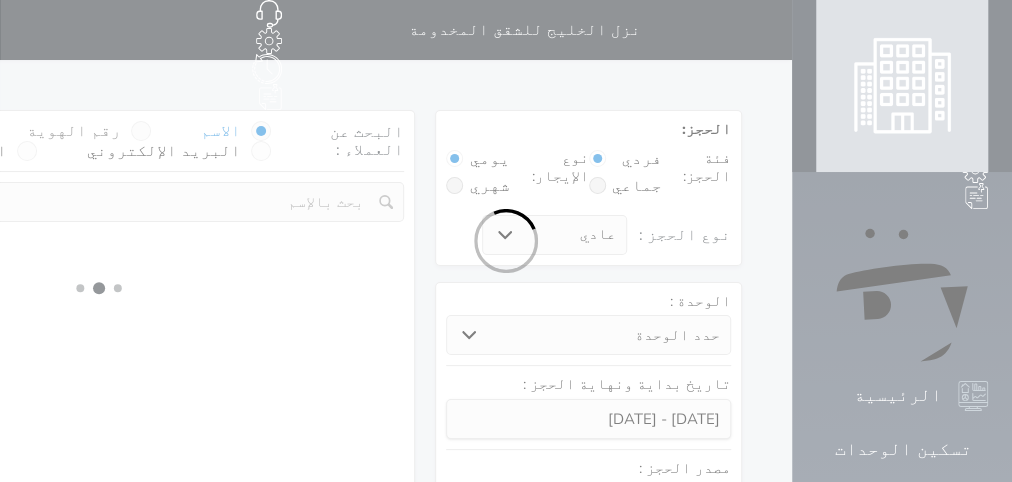 select on "7" 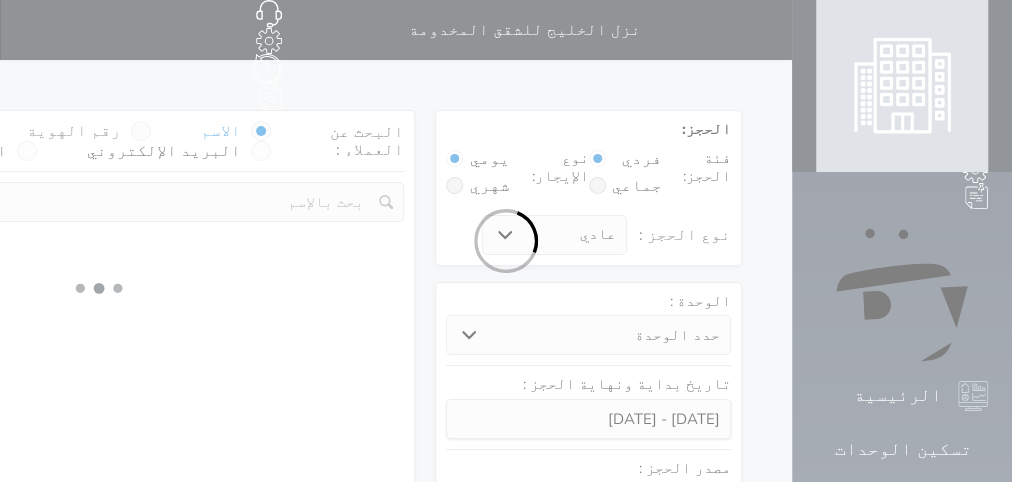 select 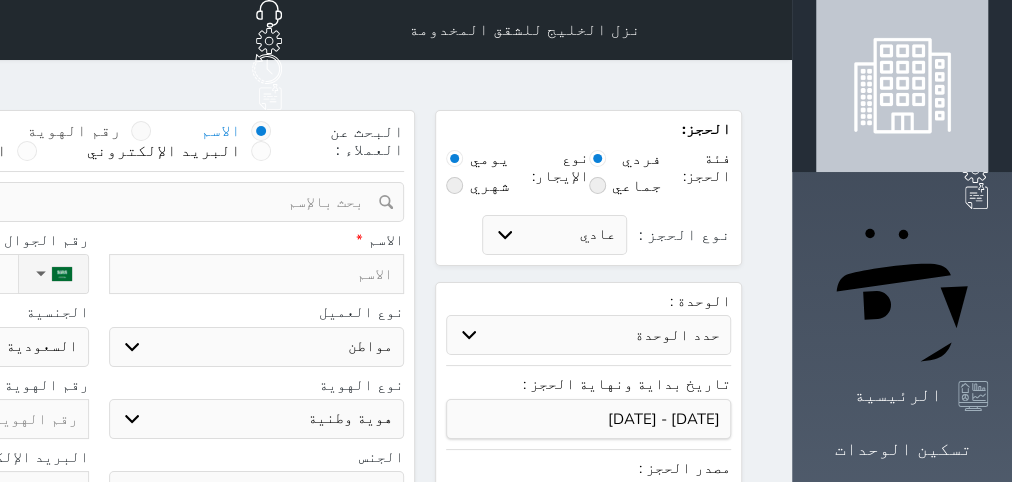 select 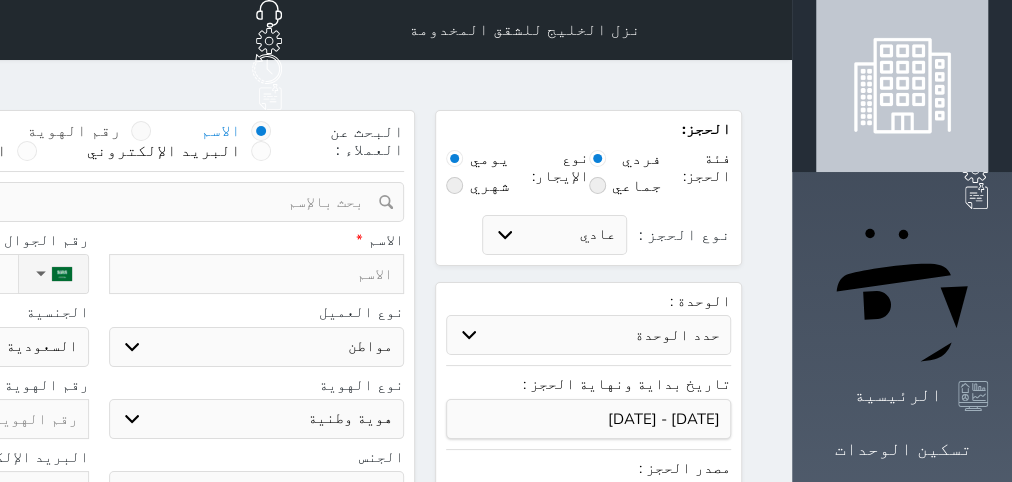 select 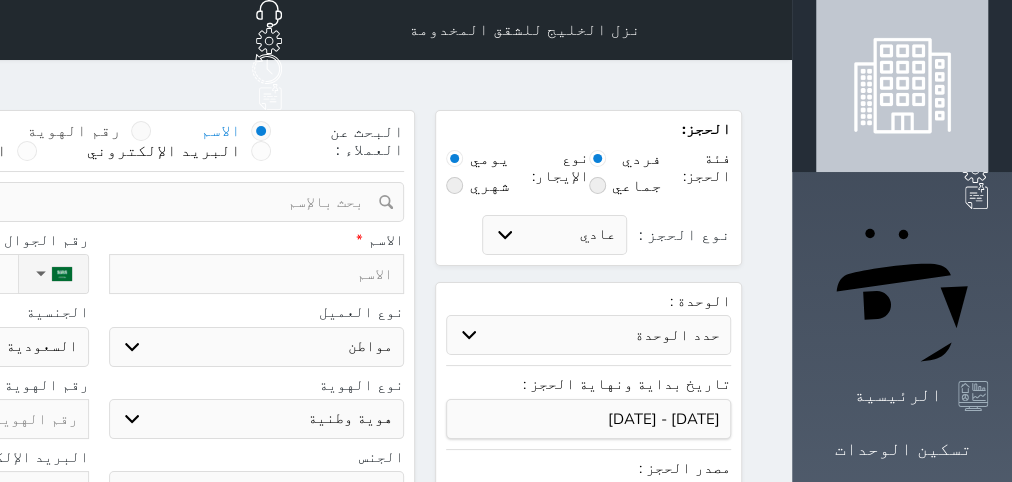 select 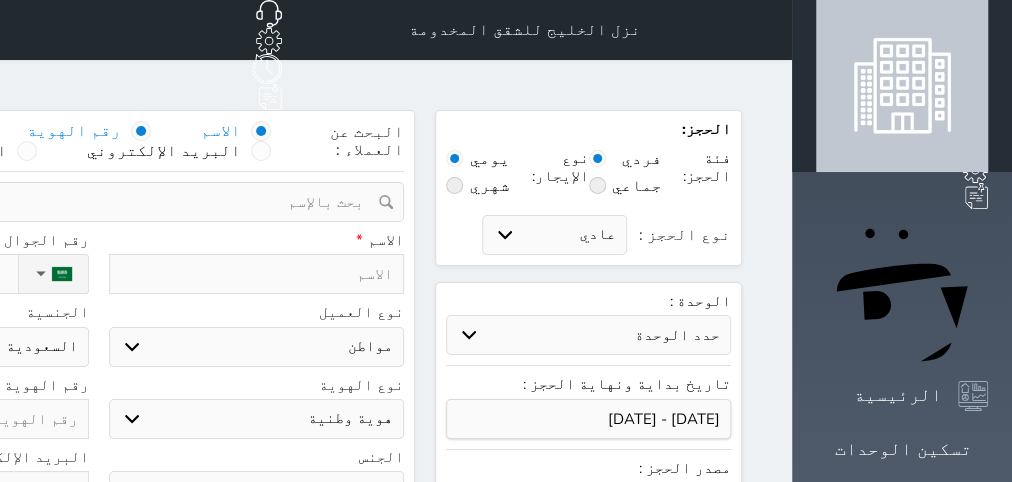 select 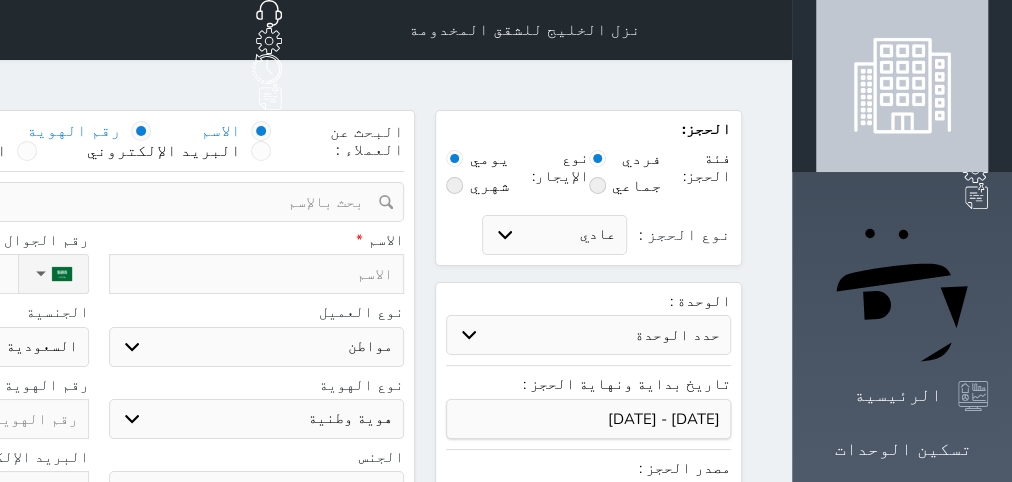 select 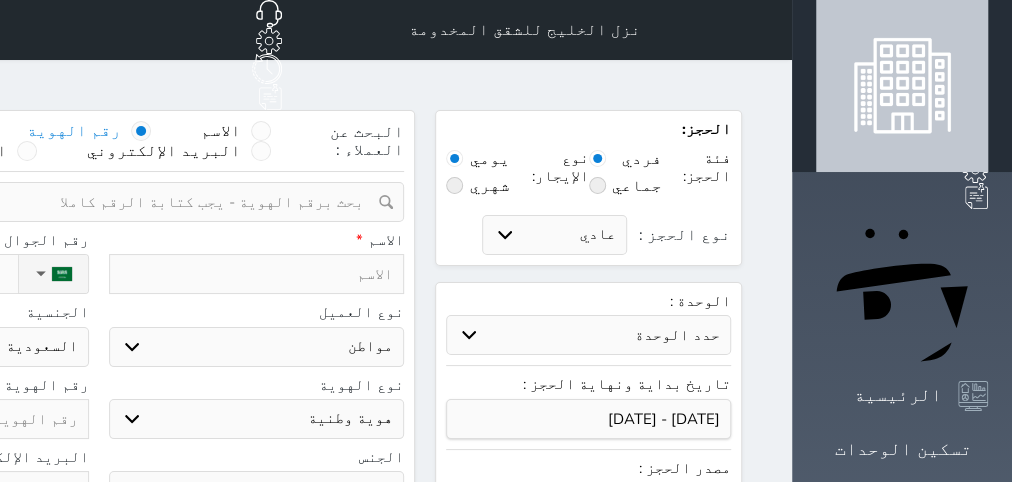 click at bounding box center [91, 202] 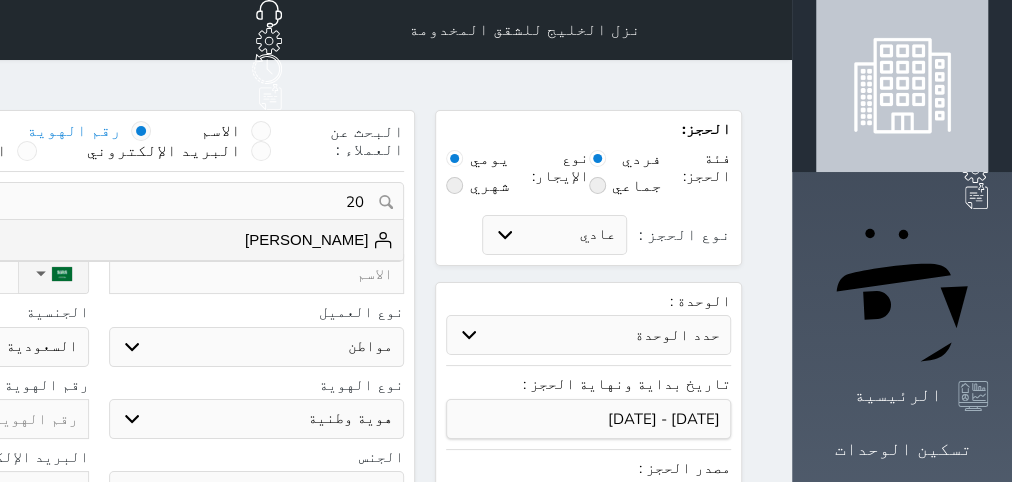type on "2" 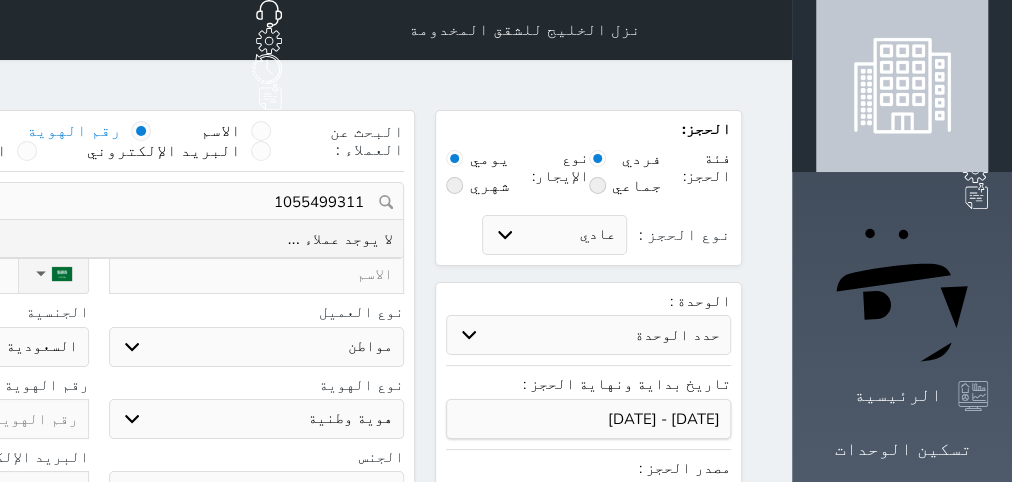 drag, startPoint x: 444, startPoint y: 165, endPoint x: 543, endPoint y: 169, distance: 99.08077 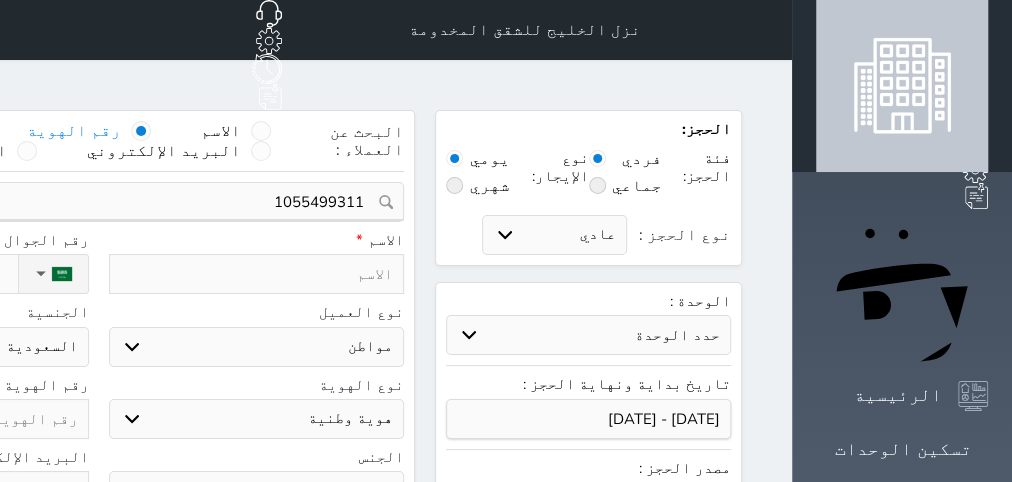 click at bounding box center [257, 274] 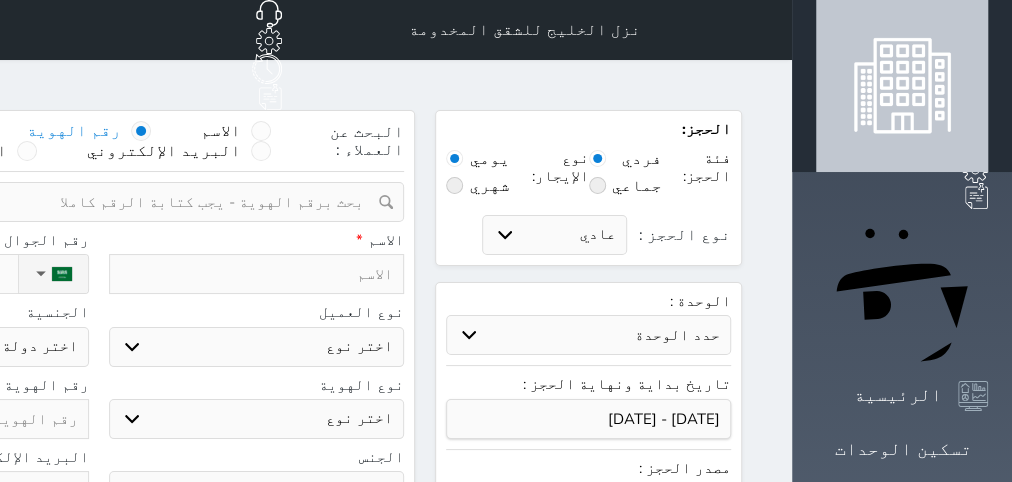 type on "ع" 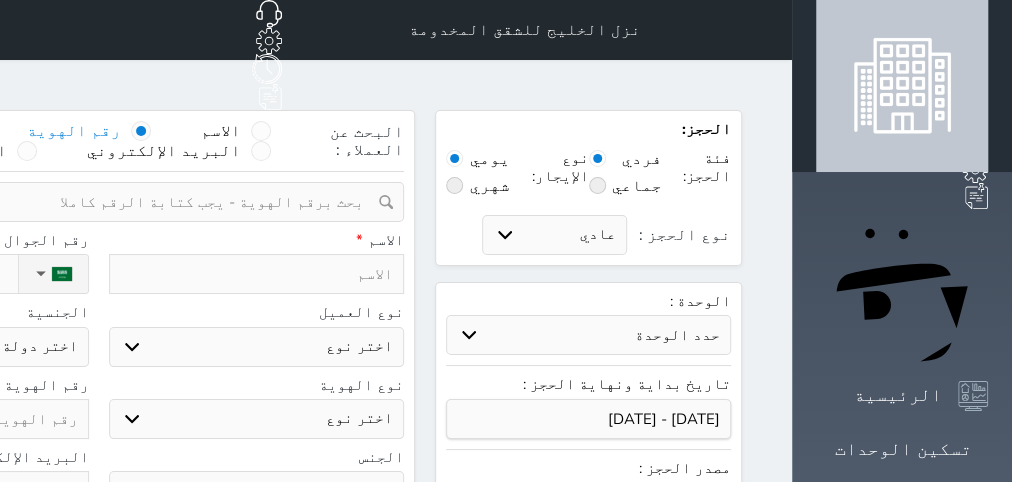 select 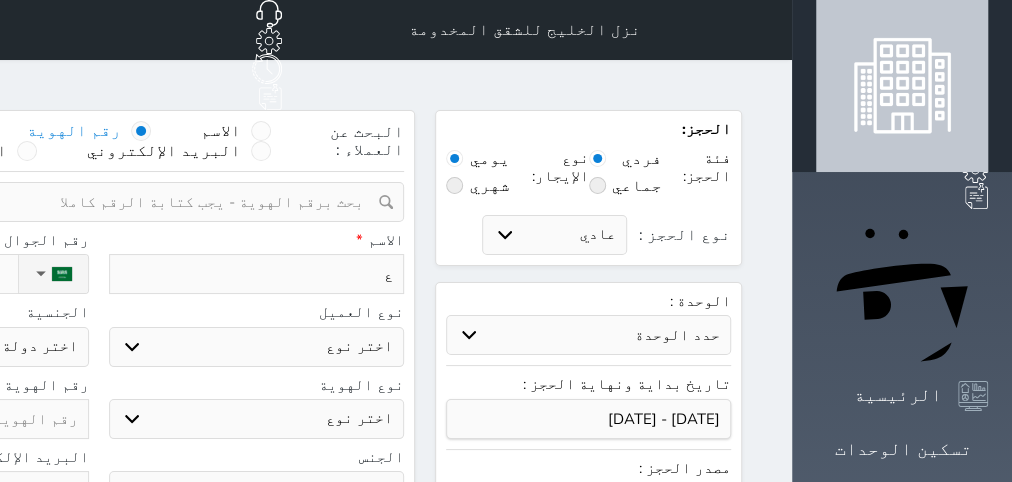 type on "عب" 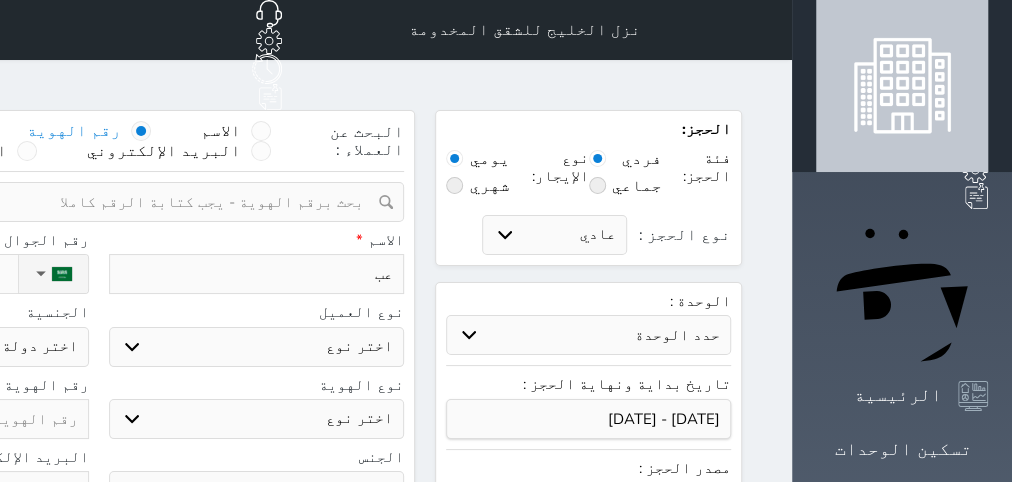 type on "عبد" 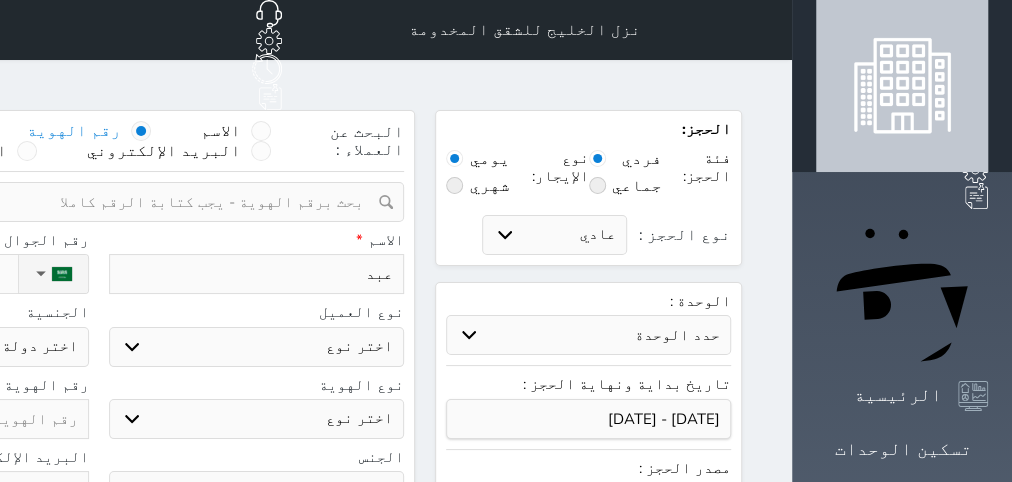type on "عبدا" 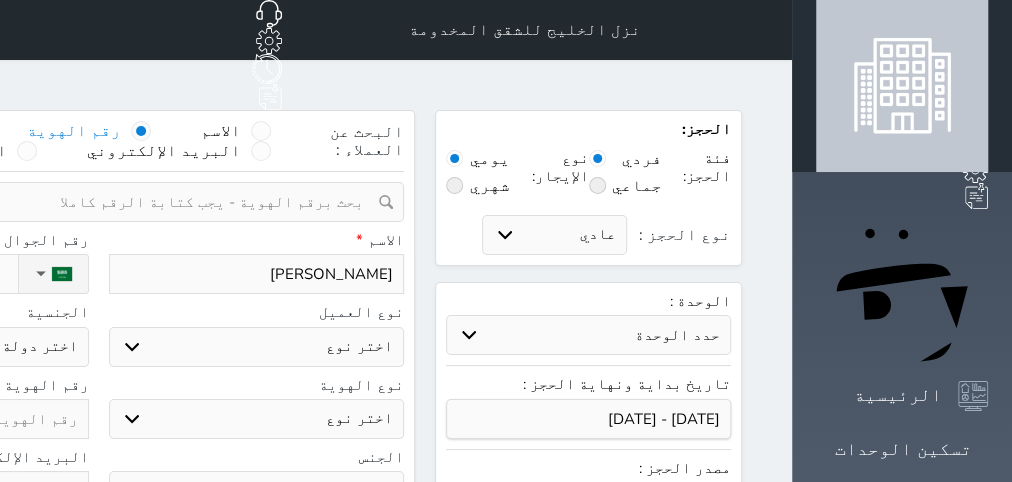 type on "عبدال" 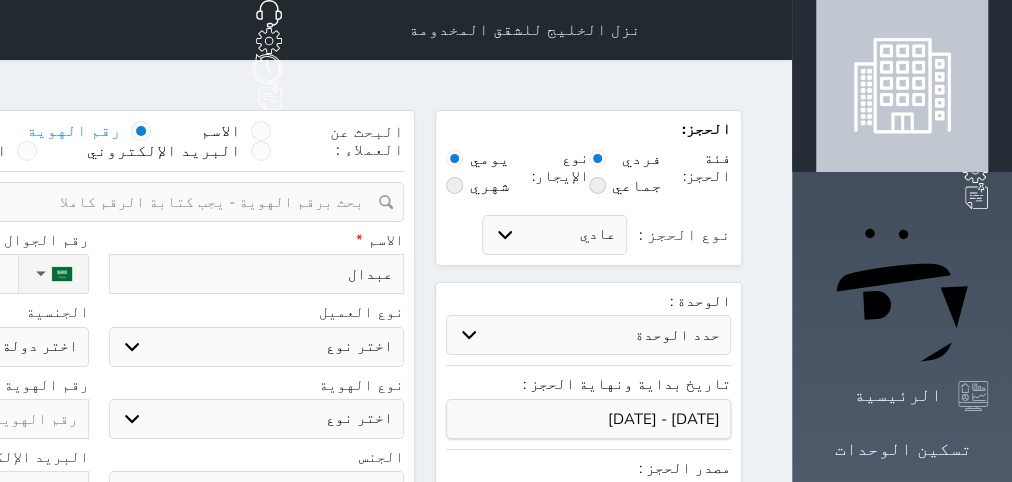 type on "عبدالل" 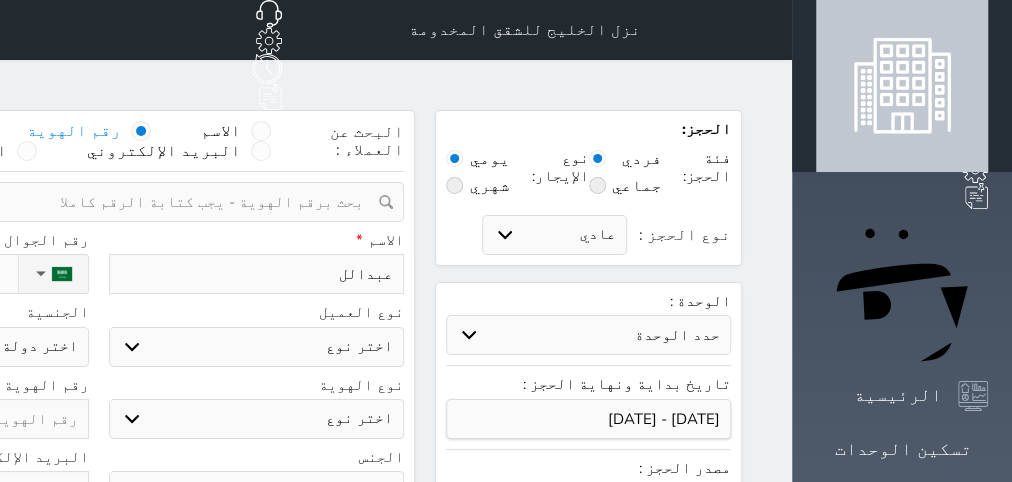 type on "عبدالله" 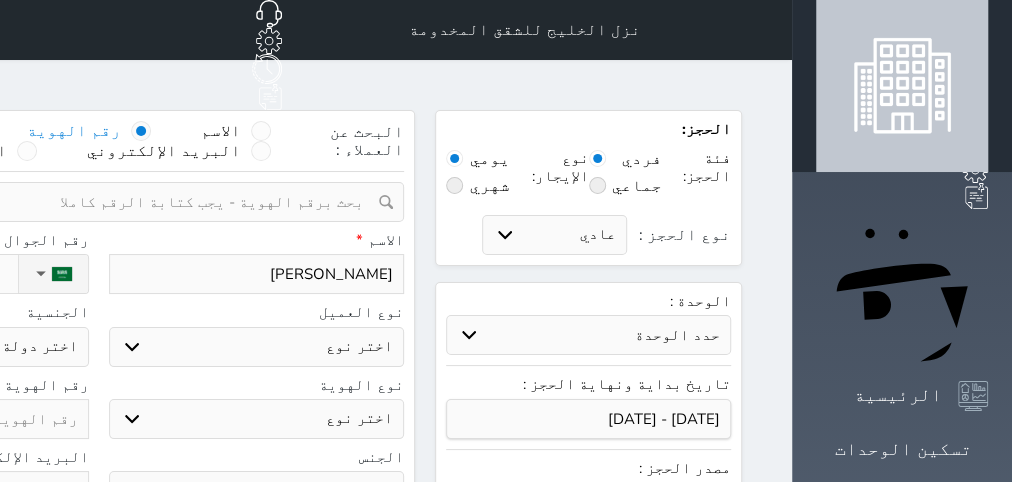 type on "عبدالله" 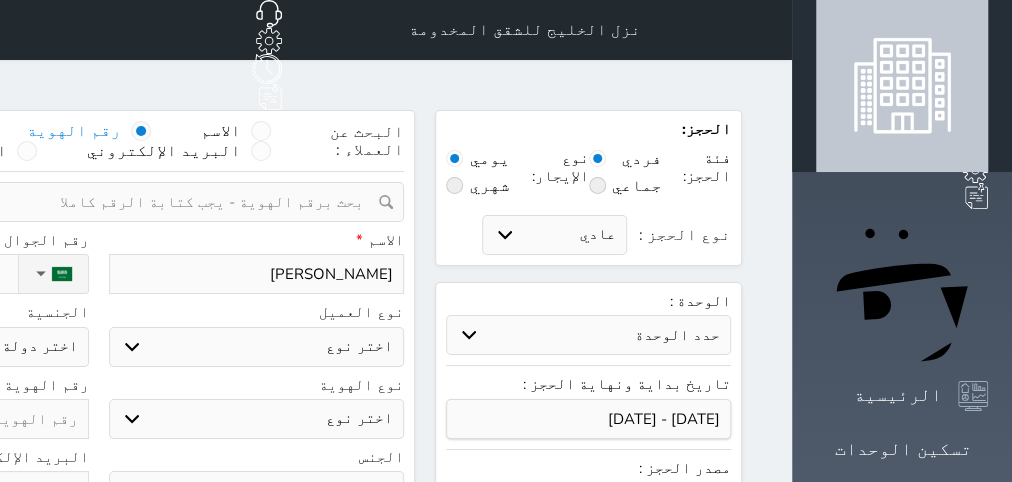 type on "عبدالله ا" 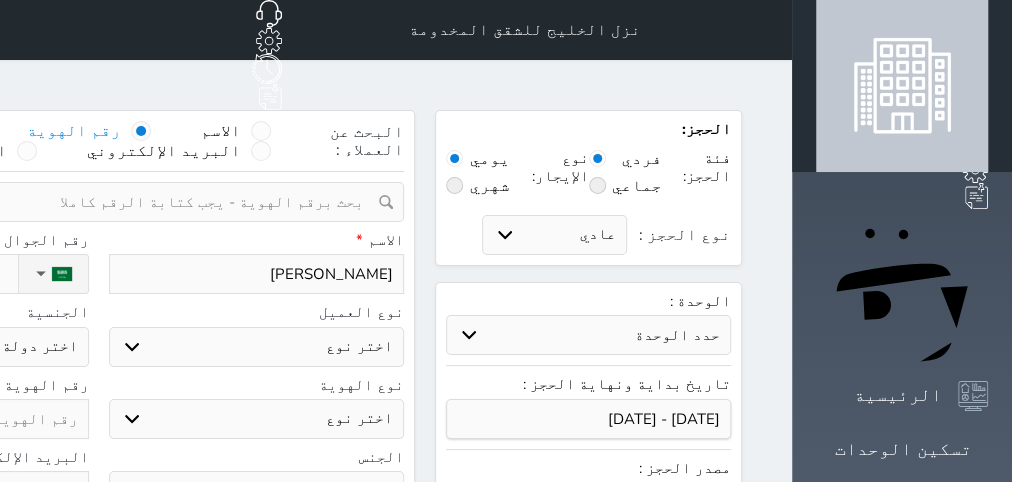 select 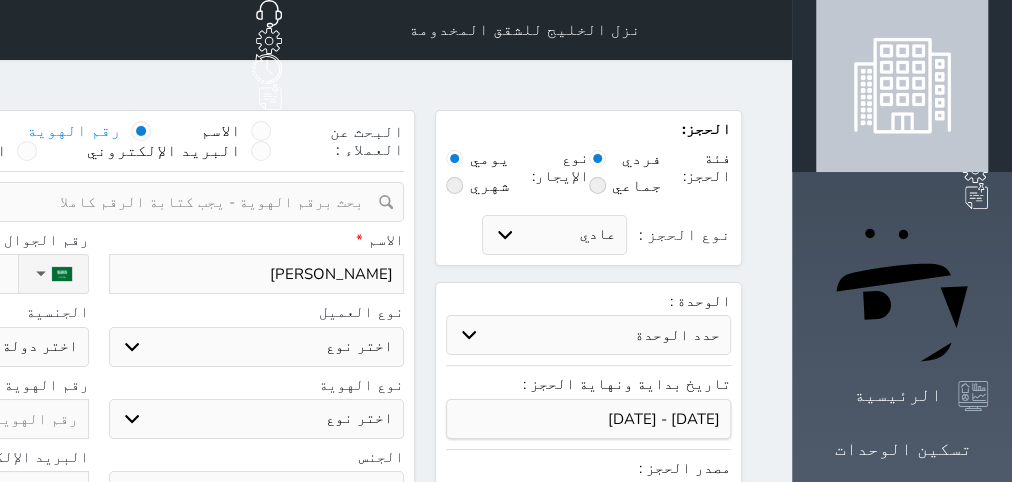 type on "عبدالله ال" 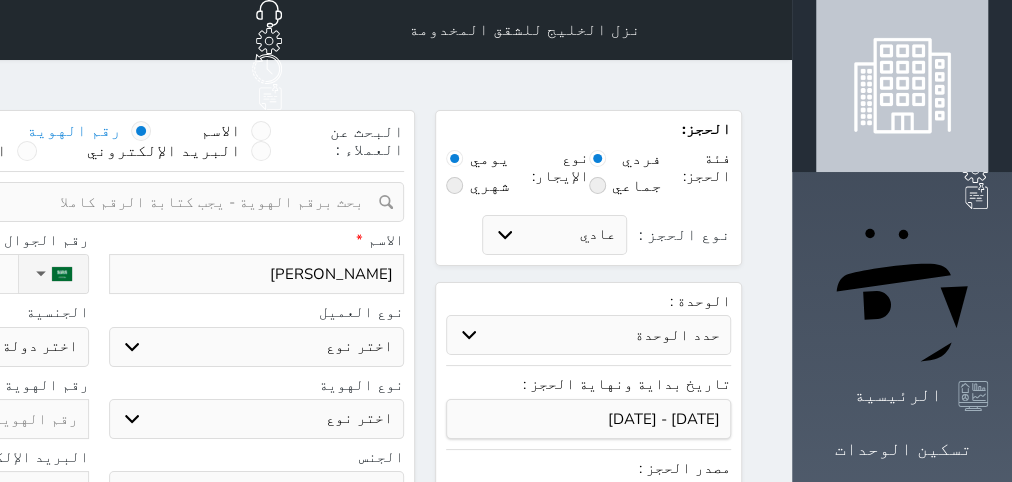 type on "عبدالله المطرفي" 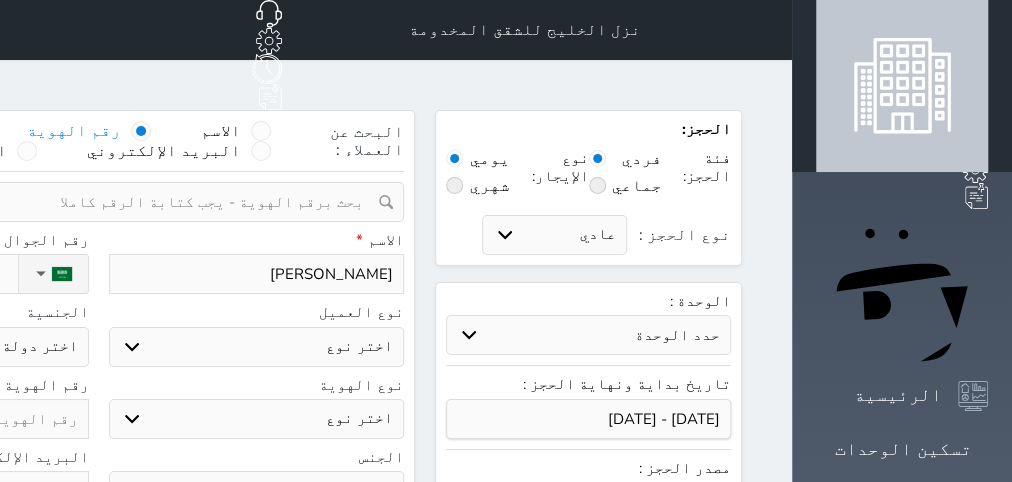 click on "اختر نوع   مواطن مواطن خليجي زائر مقيم" at bounding box center (257, 347) 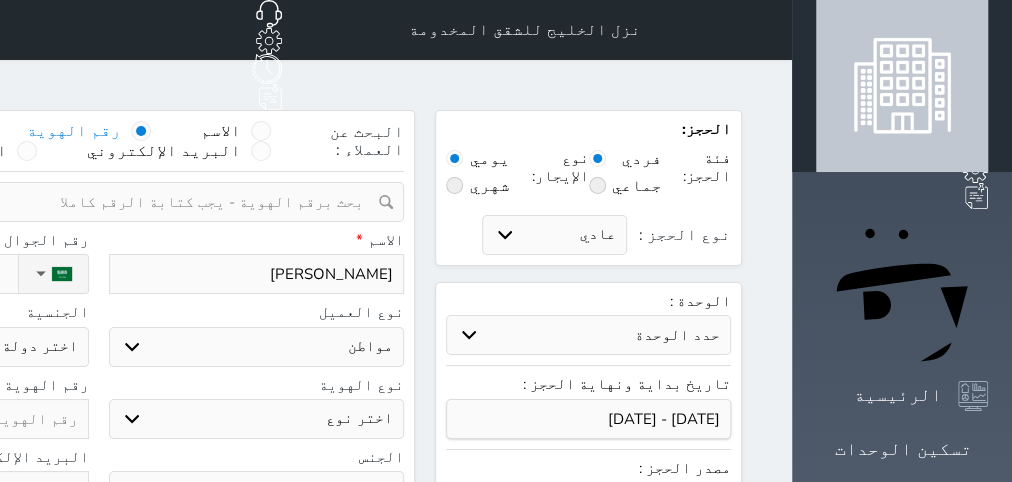 select on "113" 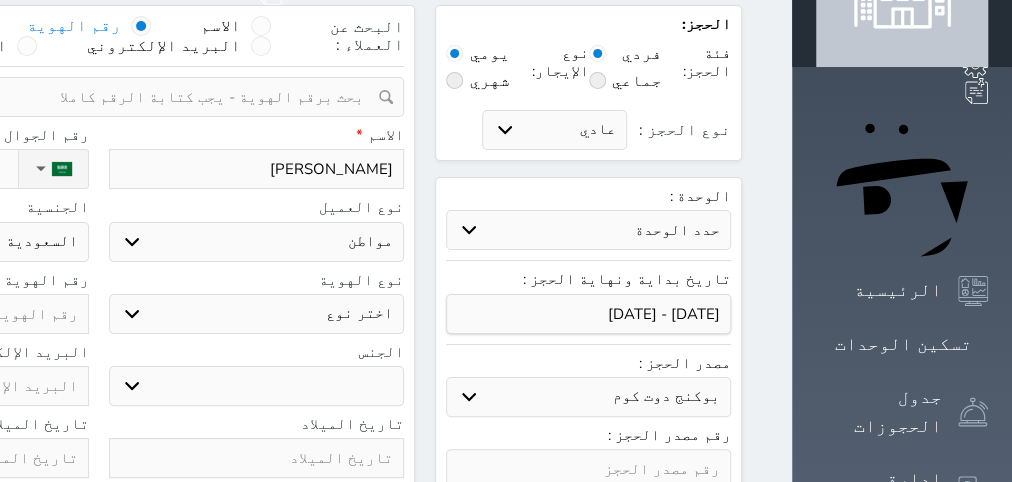 scroll, scrollTop: 252, scrollLeft: 0, axis: vertical 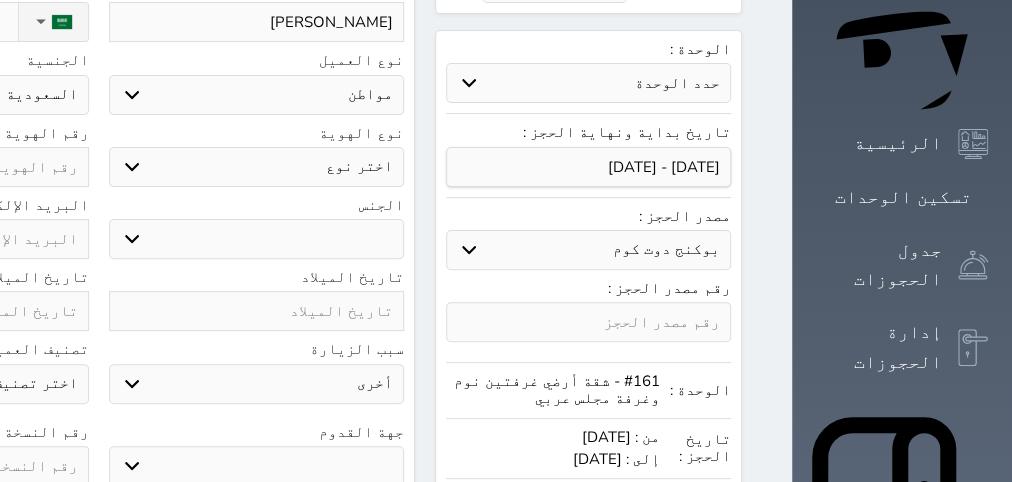 click on "اختر نوع   هوية وطنية هوية عائلية جواز السفر" at bounding box center (257, 167) 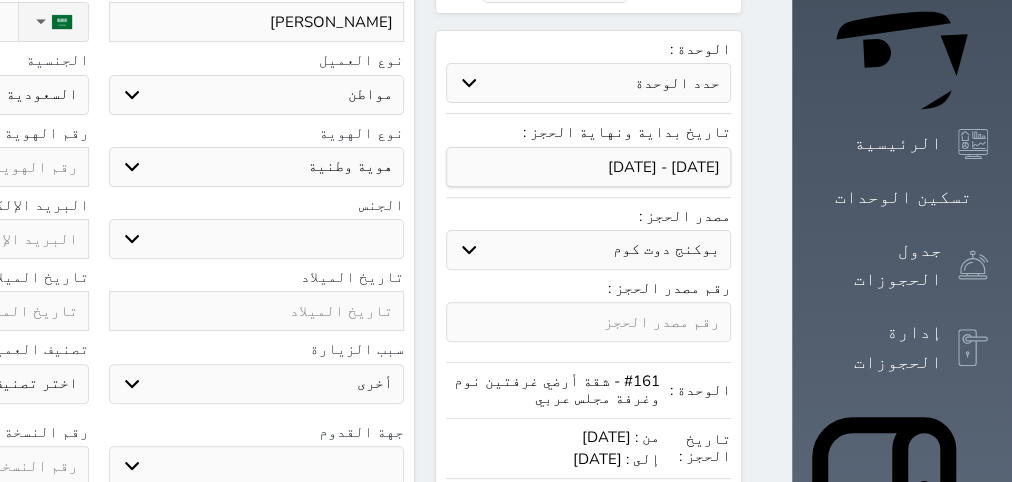 click on "هوية وطنية" at bounding box center (0, 0) 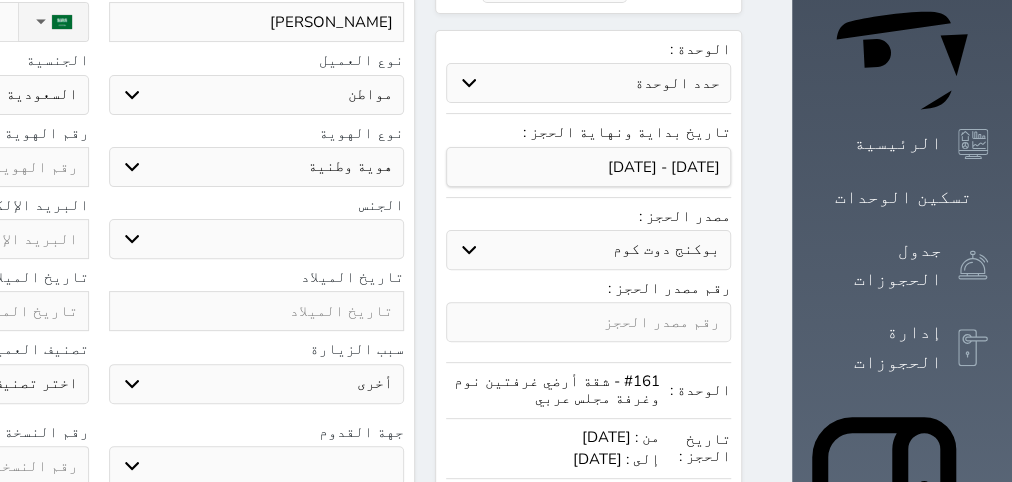 click on "ذكر   انثى" at bounding box center (257, 239) 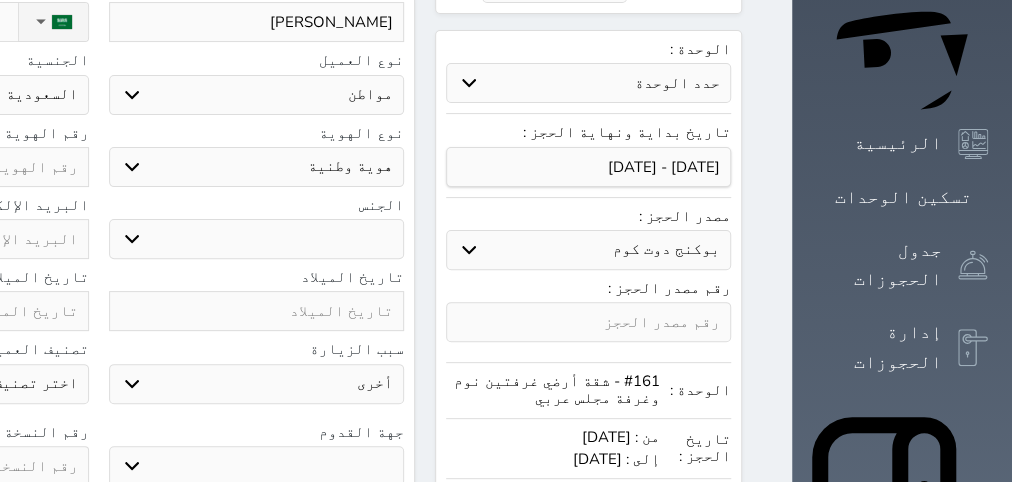 select 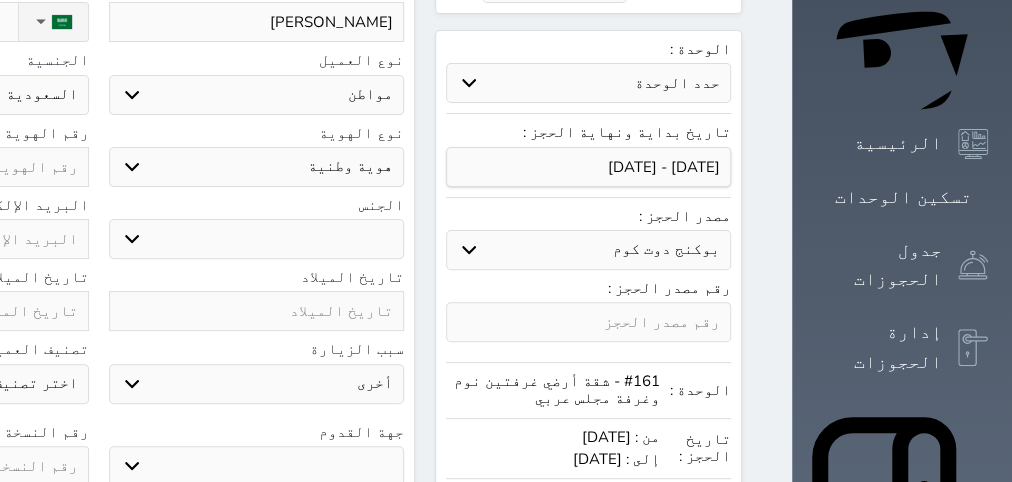 click on "تاريخ الميلاد" at bounding box center [257, 277] 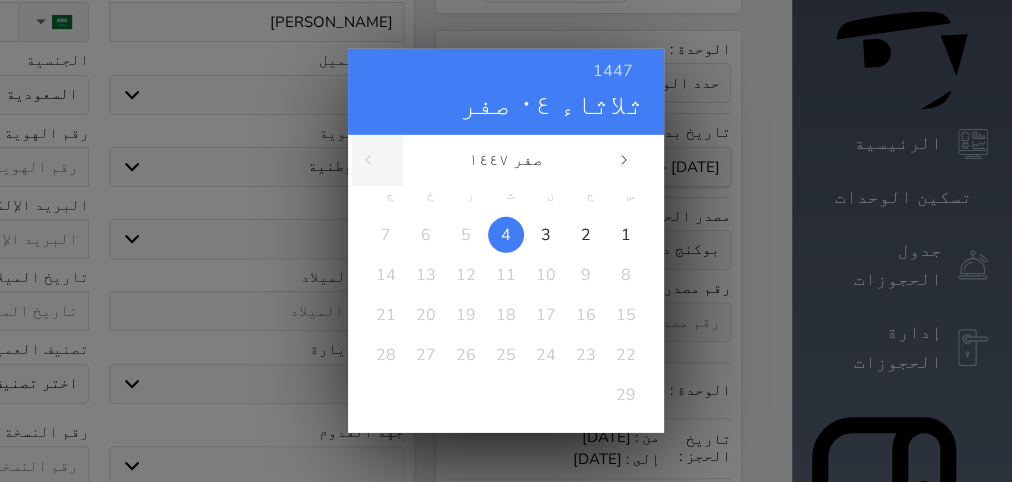 click on "1447   ثلاثاء ٠٤ صفر" at bounding box center (506, 92) 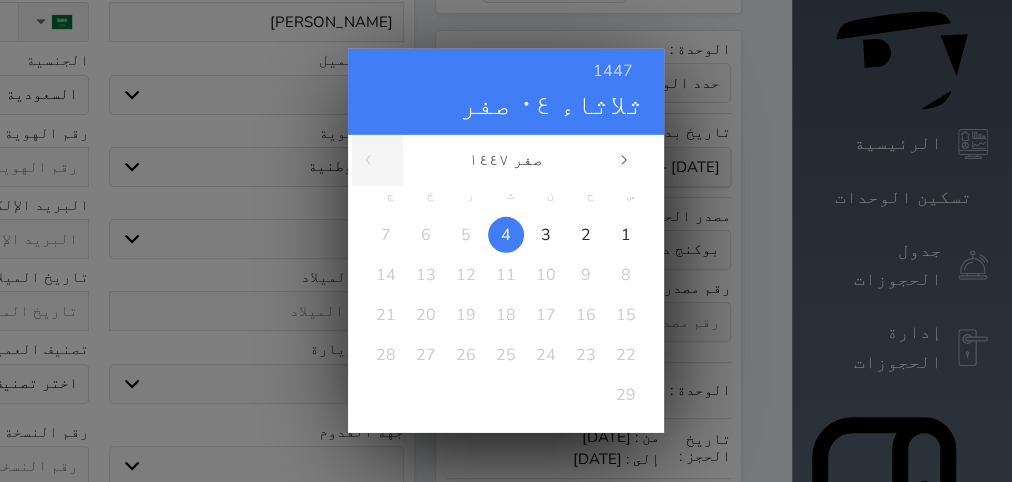 scroll, scrollTop: 378, scrollLeft: 0, axis: vertical 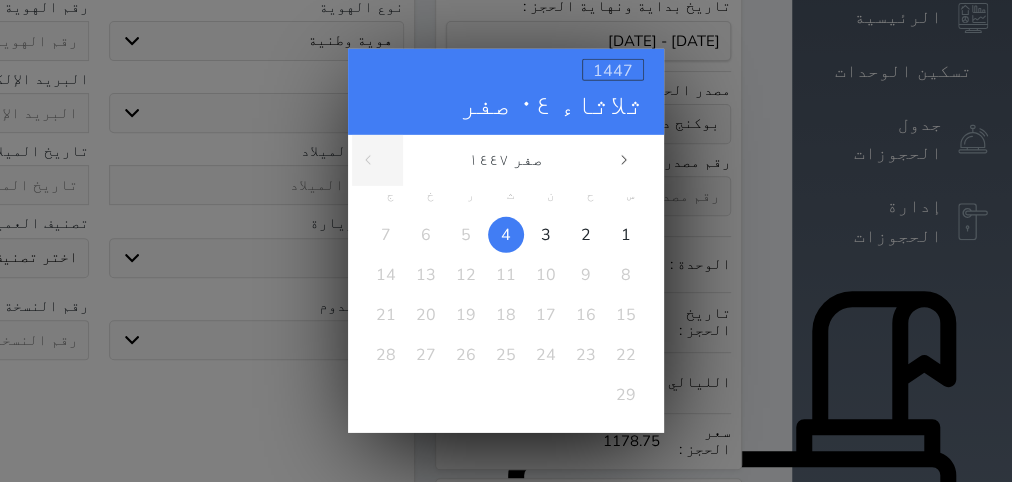click on "1447" at bounding box center (613, 71) 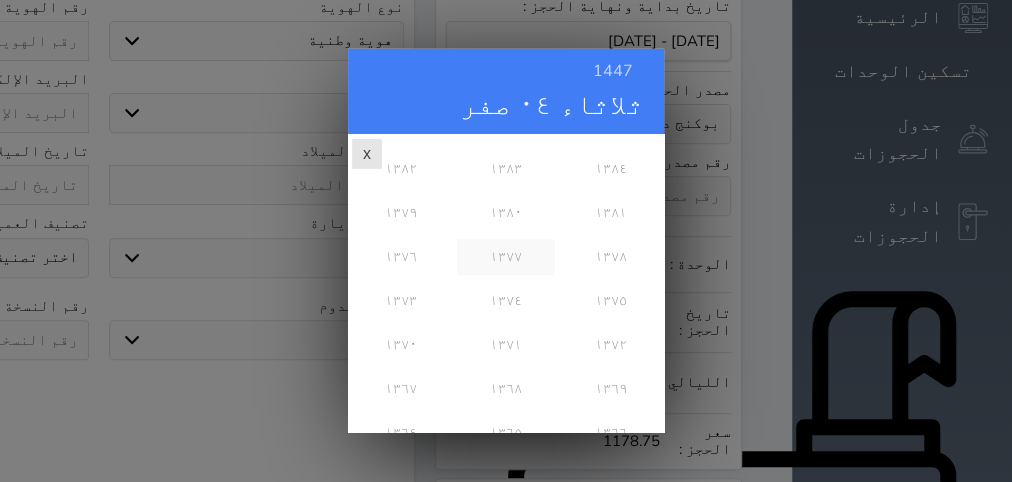 scroll, scrollTop: 972, scrollLeft: 0, axis: vertical 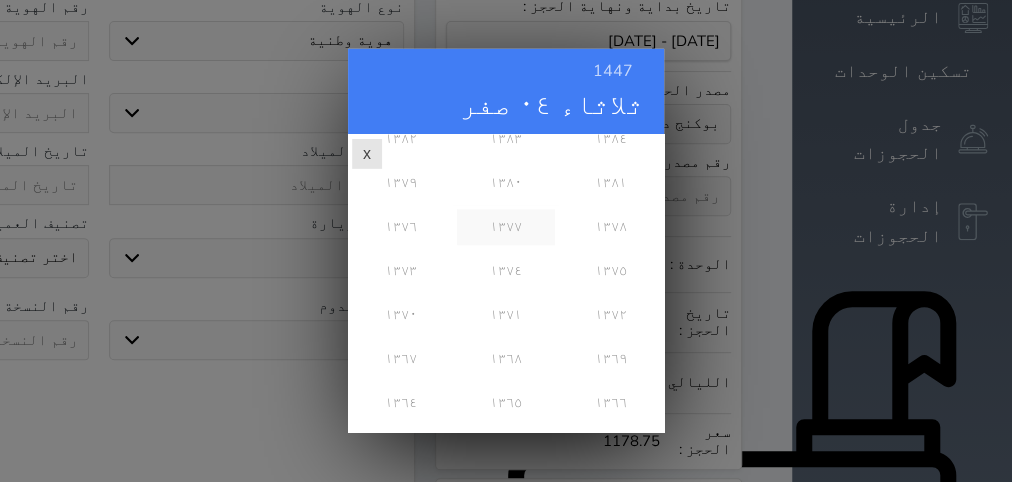 click on "١٣٧٧" at bounding box center [505, 227] 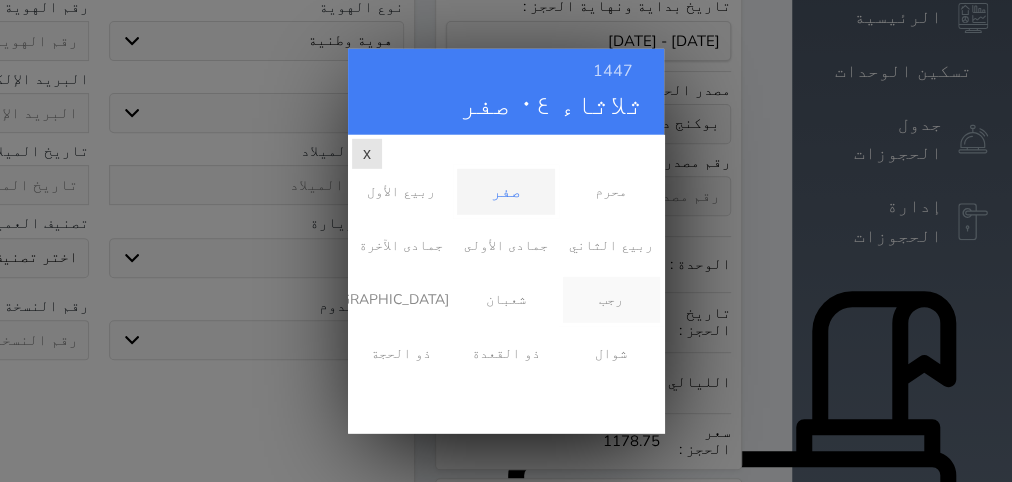 click on "رجب" at bounding box center [611, 300] 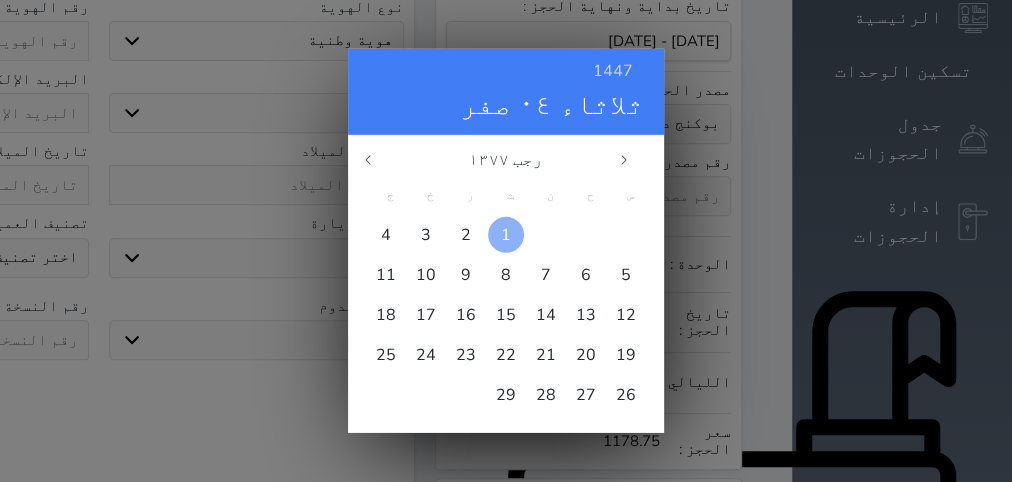 click at bounding box center (506, 235) 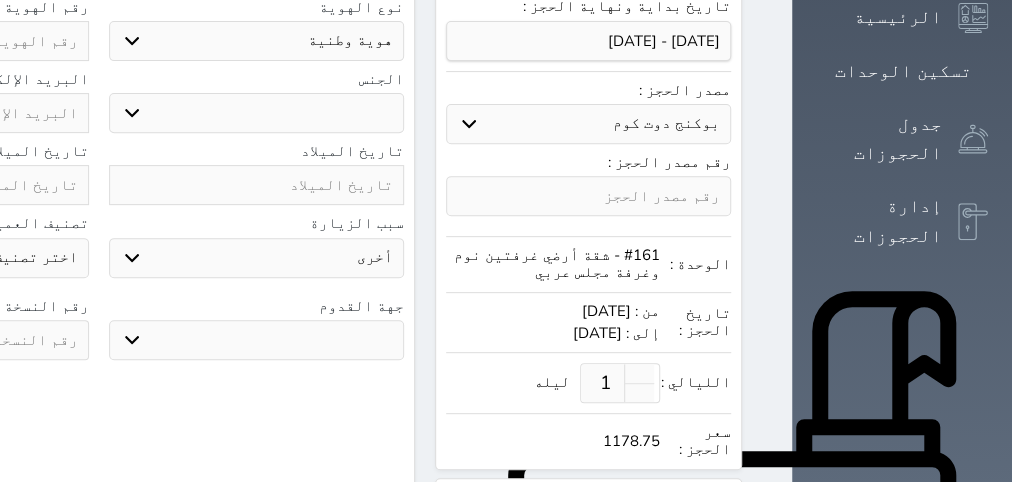 type on "1958/01/21" 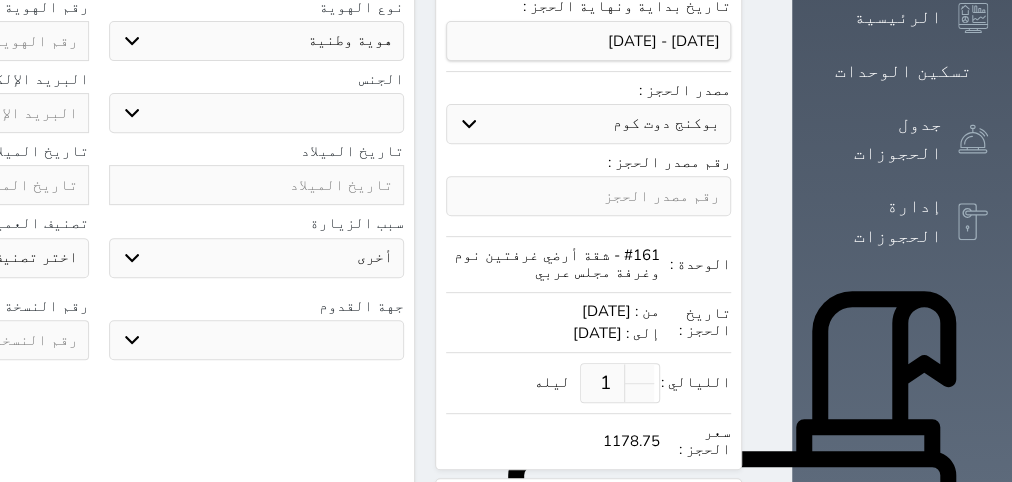 type on "1377-7-1" 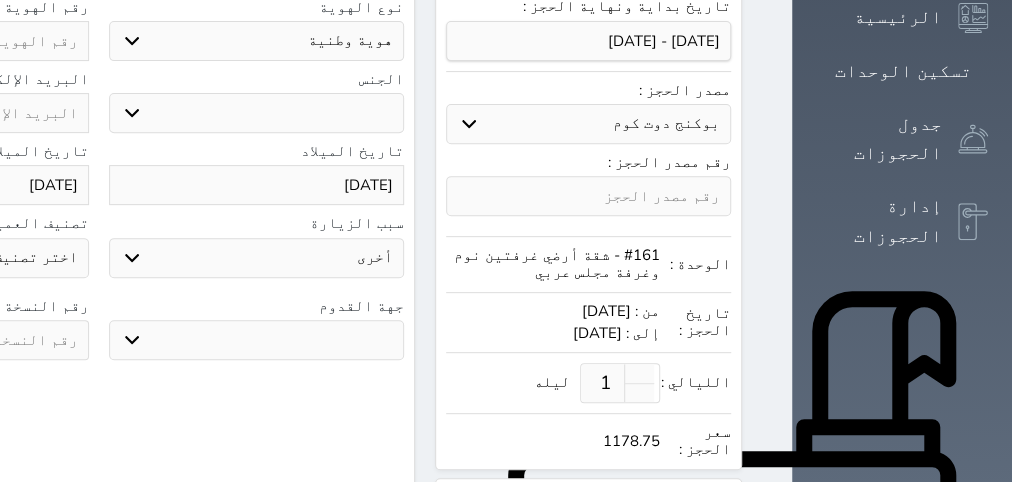 click at bounding box center [-59, 340] 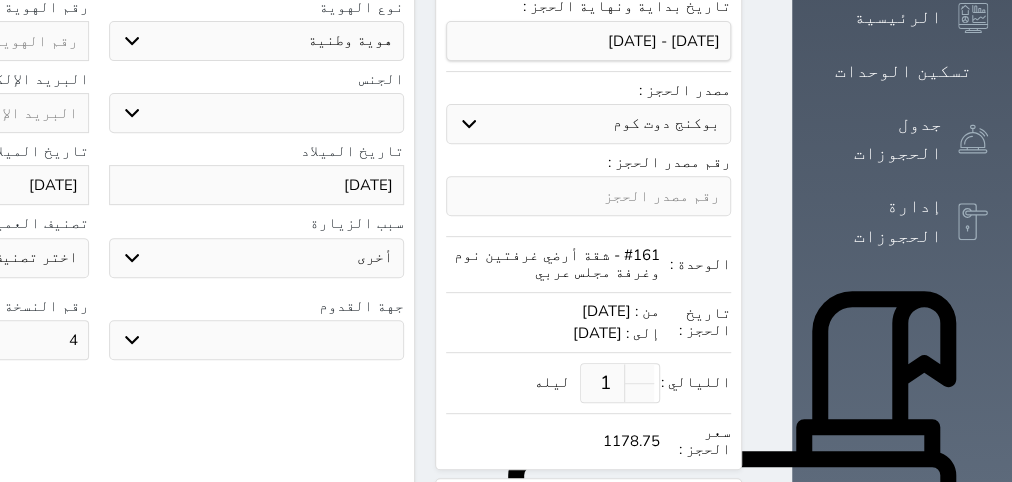 scroll, scrollTop: 0, scrollLeft: 0, axis: both 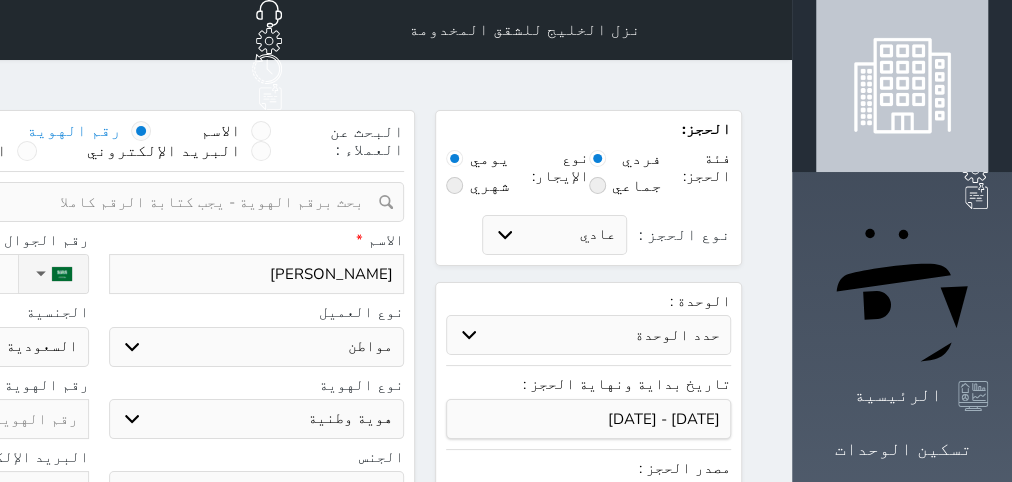type on "4" 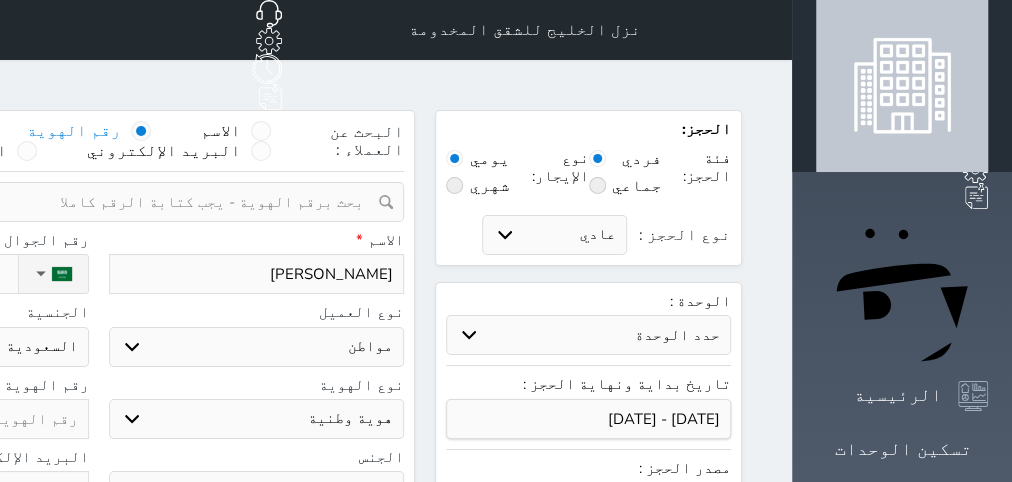 type on "1055499311" 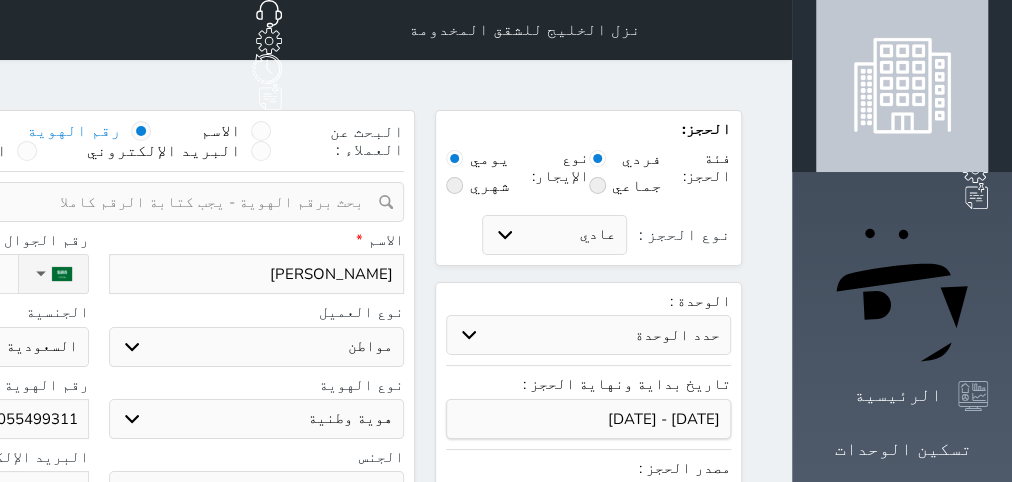 type on "1055499311" 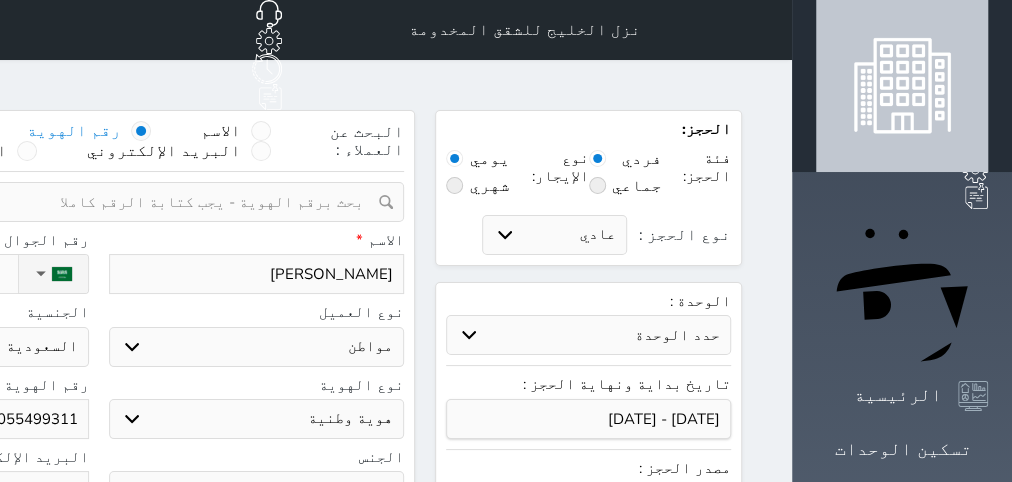 click on "نوع الحجز :" at bounding box center [-95, 274] 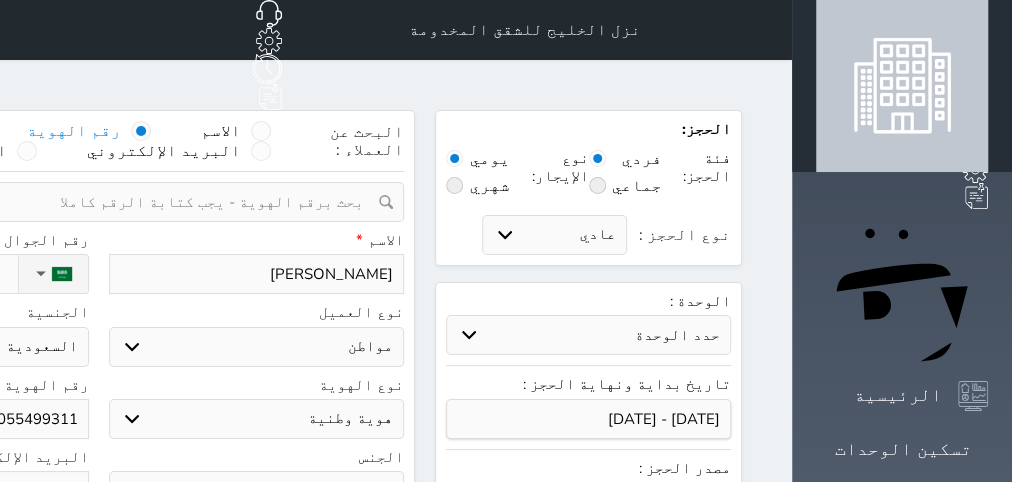 type on "0" 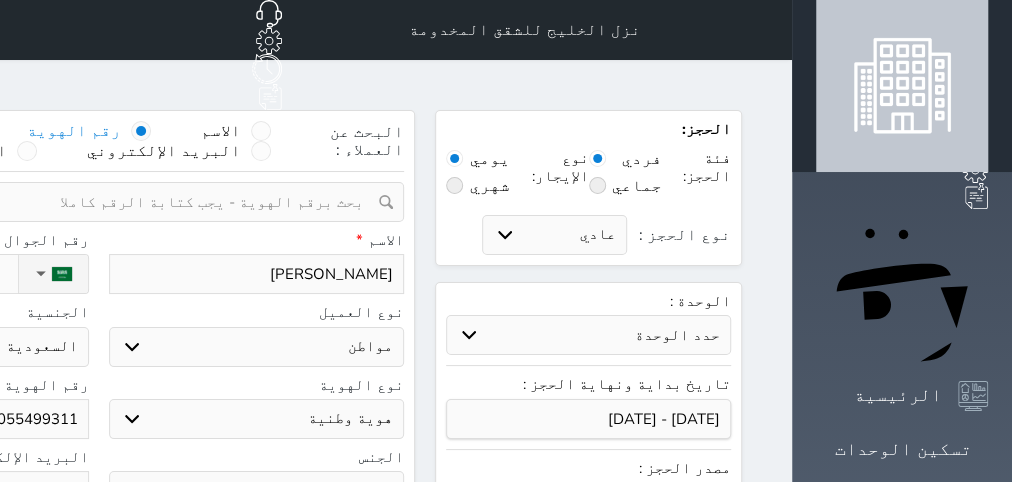 select 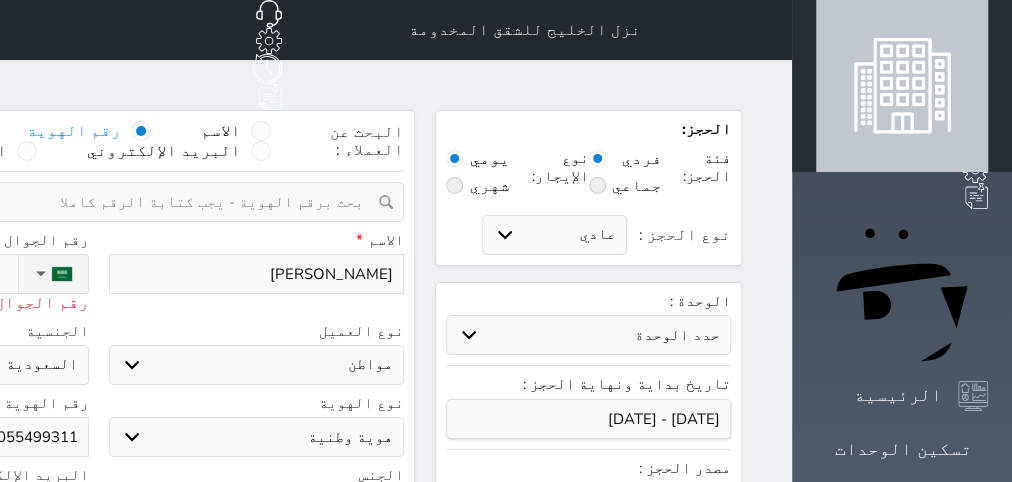 type on "05" 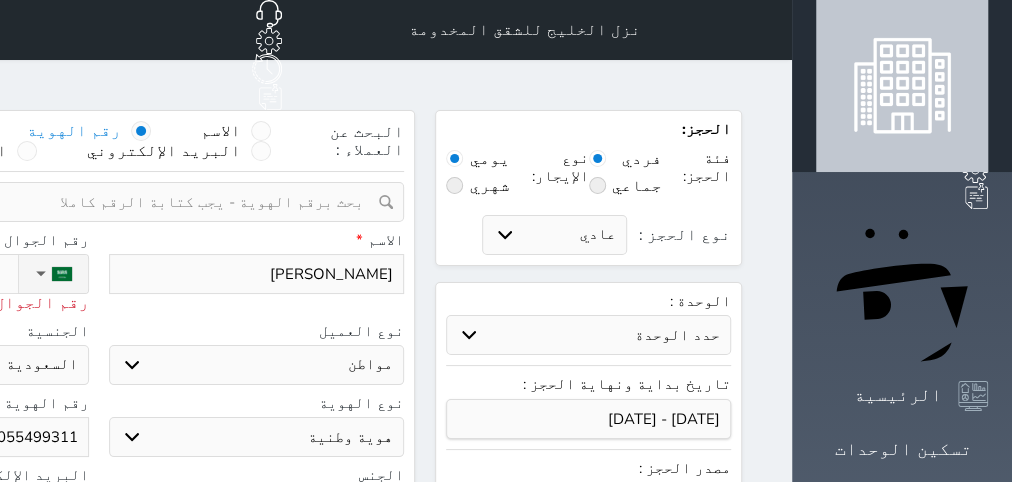select 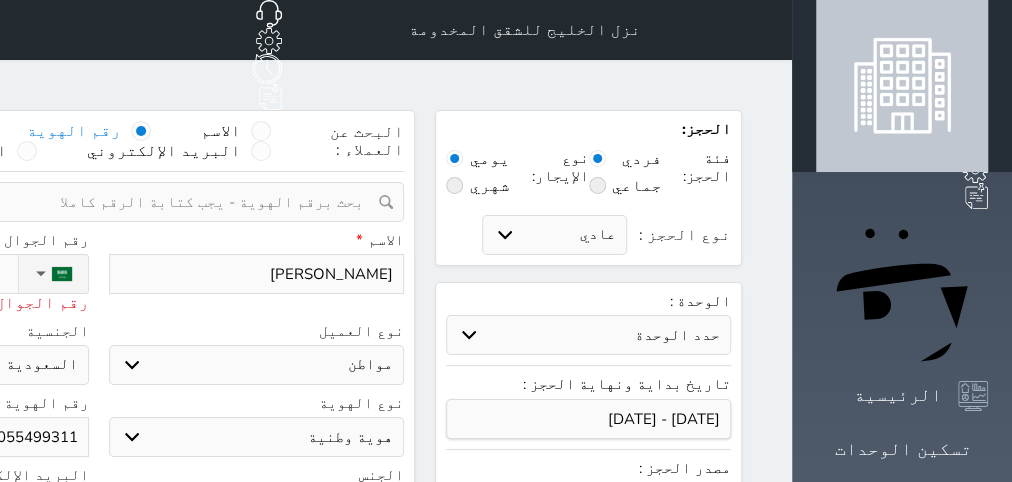 type on "05053331" 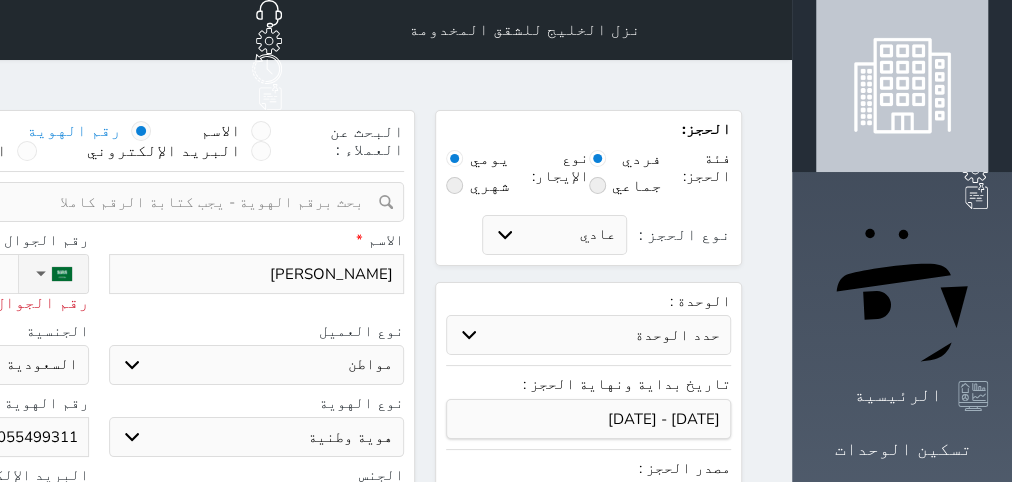 select 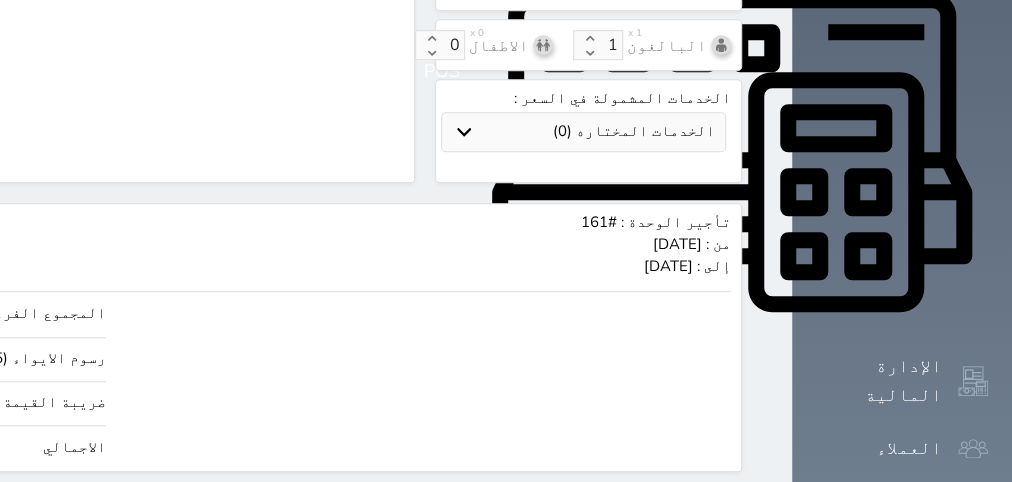 scroll, scrollTop: 900, scrollLeft: 0, axis: vertical 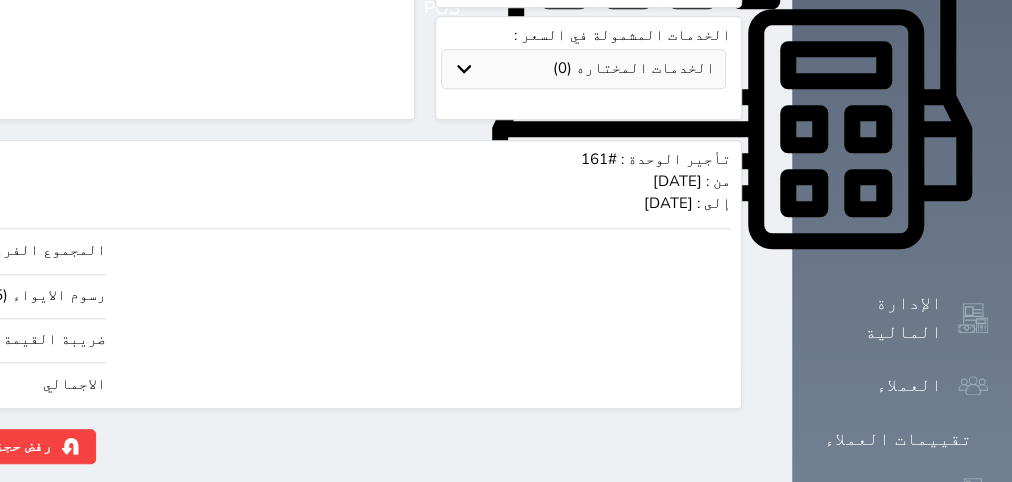 type on "+966 50 533 3143" 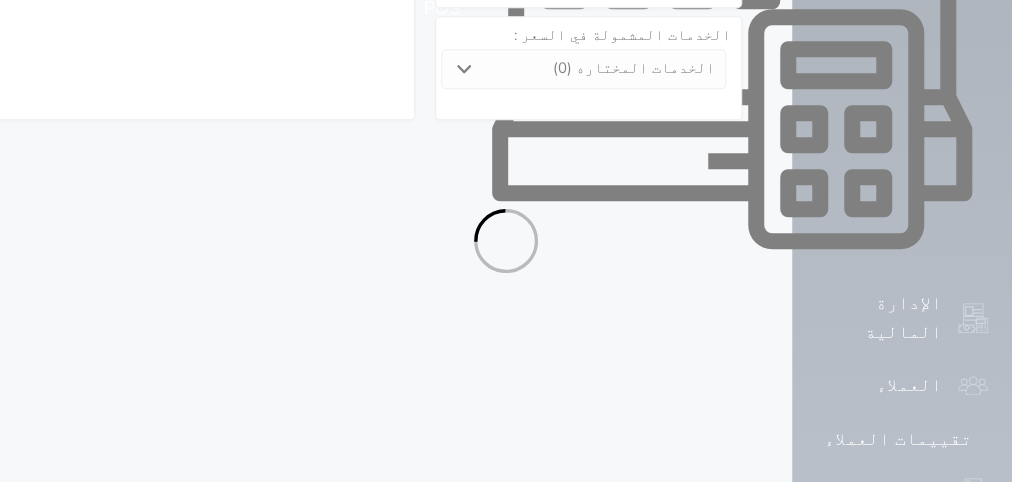 select on "1" 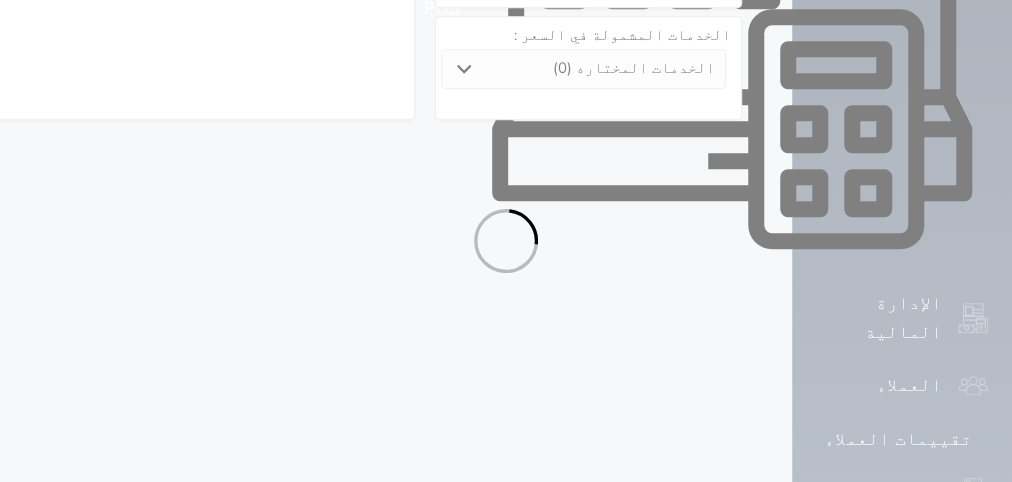 select on "113" 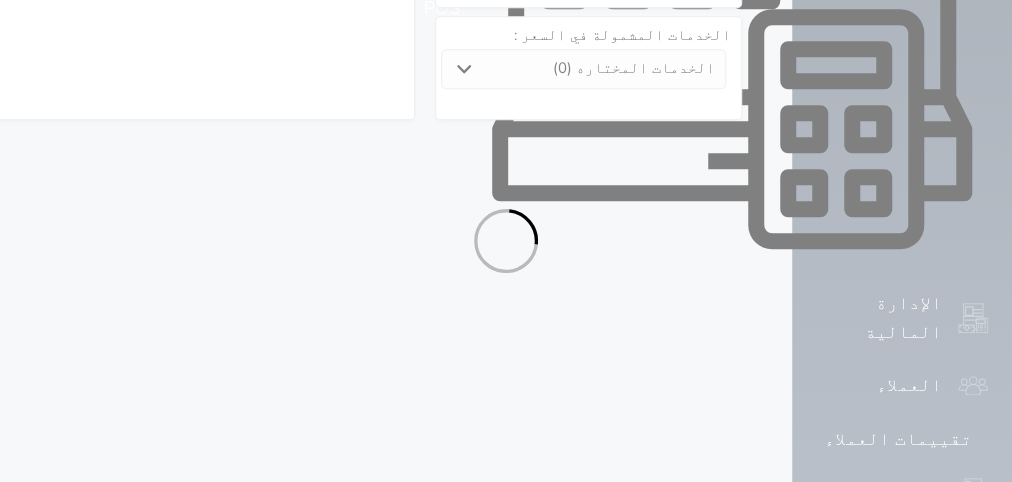select on "1" 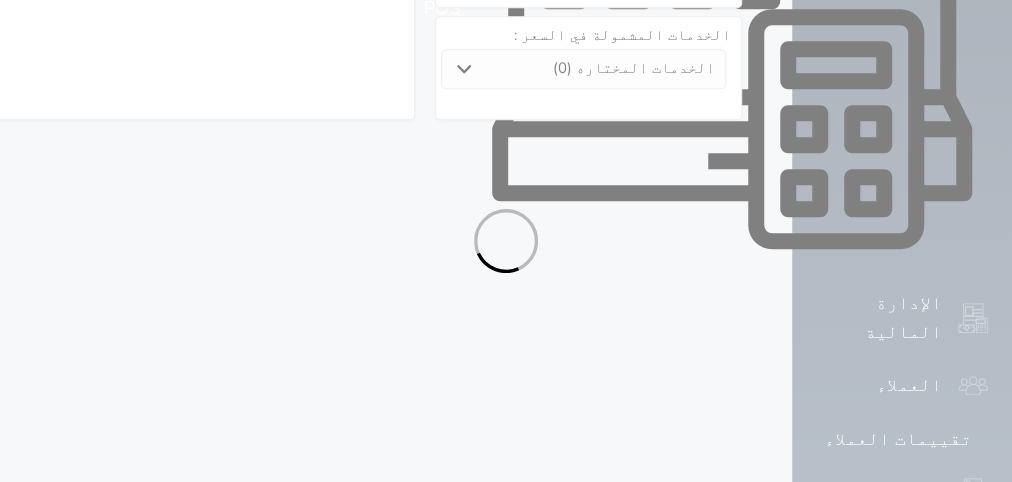 select on "7" 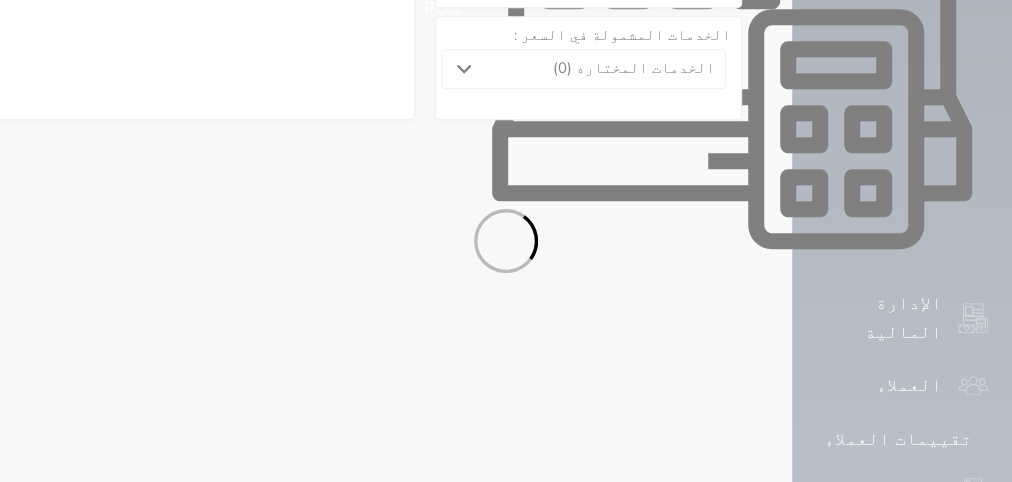 select 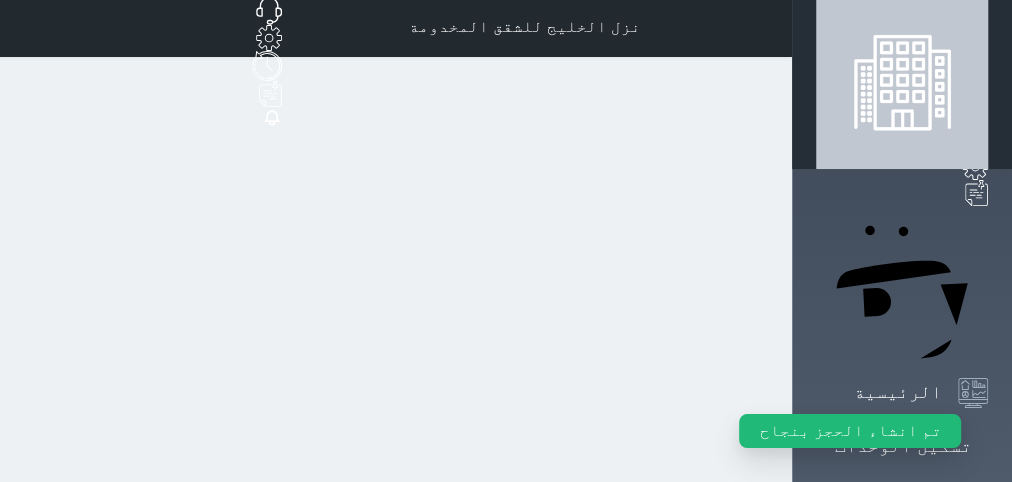 scroll, scrollTop: 0, scrollLeft: 0, axis: both 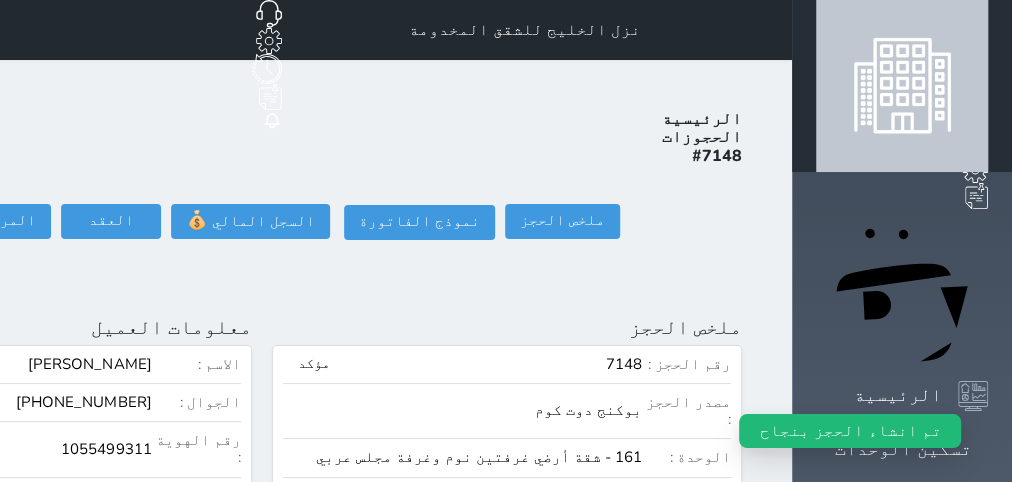 click on "الرئيسية   الحجوزات   #7148         ملخص الحجز         ملخص الحجز #7148                           نموذج الفاتورة   السجل المالي   💰         العقد         العقد #7148                                   العقود الموقعه #7148
العقود الموقعه (0)
#   تاريخ التوقيع   الاجرائات       المرافقين (0)         المرافقين                 البحث عن المرافقين :        الاسم       رقم الهوية       البريد الإلكتروني       الجوال           تغيير العميل              الاسم *     الجنس    اختر الجنس   ذكر انثى   تاريخ الميلاد *         تاريخ الميلاد الهجرى         صلة القرابة
اختر صلة القرابة   ابن ابنه زوجة اخ اخت اب ام زوج أخرى   نوع العميل *   اختر نوع   زائر" at bounding box center (262, 957) 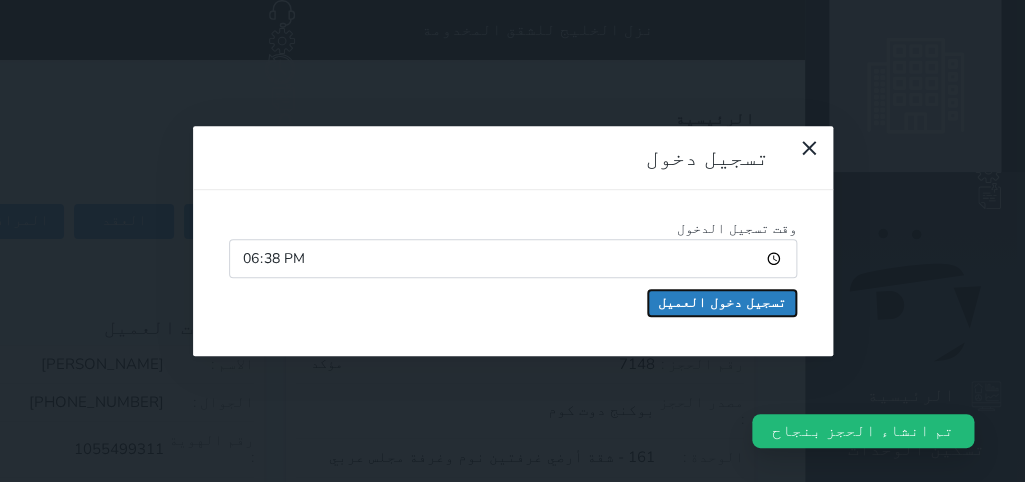 click on "تسجيل دخول العميل" at bounding box center (722, 303) 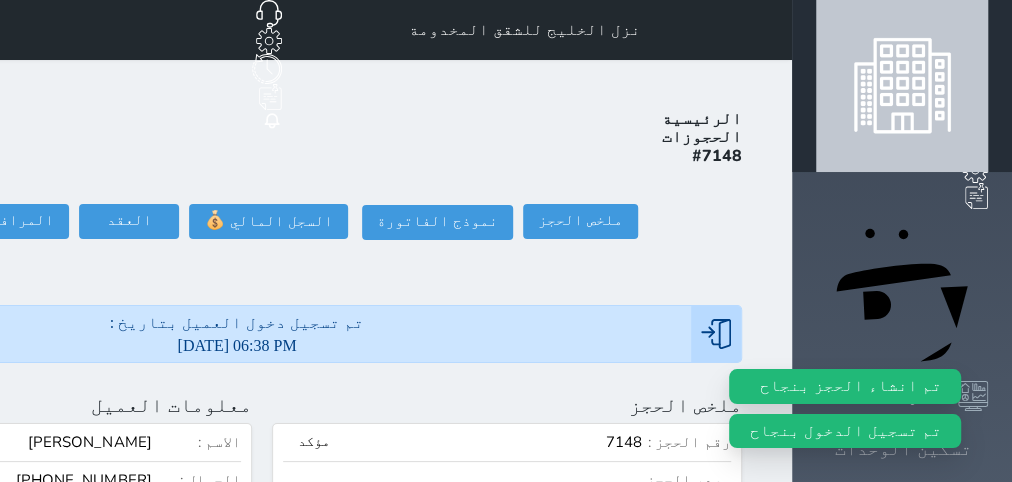 click on "تسكين الوحدات" at bounding box center (903, 449) 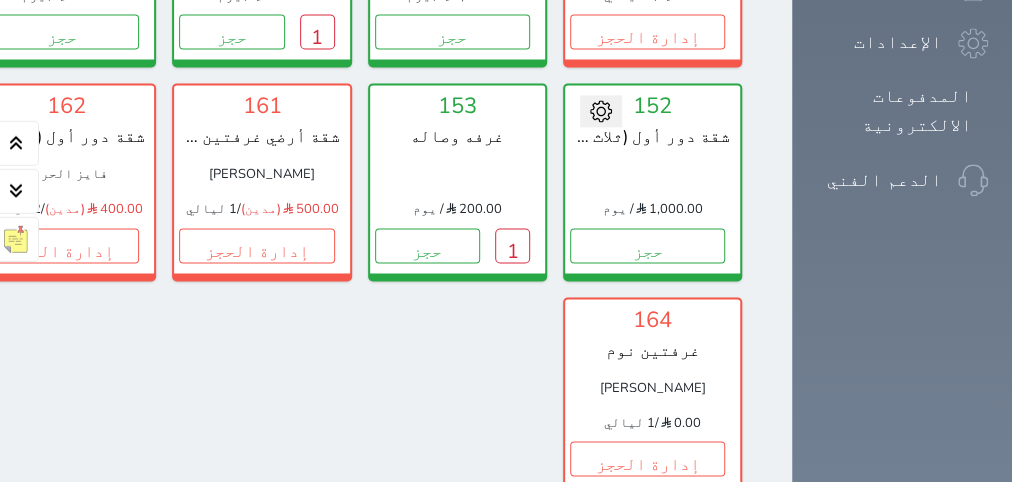 scroll, scrollTop: 1716, scrollLeft: 0, axis: vertical 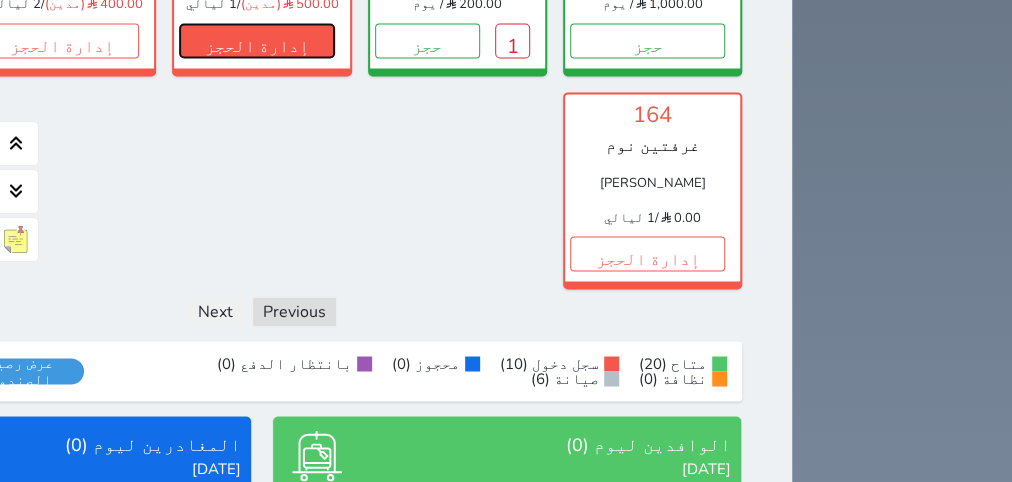 click on "إدارة الحجز" at bounding box center (256, 40) 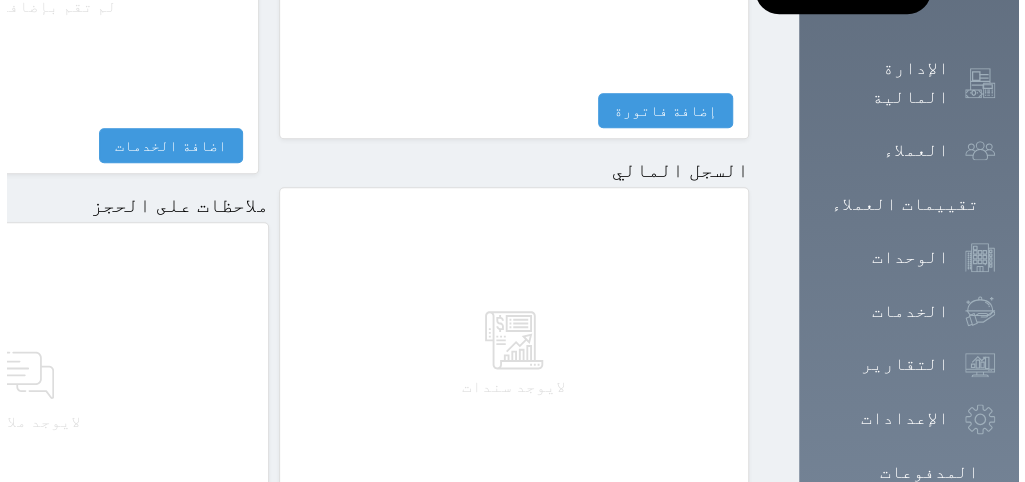 scroll, scrollTop: 1296, scrollLeft: 0, axis: vertical 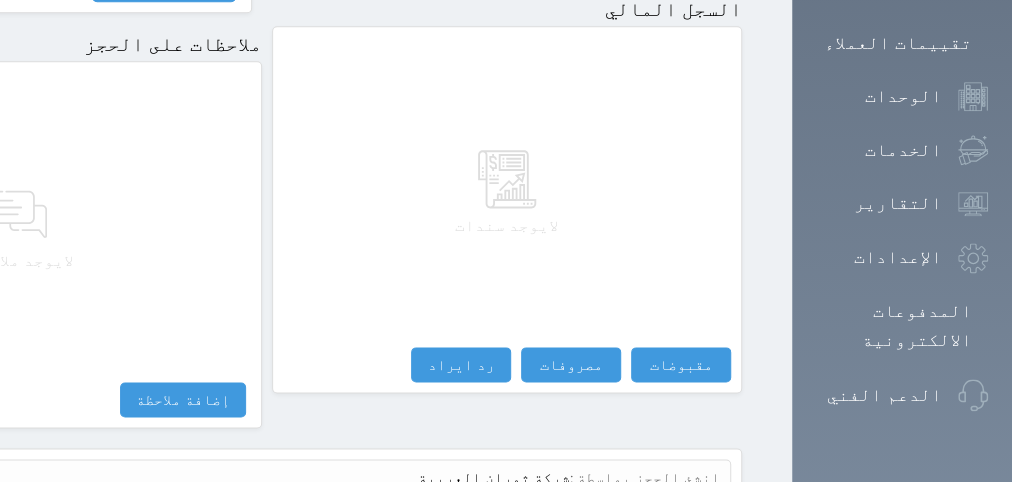click on "عرض سجل شموس" at bounding box center [666, 525] 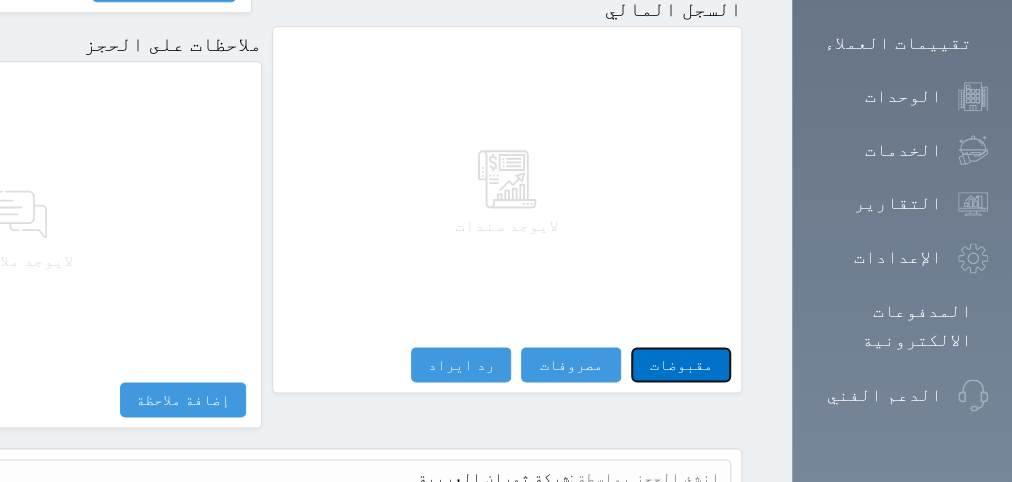click on "مقبوضات" at bounding box center (681, 364) 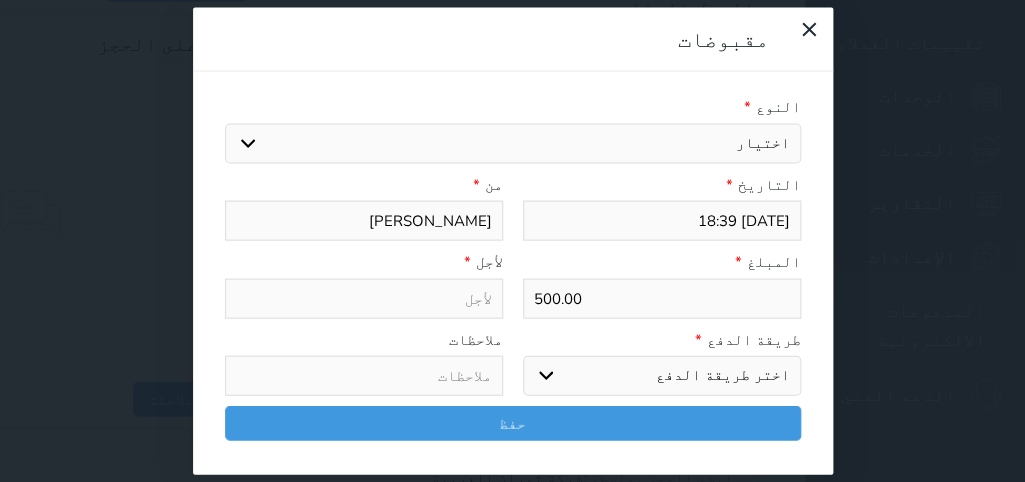 select 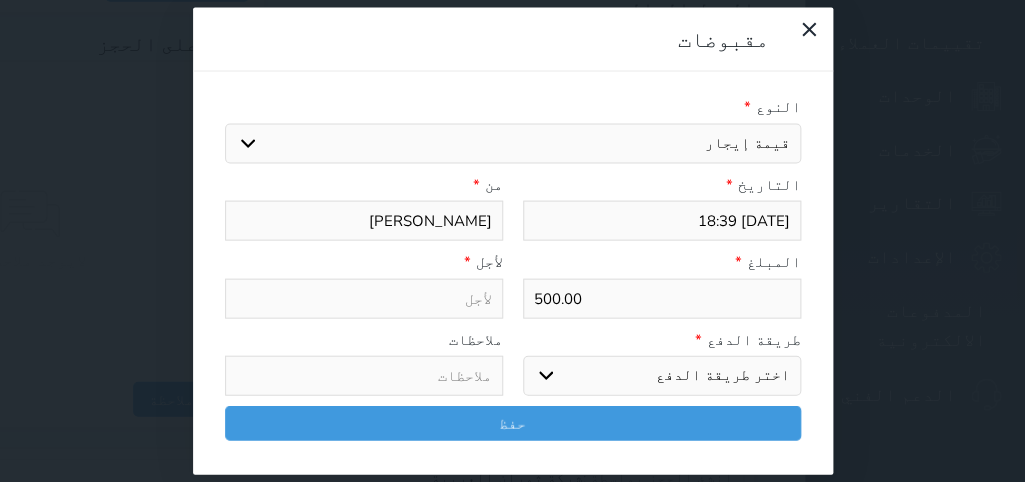 select 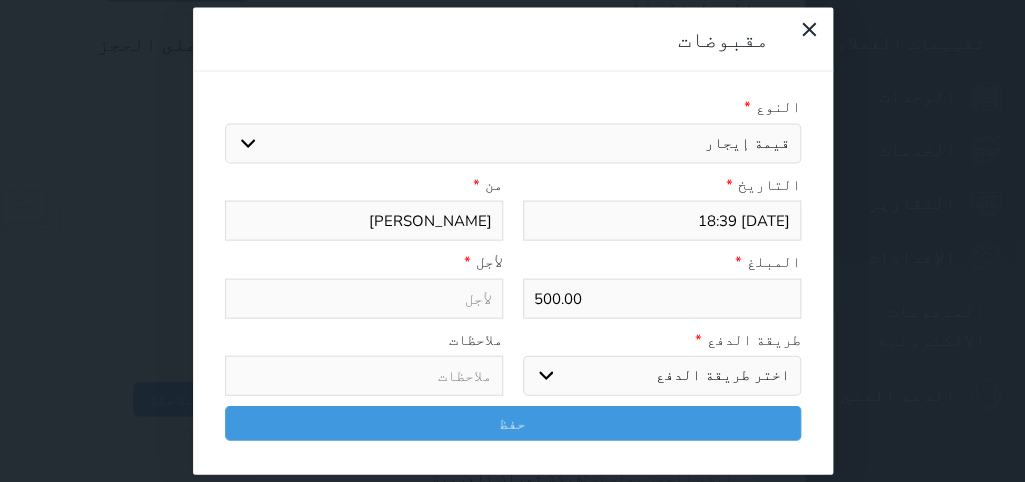 type on "قيمة إيجار - الوحدة - 161" 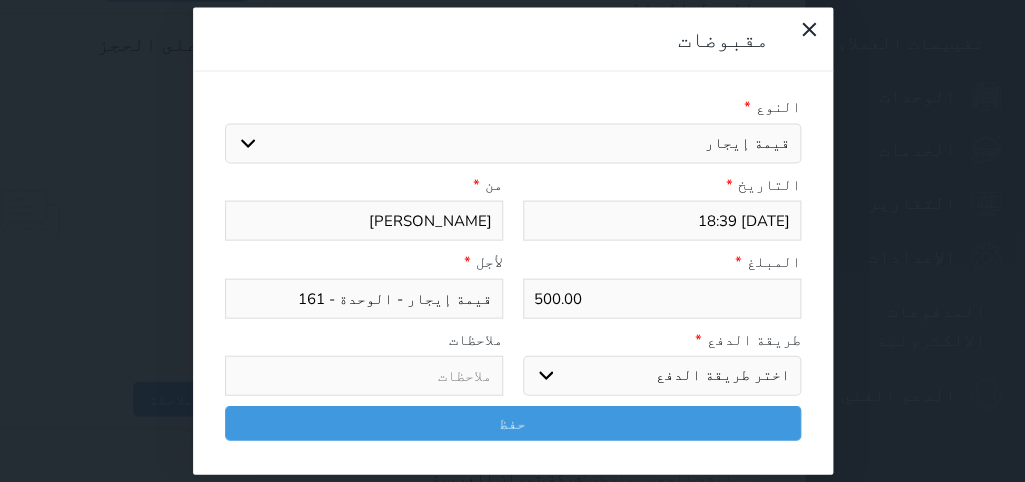 click on "اختر طريقة الدفع   دفع نقدى   تحويل بنكى   مدى   بطاقة ائتمان   آجل" at bounding box center (662, 376) 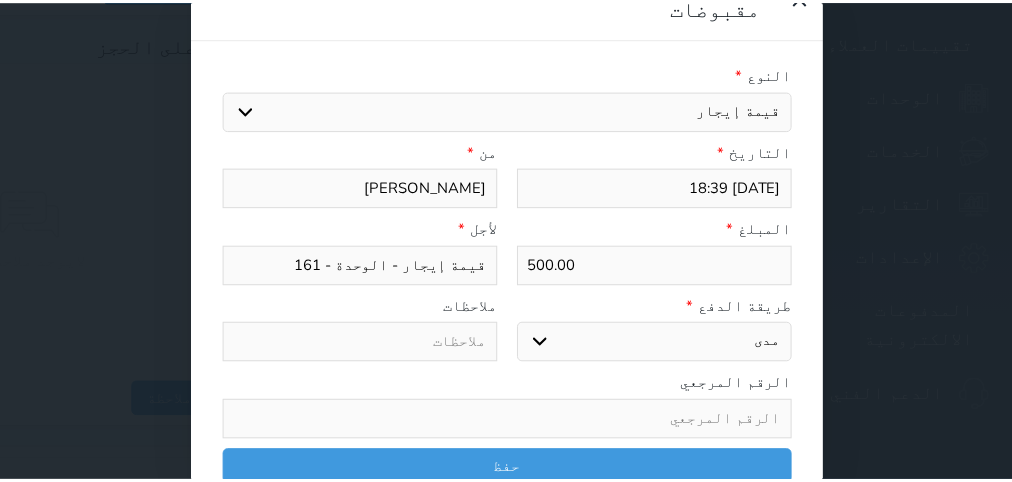 scroll, scrollTop: 35, scrollLeft: 0, axis: vertical 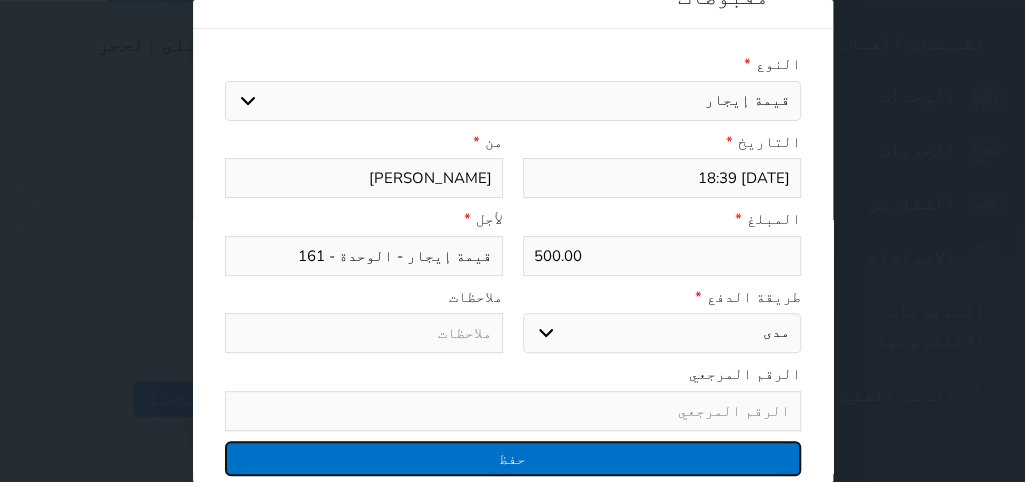 click on "حفظ" at bounding box center (513, 458) 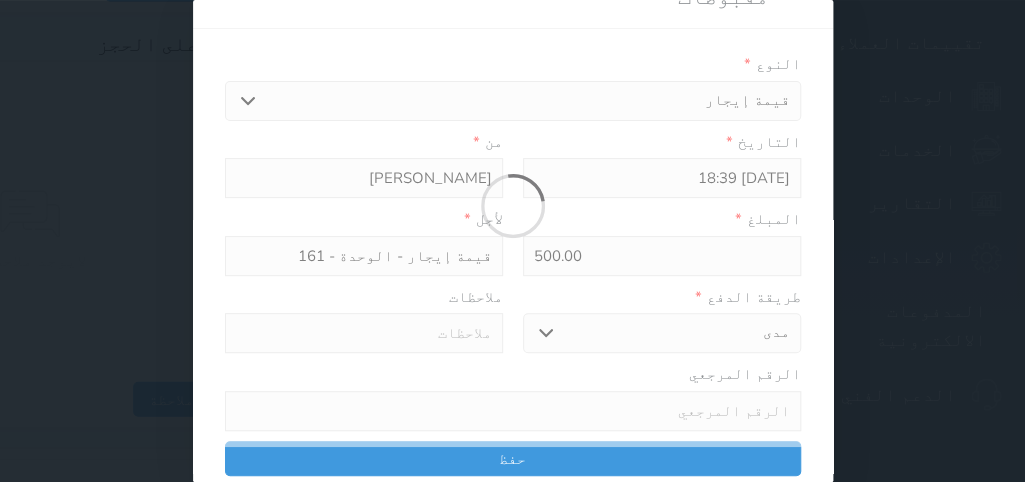 select 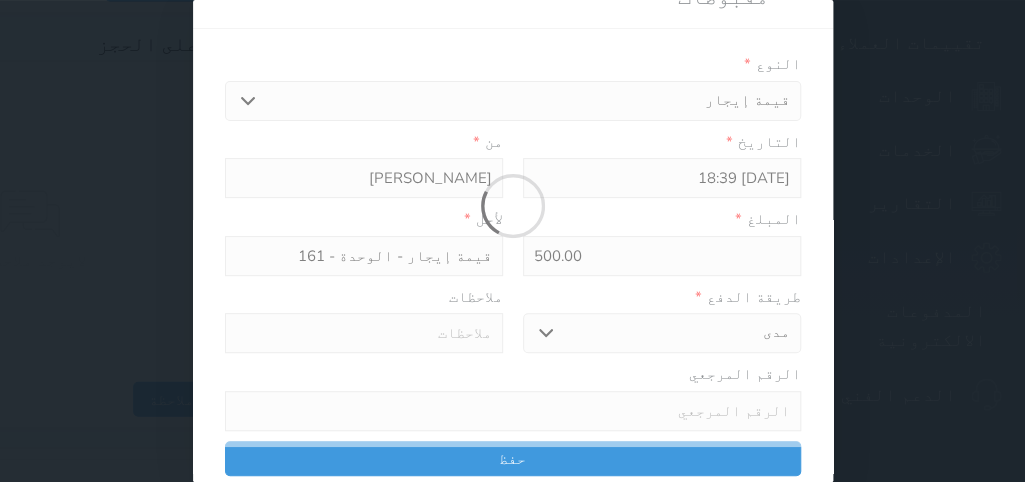 type 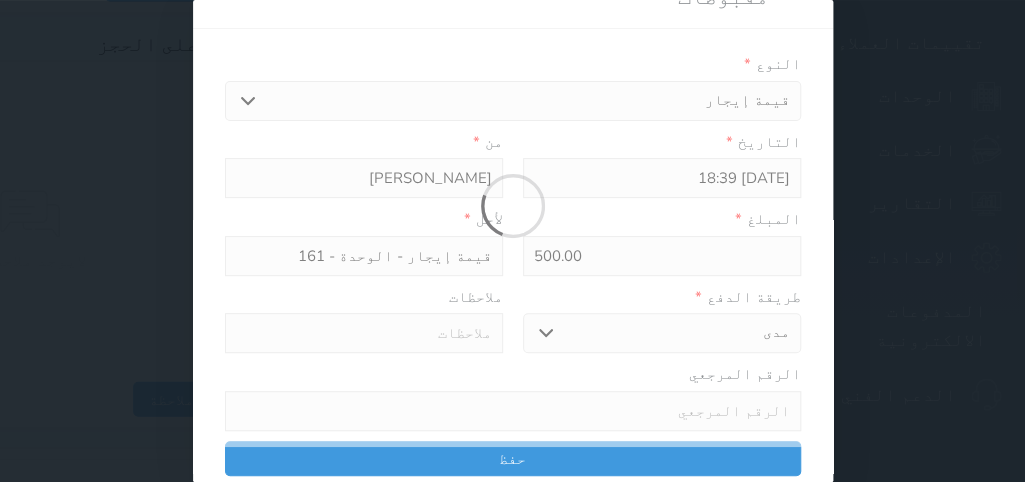 type on "0" 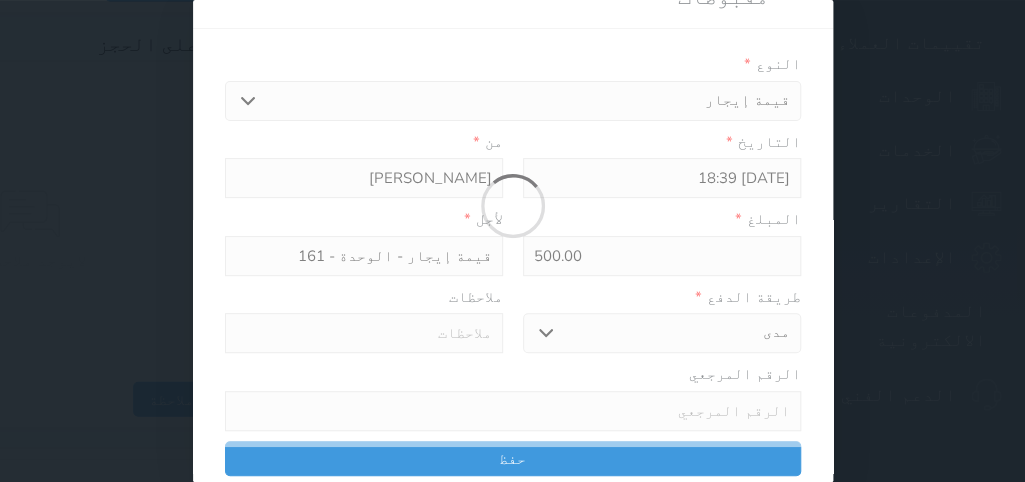 select 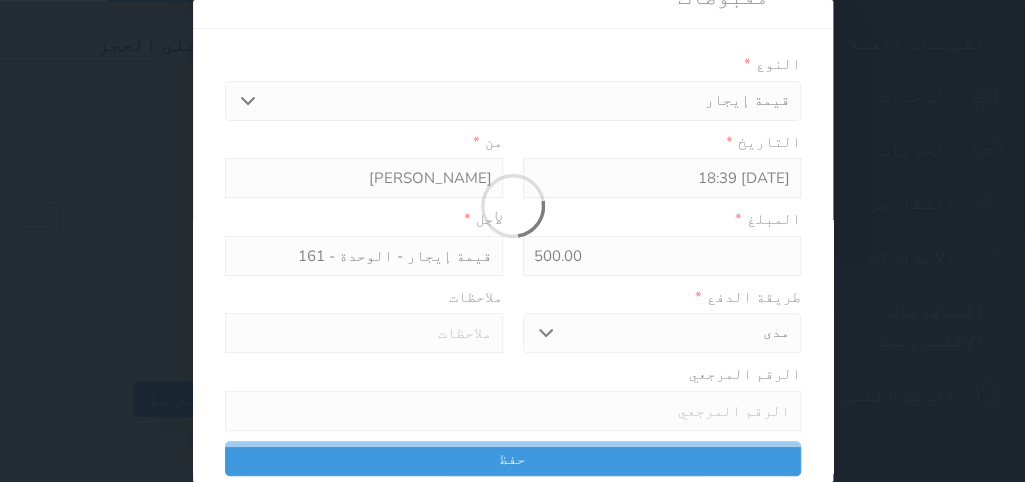type on "0" 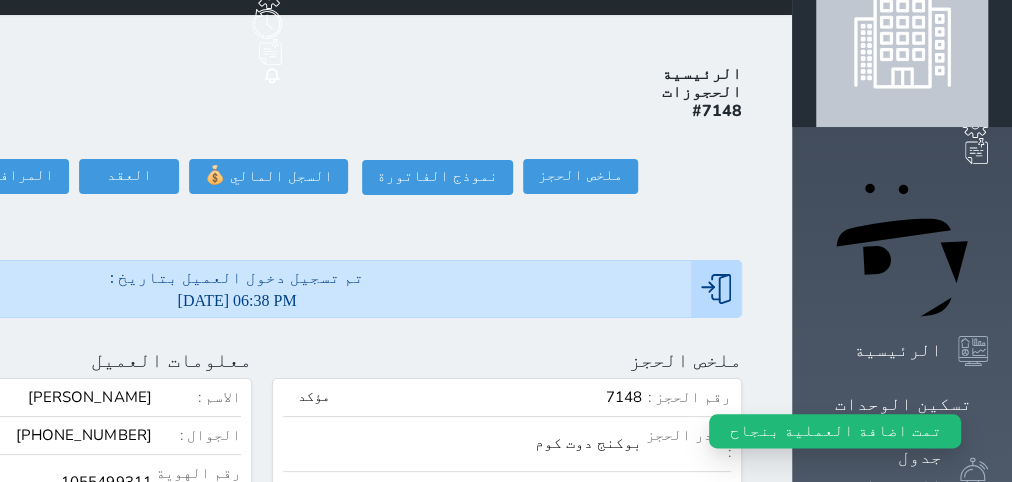 scroll, scrollTop: 0, scrollLeft: 0, axis: both 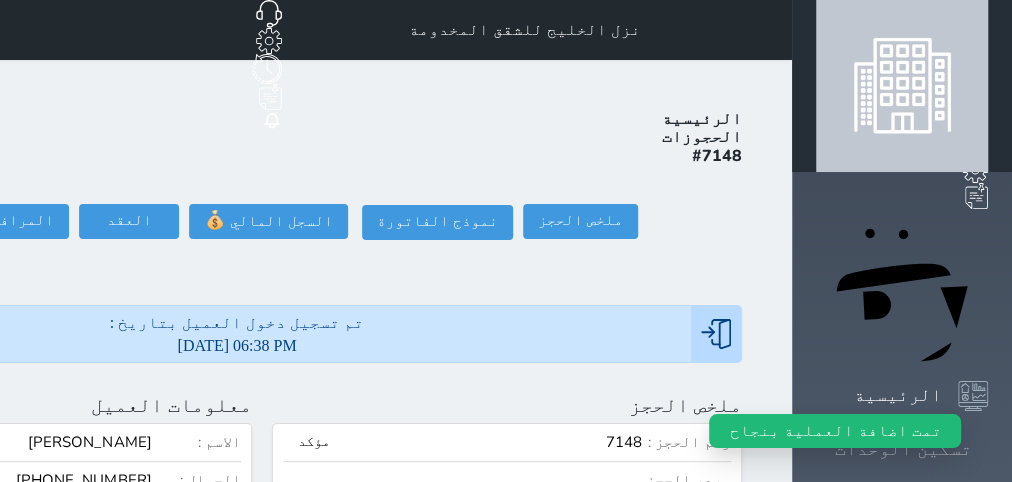 click at bounding box center (988, 449) 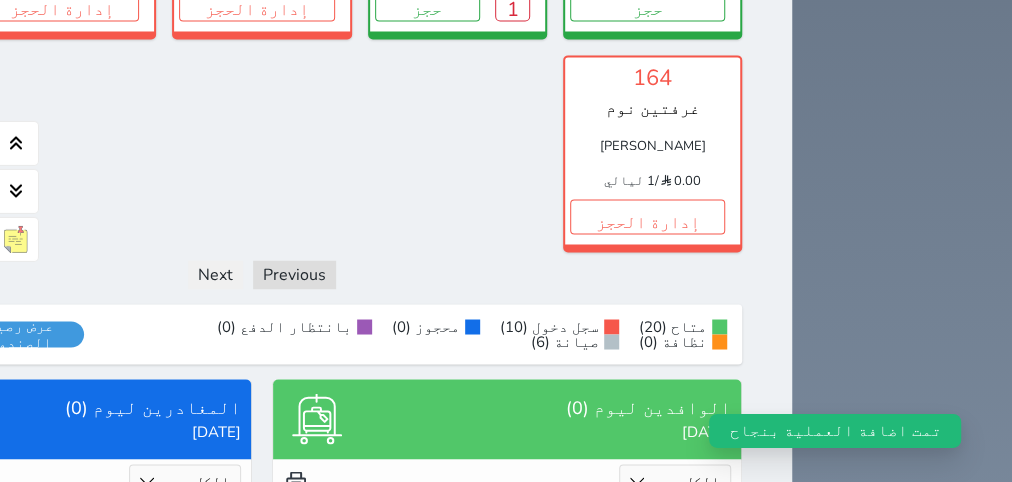 scroll, scrollTop: 1782, scrollLeft: 0, axis: vertical 